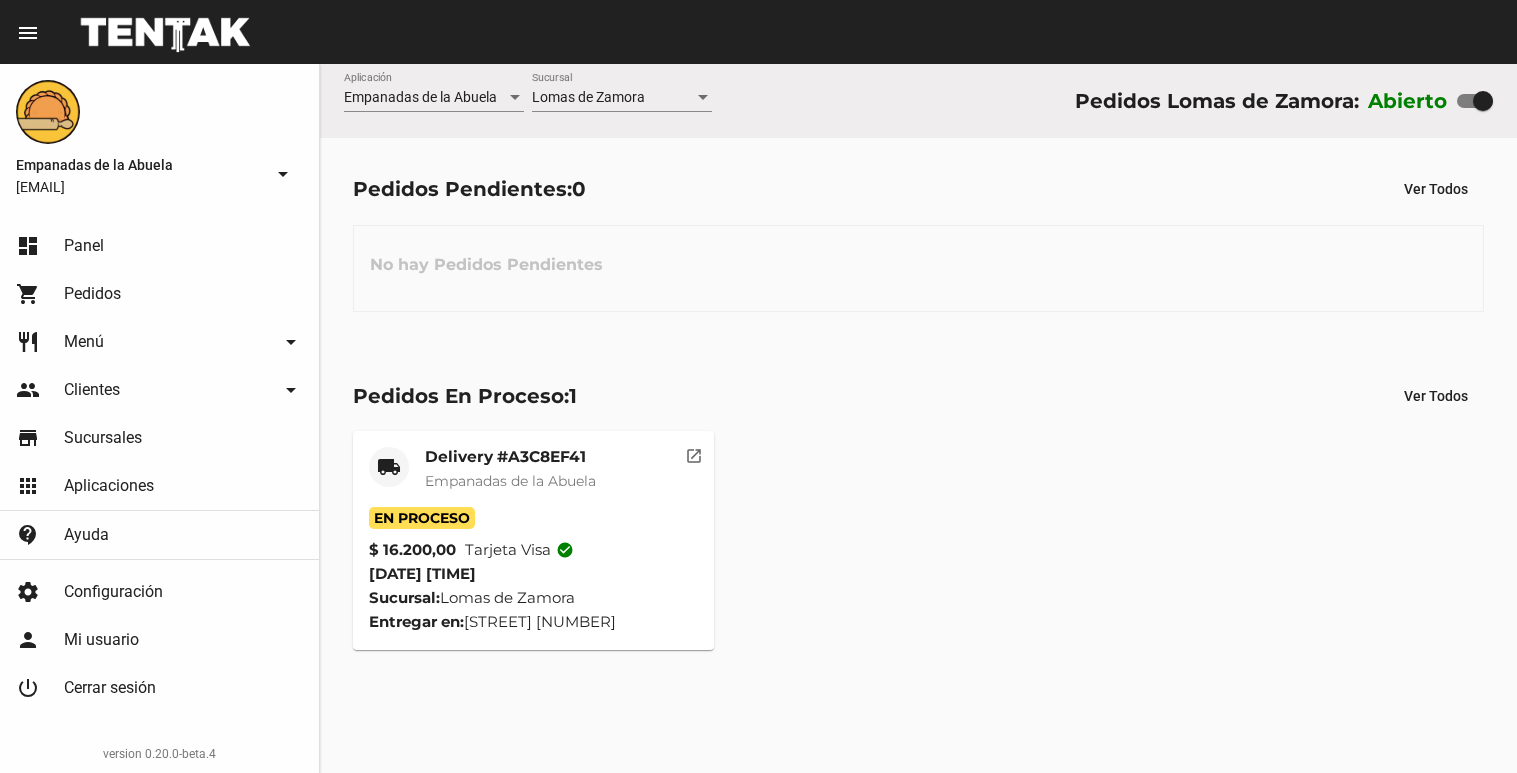 scroll, scrollTop: 0, scrollLeft: 0, axis: both 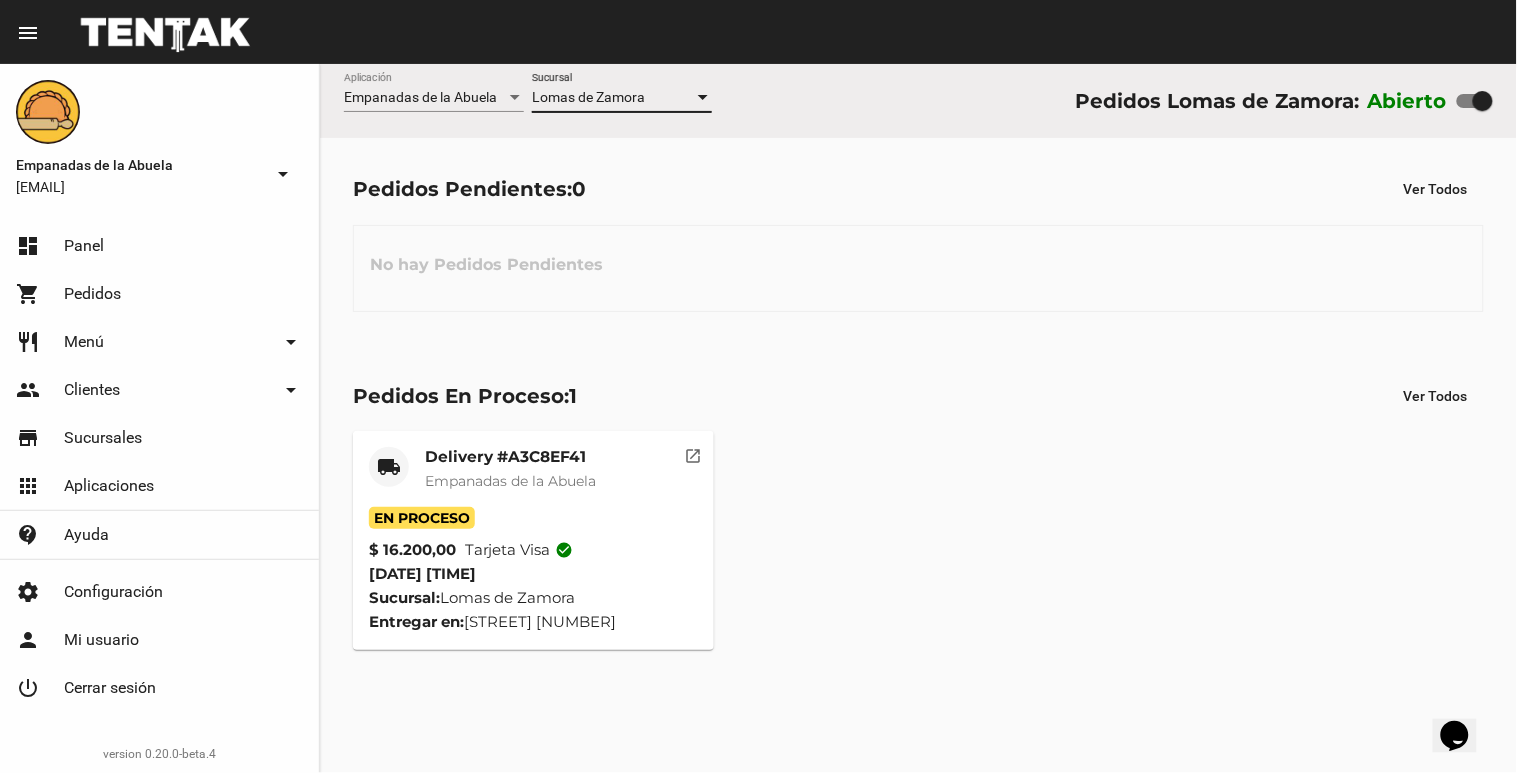 click on "Lomas de Zamora" at bounding box center (613, 98) 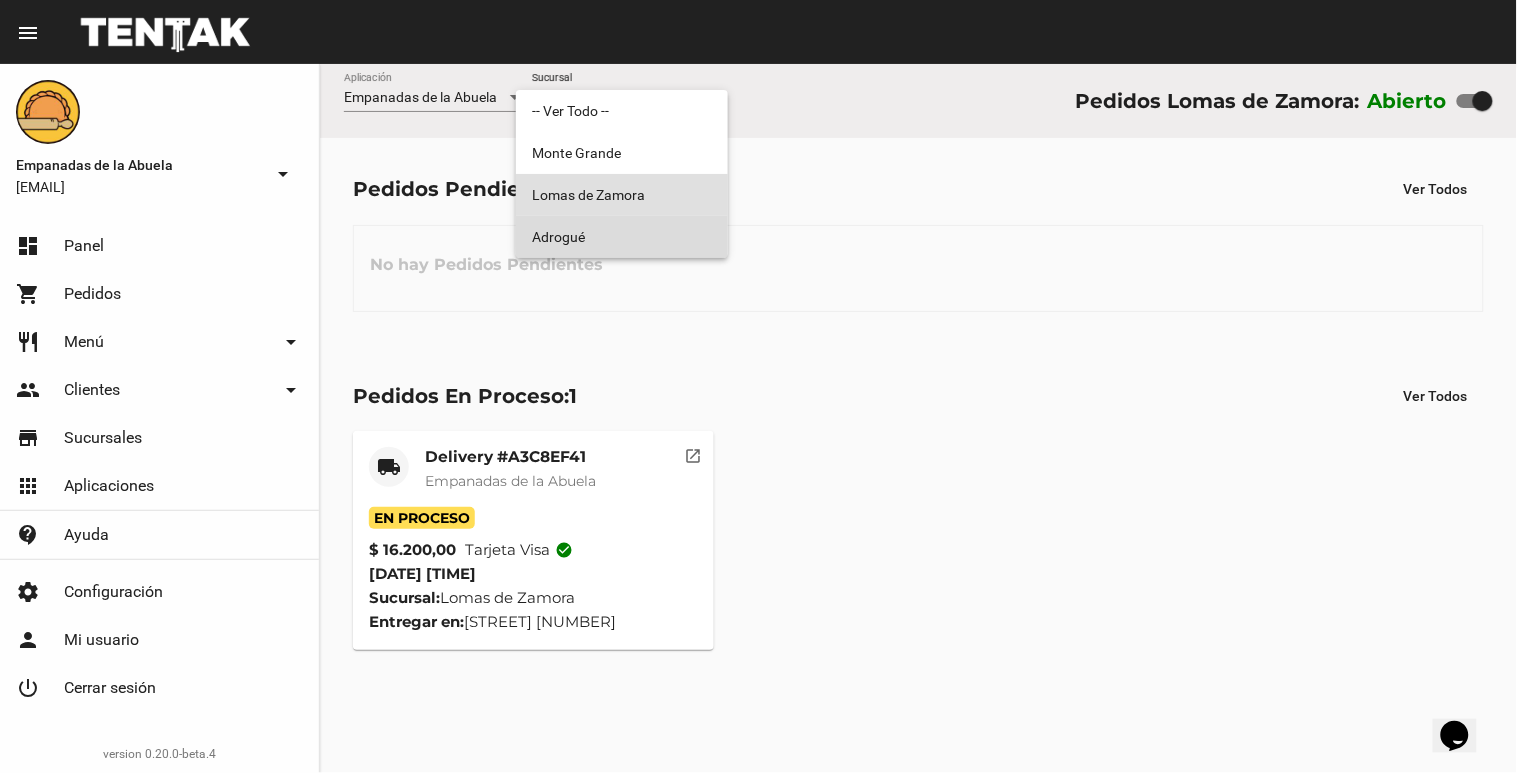 click on "Adrogué" at bounding box center [622, 237] 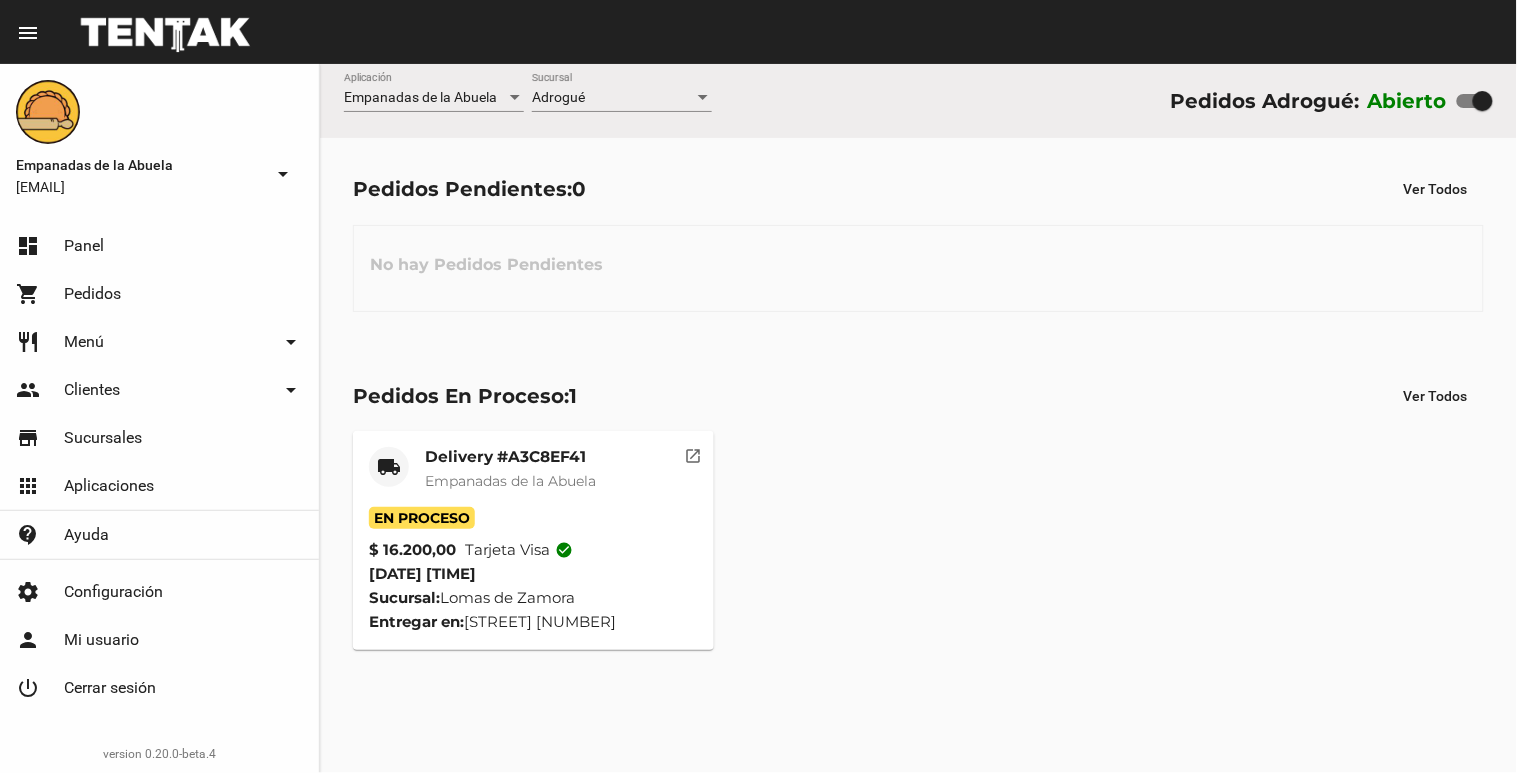click on "Empanadas de la Abuela Aplicación Adrogué Sucursal Pedidos Adrogué: Abierto" at bounding box center [918, 101] 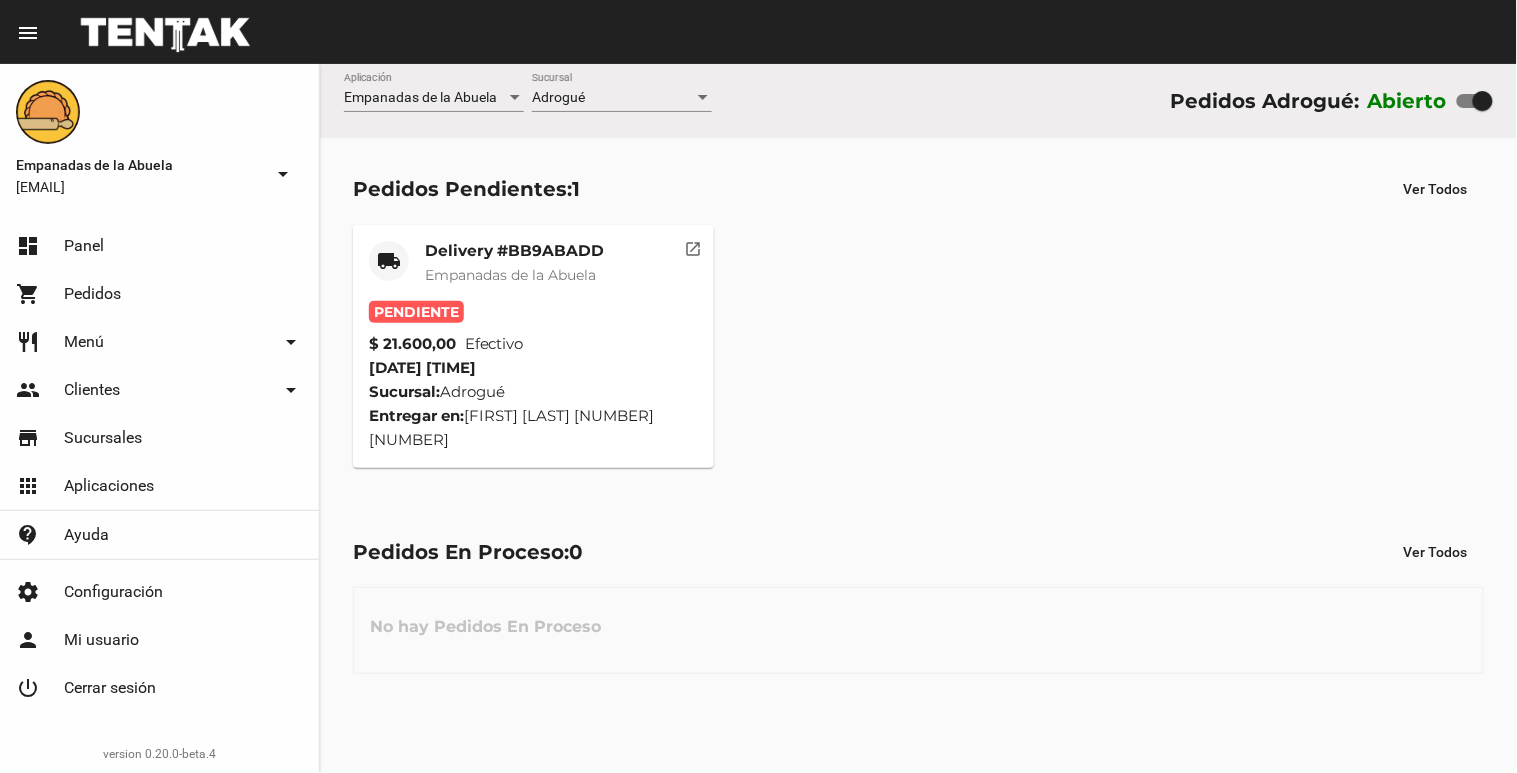 click on "Adrogué Sucursal" at bounding box center [622, 101] 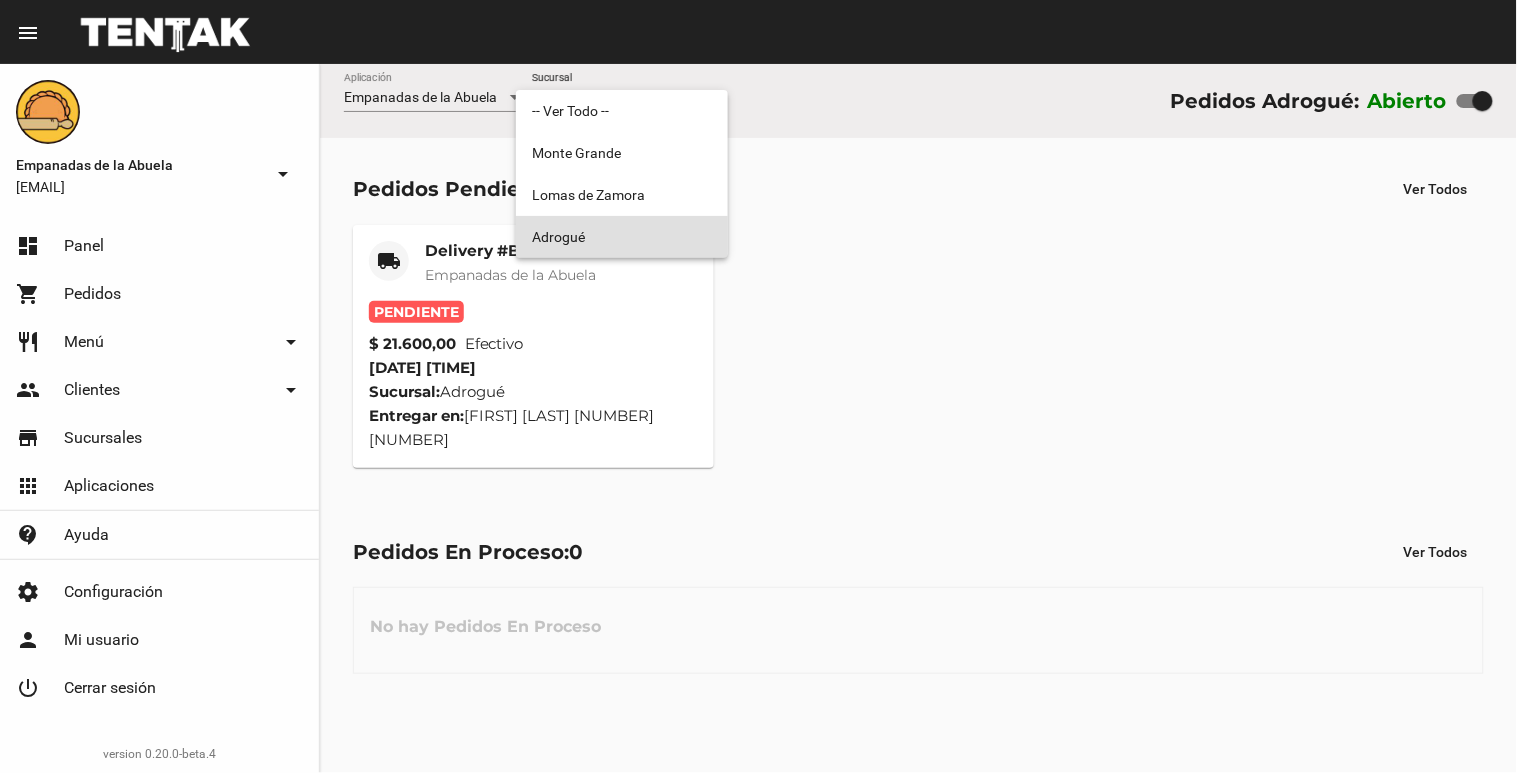 click at bounding box center [758, 386] 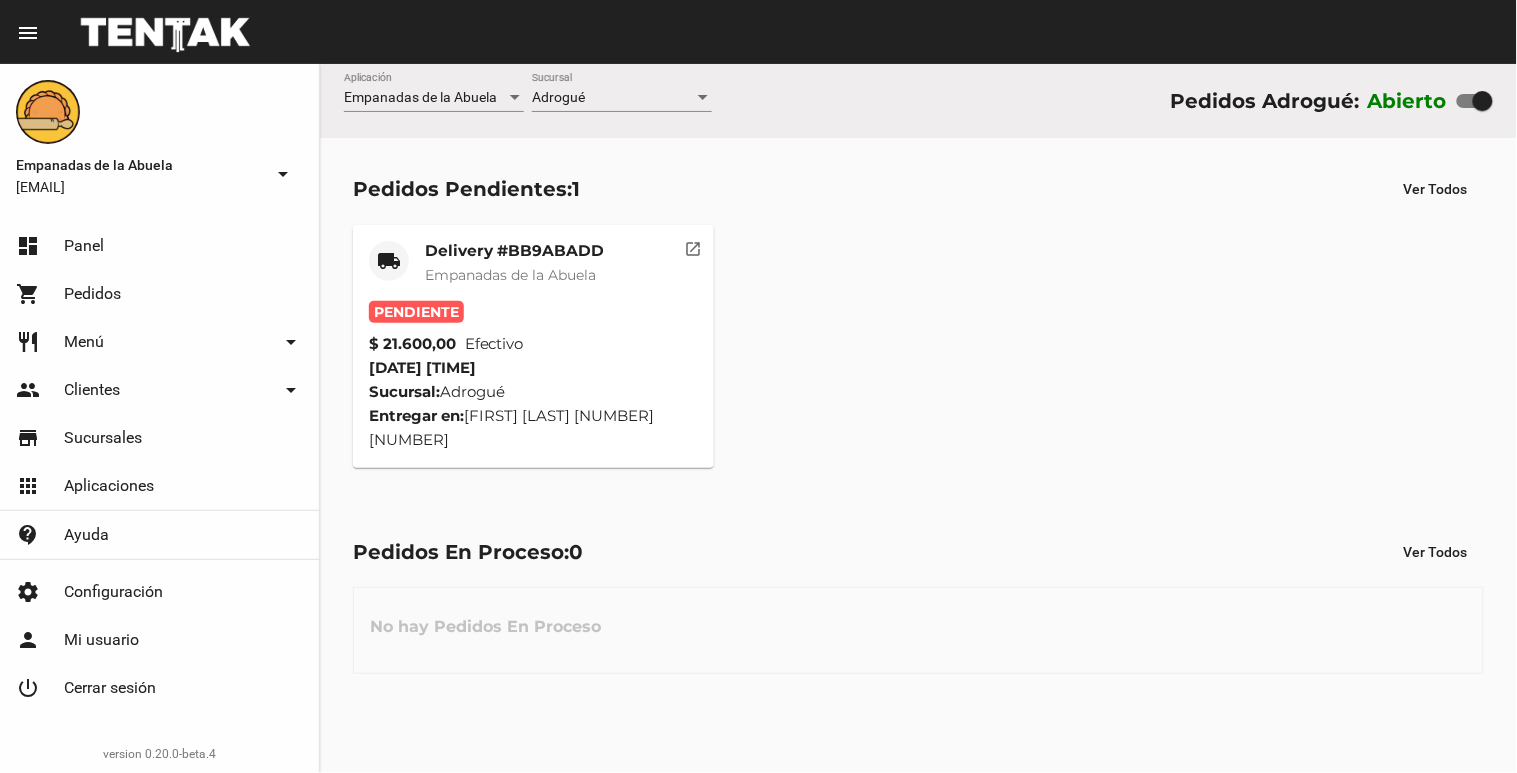 click on "Adrogué" at bounding box center (613, 98) 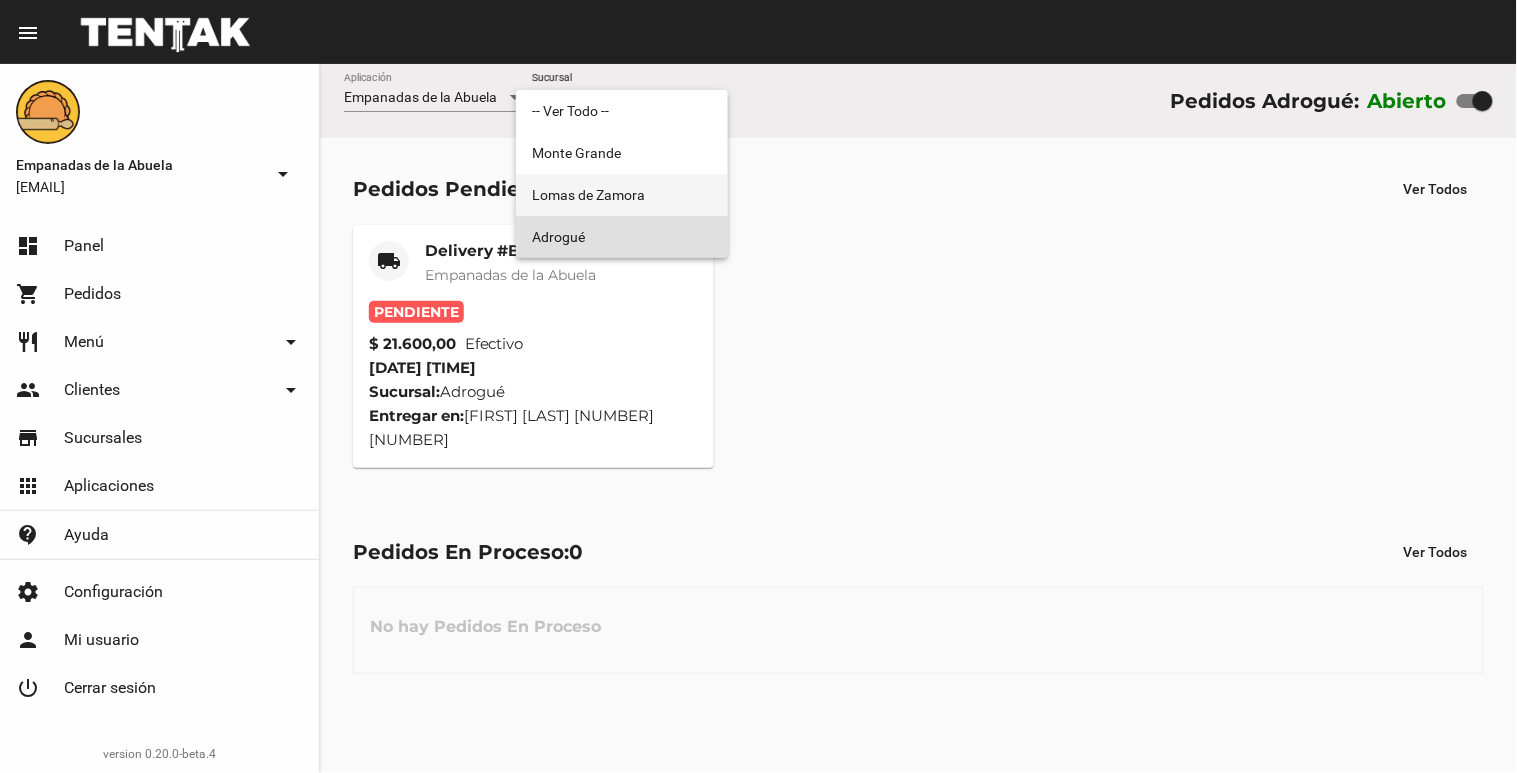 click on "Lomas de Zamora" at bounding box center [622, 195] 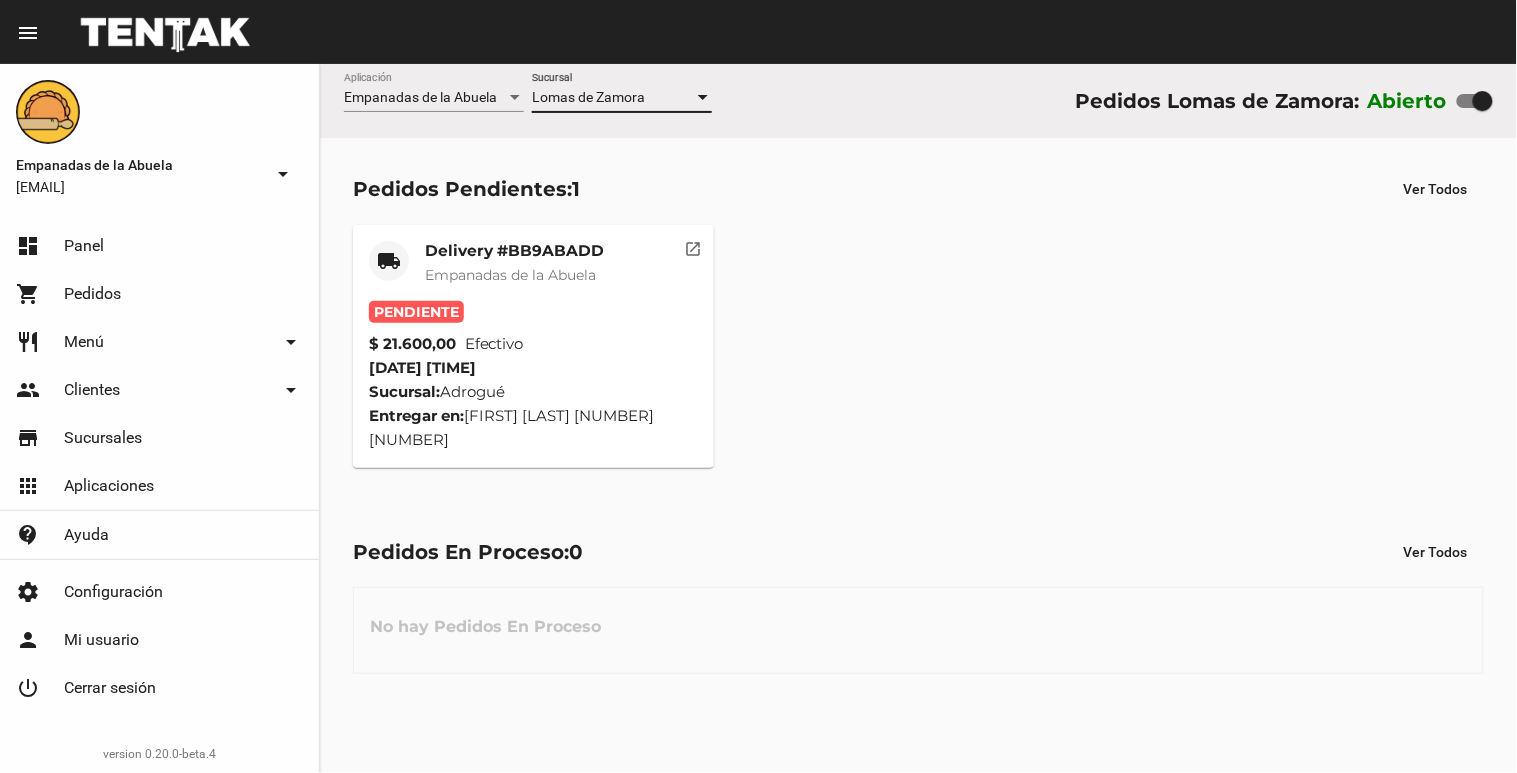 click on "Lomas de Zamora Sucursal" at bounding box center [622, 92] 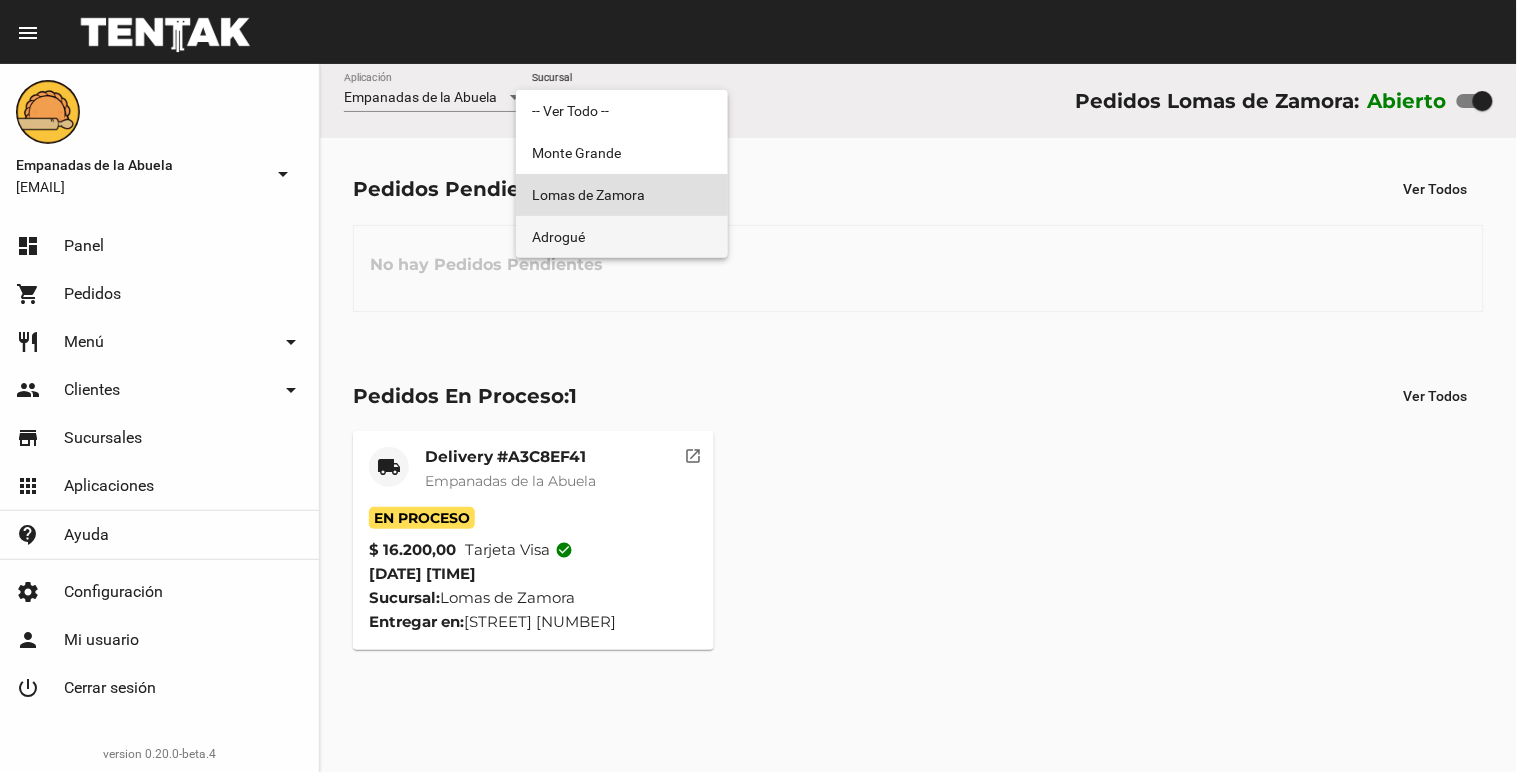 click on "Adrogué" at bounding box center [622, 237] 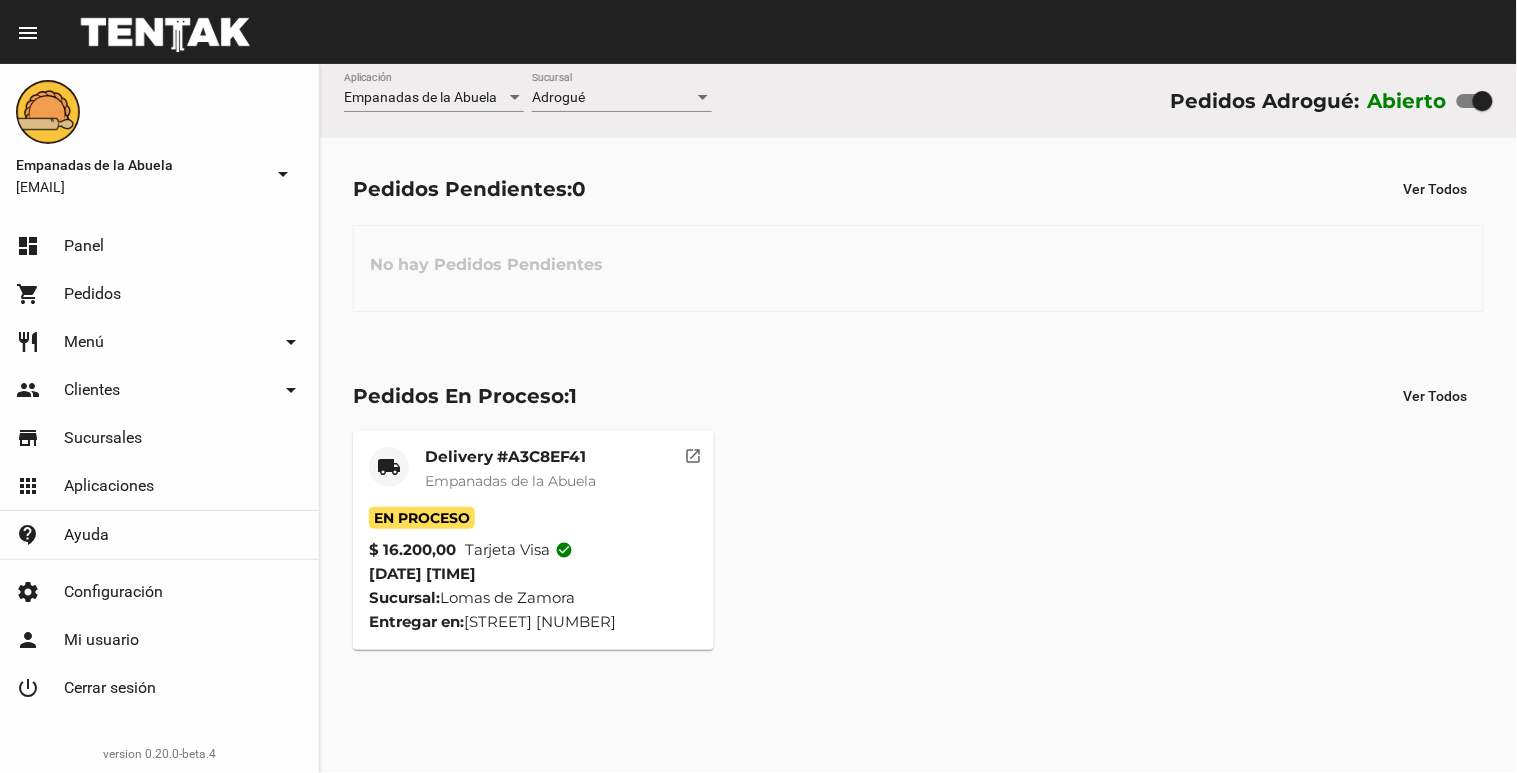 click on "Empanadas de la Abuela Aplicación Adrogué Sucursal Pedidos Adrogué: Abierto" at bounding box center (918, 101) 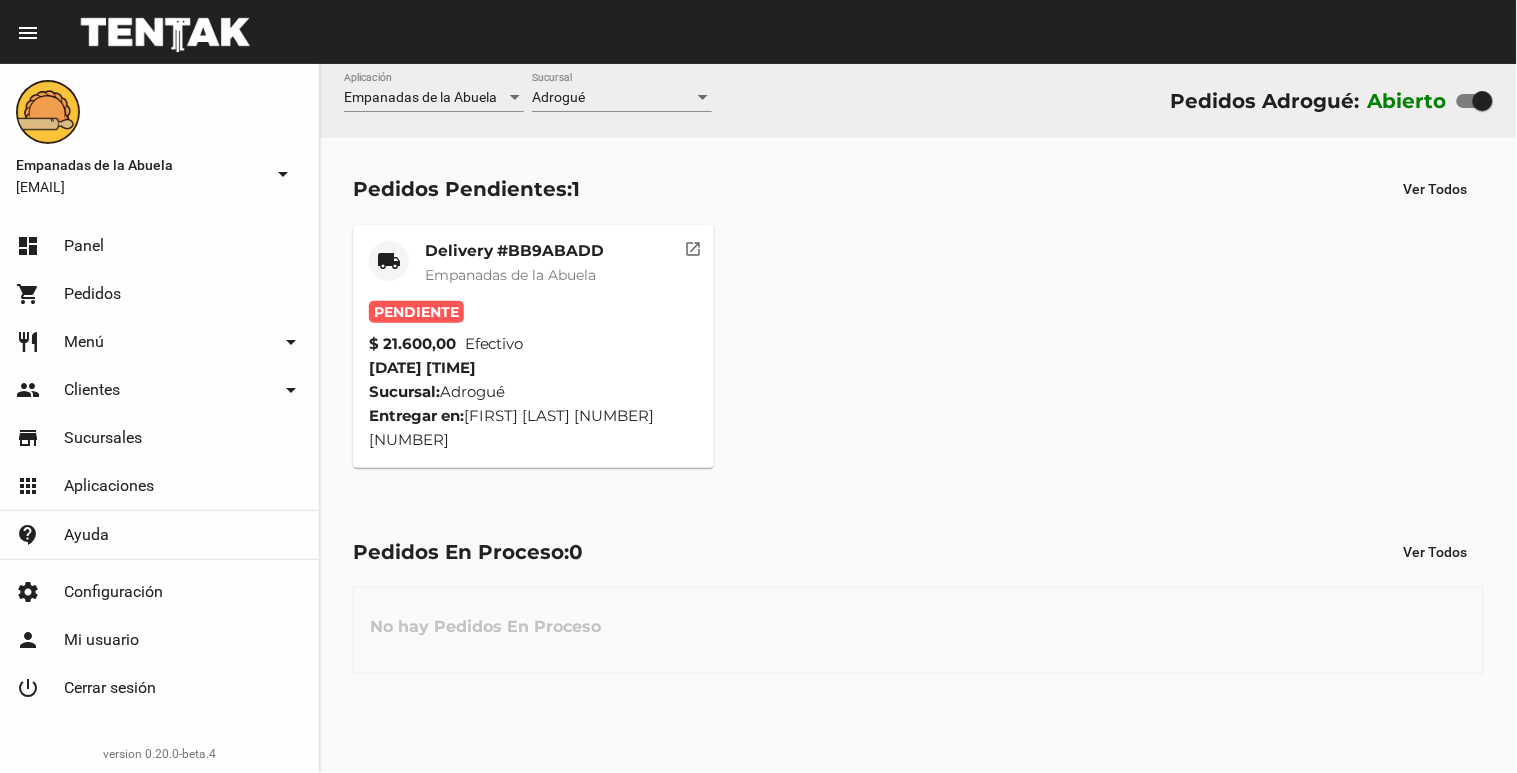 click on "Adrogué" at bounding box center (613, 98) 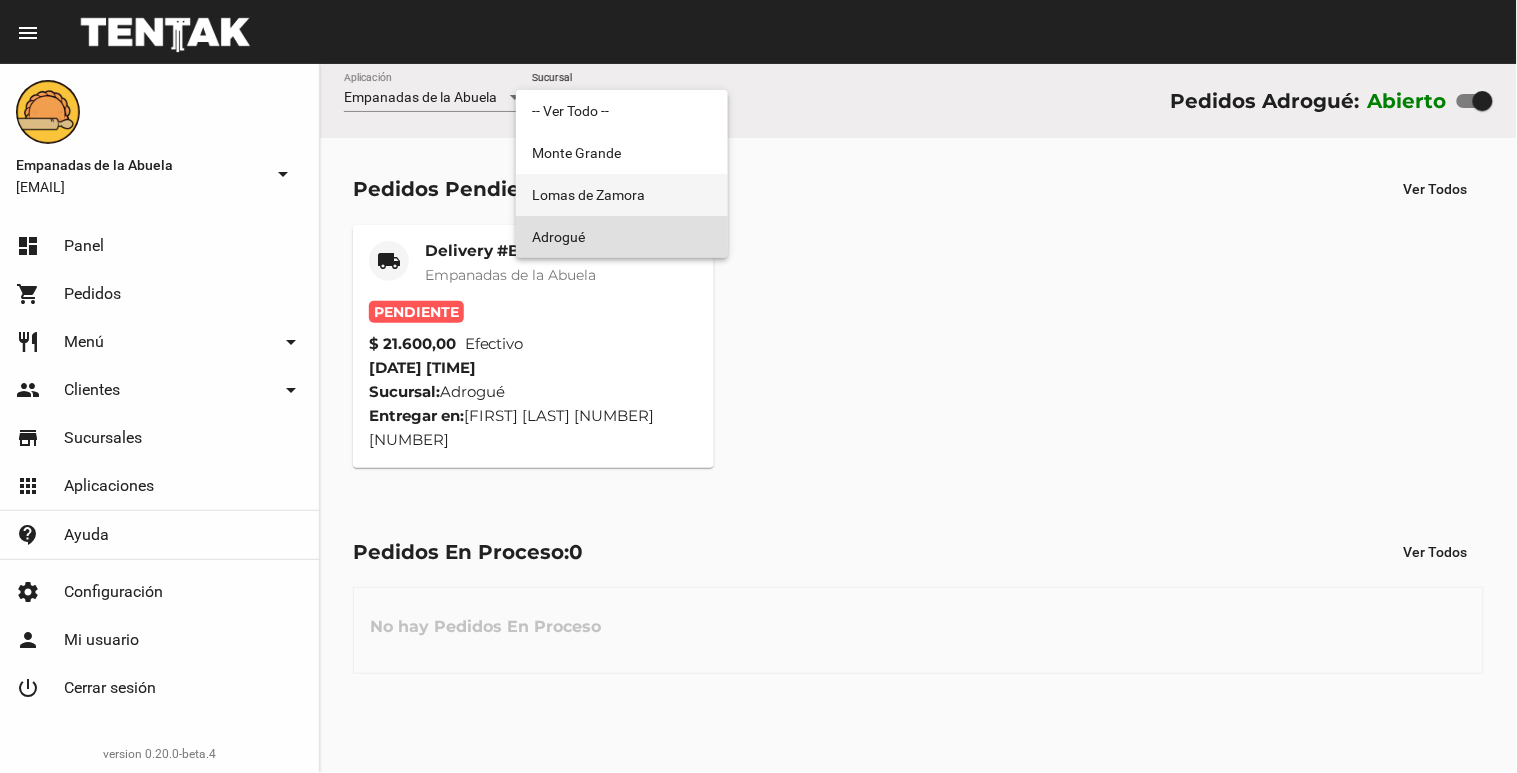 click on "Lomas de Zamora" at bounding box center (622, 195) 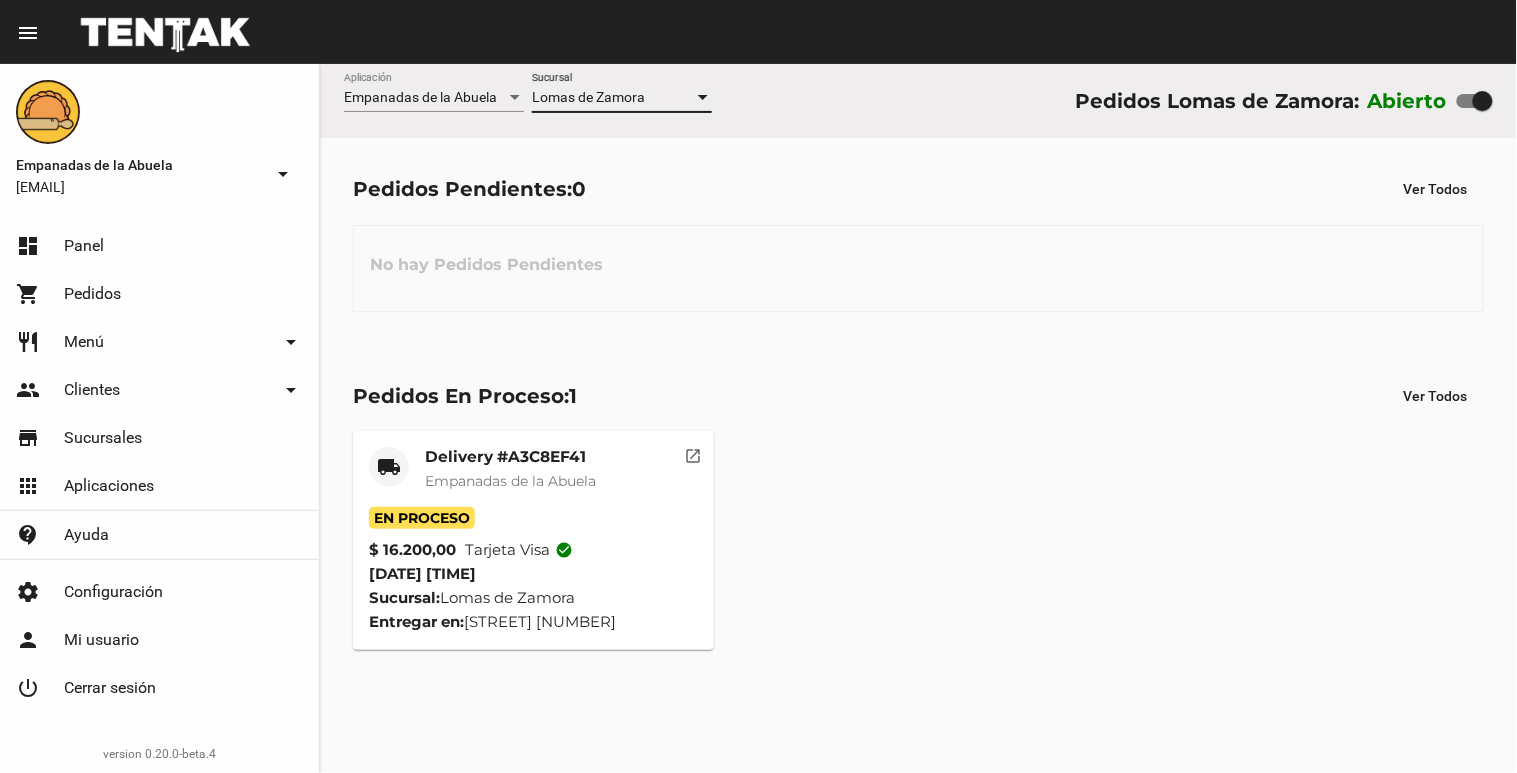 click on "Lomas de Zamora" at bounding box center (588, 97) 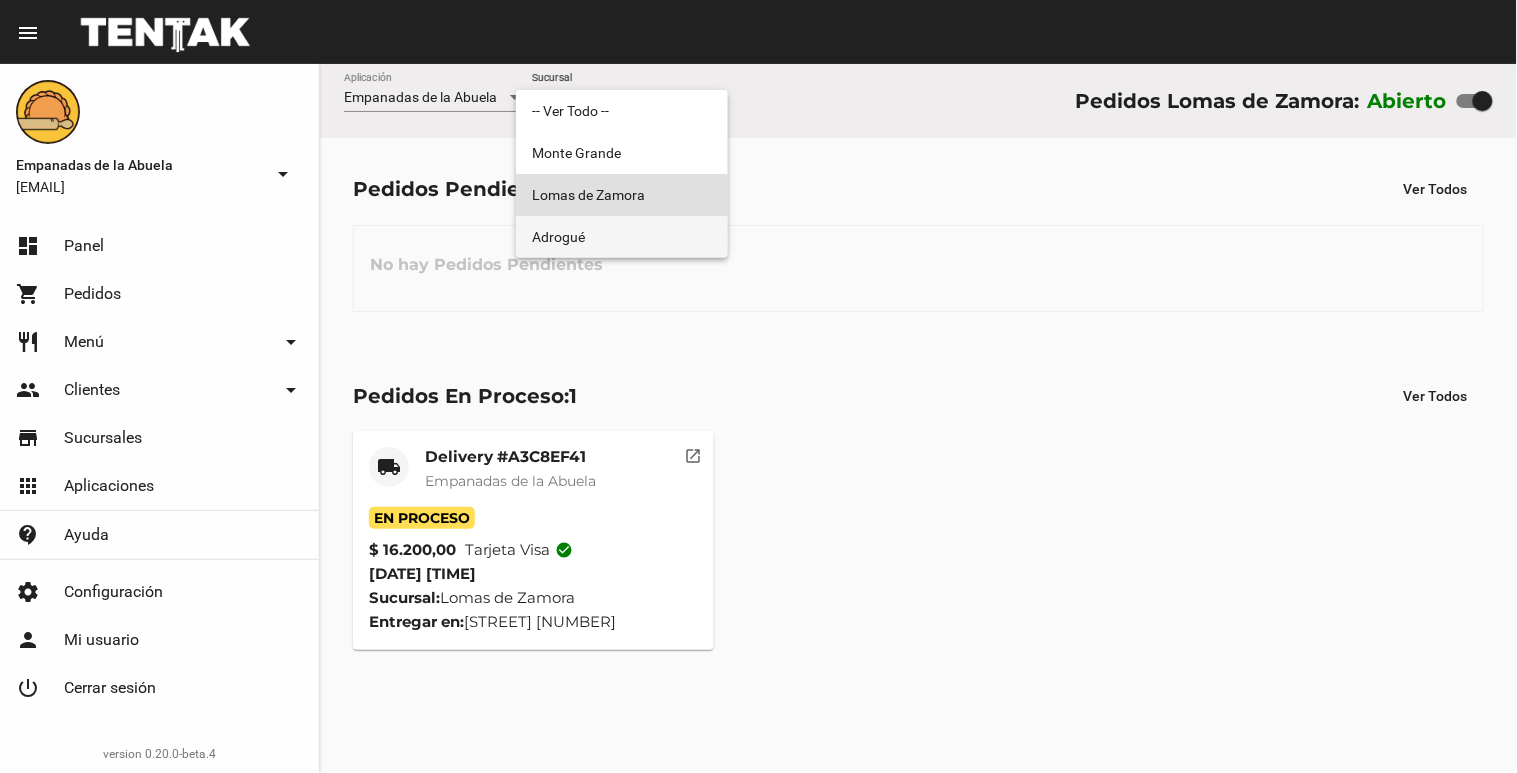 click on "Adrogué" at bounding box center (622, 237) 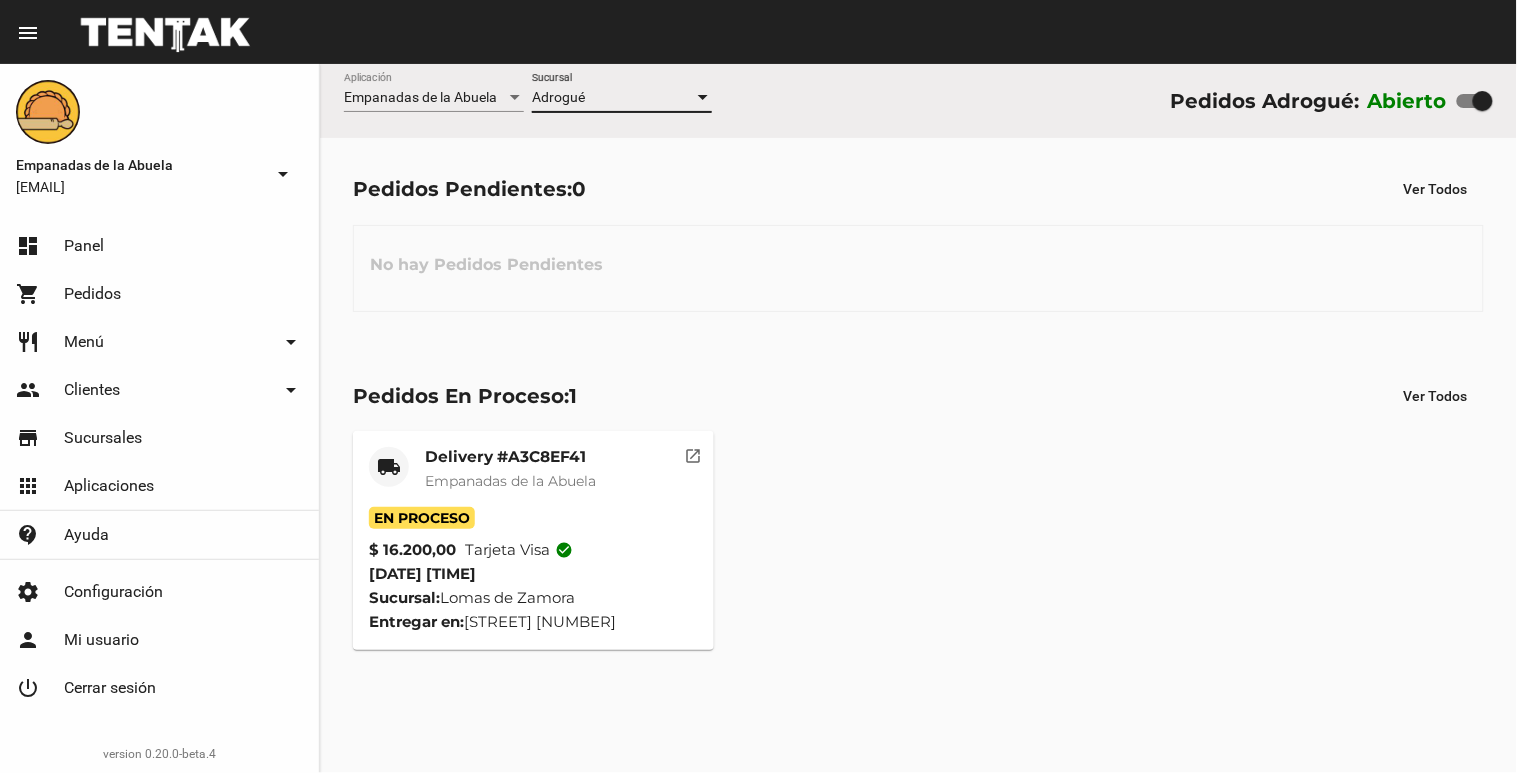 click on "Adrogué" at bounding box center [613, 98] 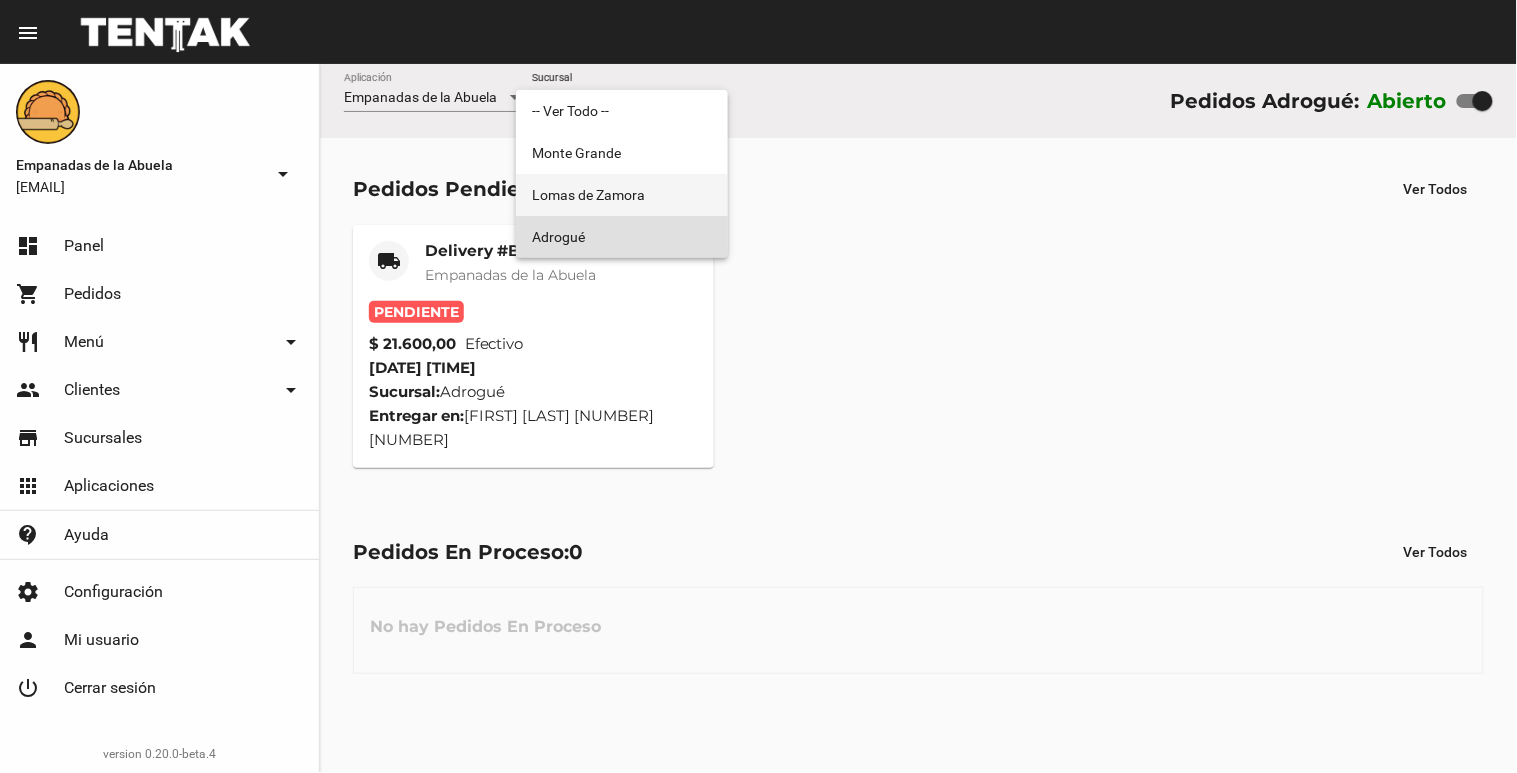 click on "Lomas de Zamora" at bounding box center (622, 195) 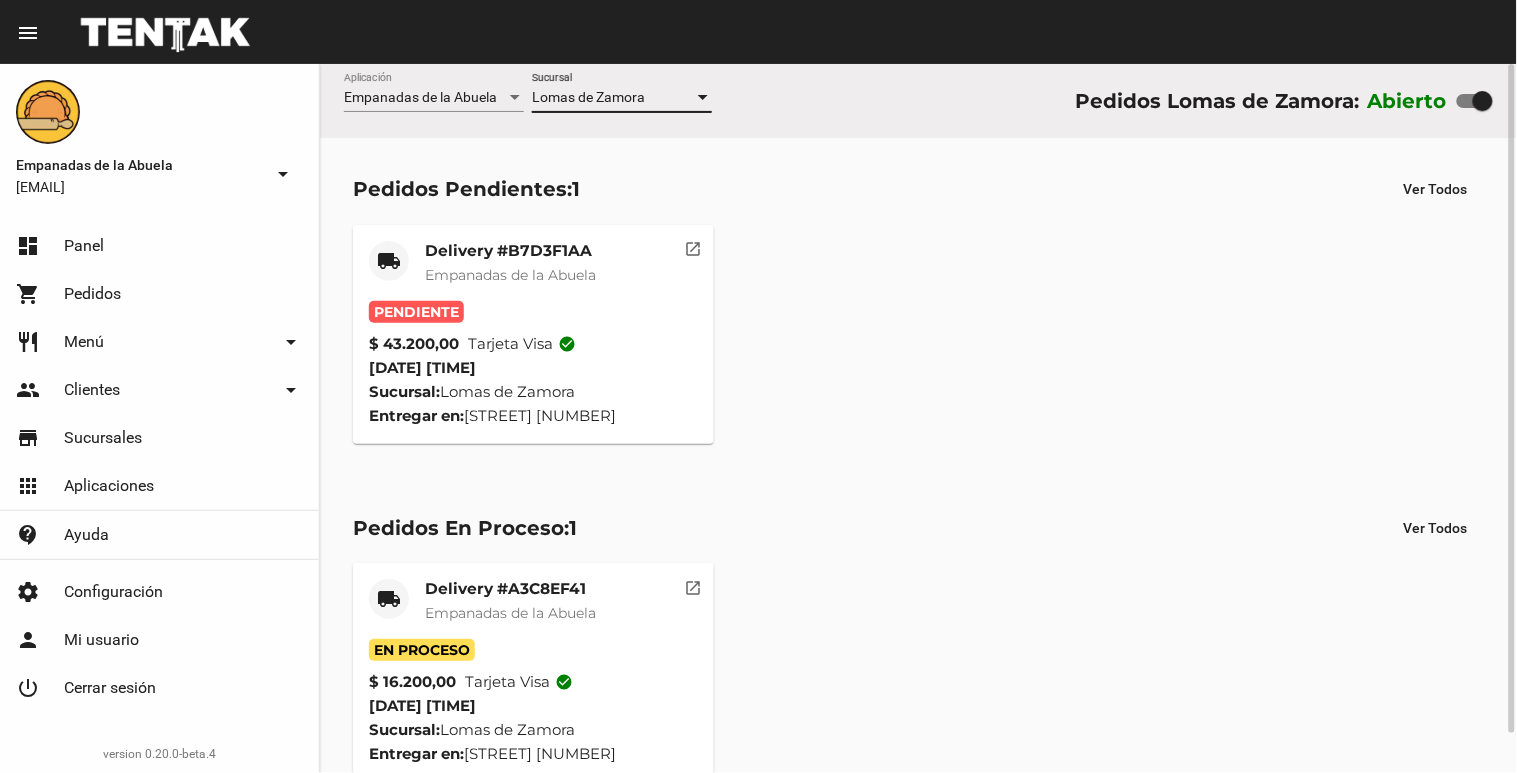 click on "Lomas de Zamora" at bounding box center (613, 98) 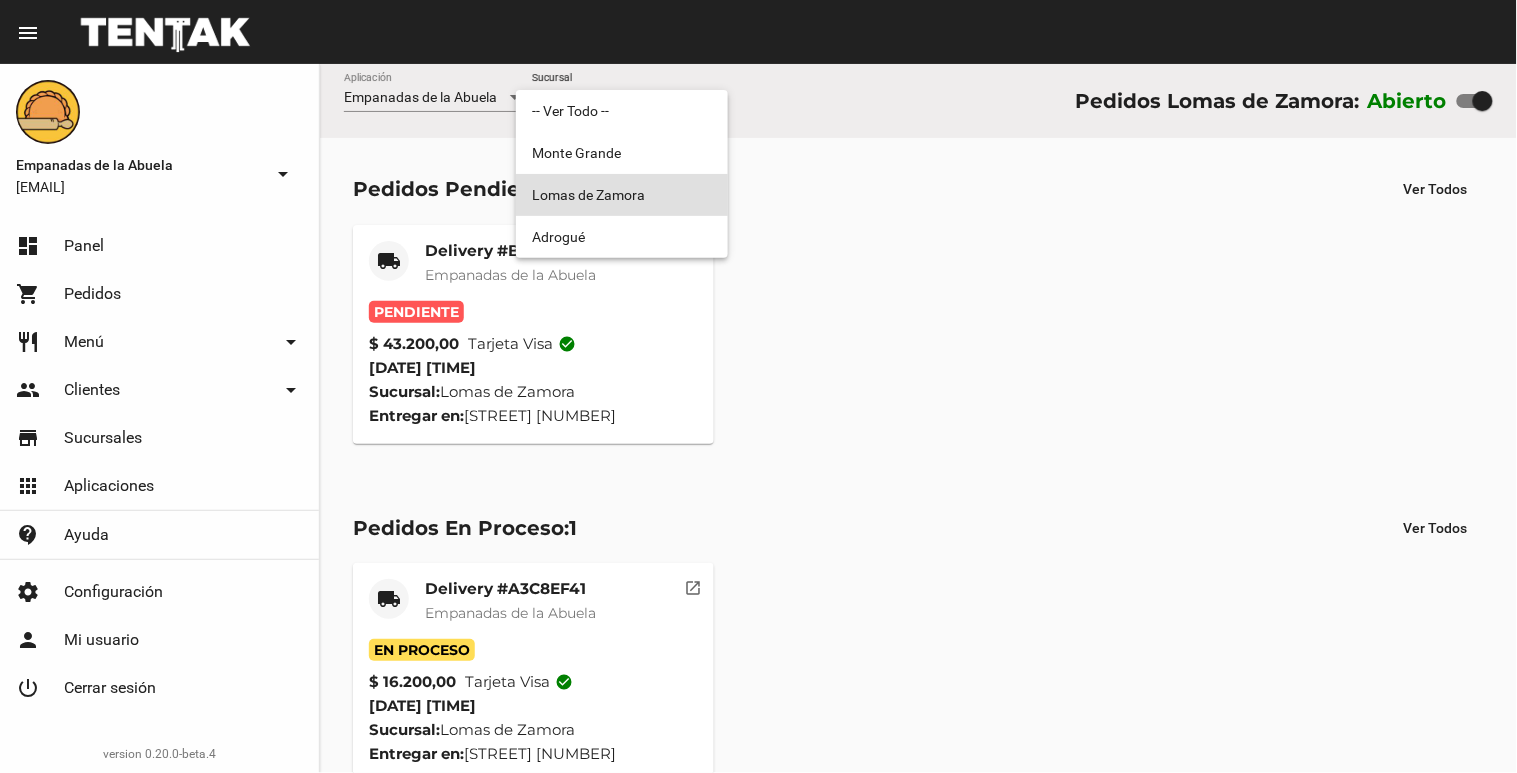click at bounding box center (758, 386) 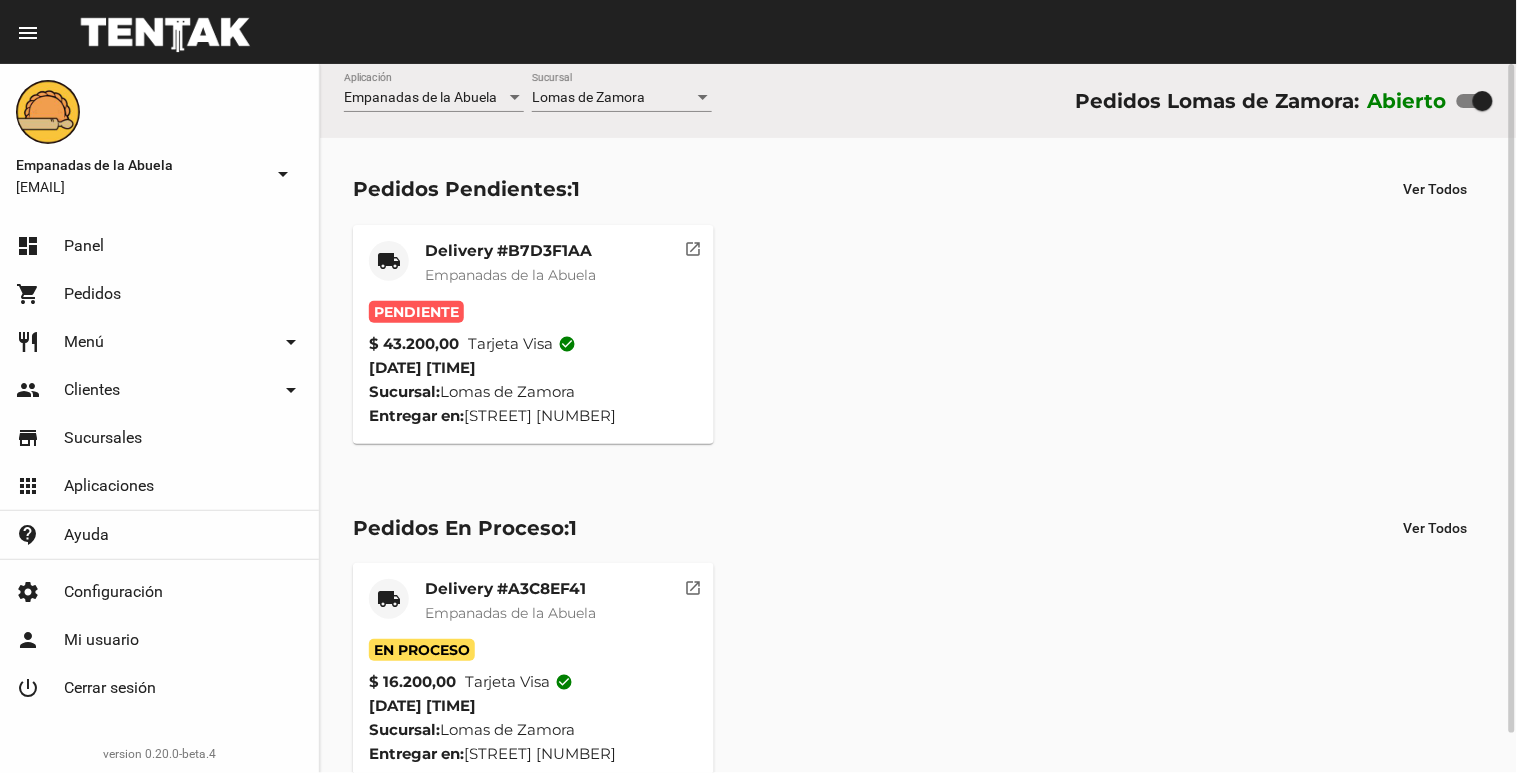 click on "Lomas de Zamora Sucursal" at bounding box center (622, 92) 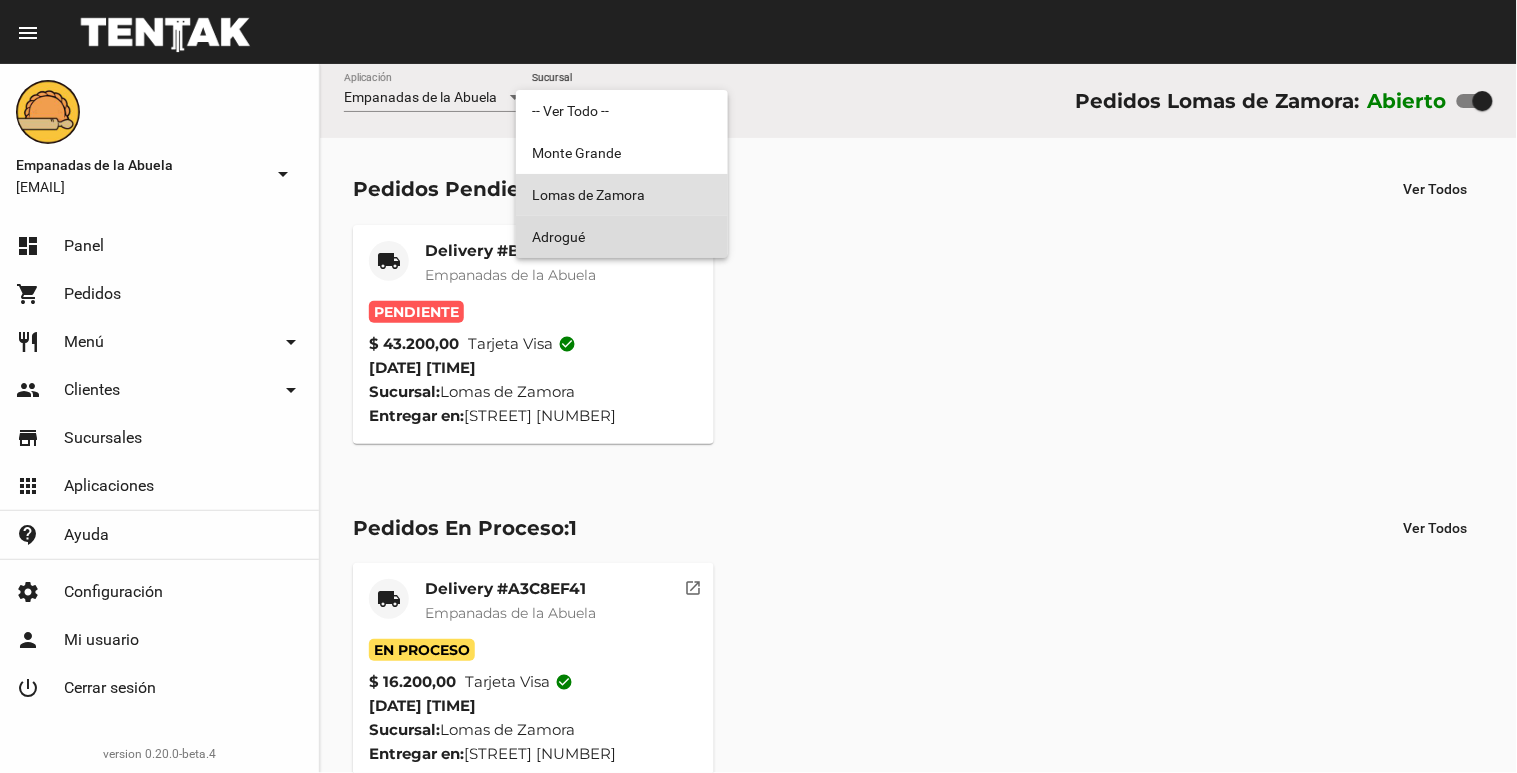 click on "Adrogué" at bounding box center [622, 237] 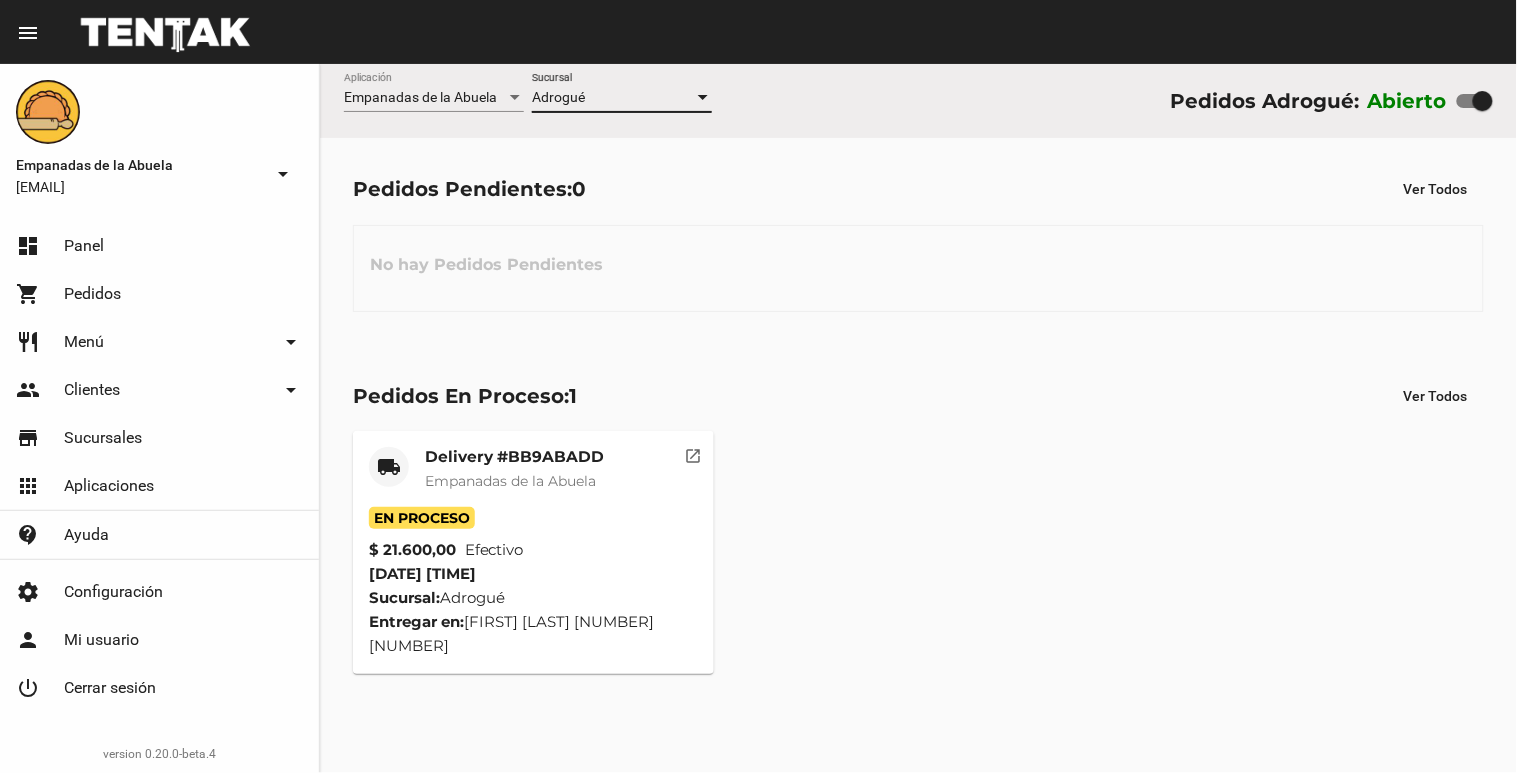 click on "Adrogué" at bounding box center (613, 98) 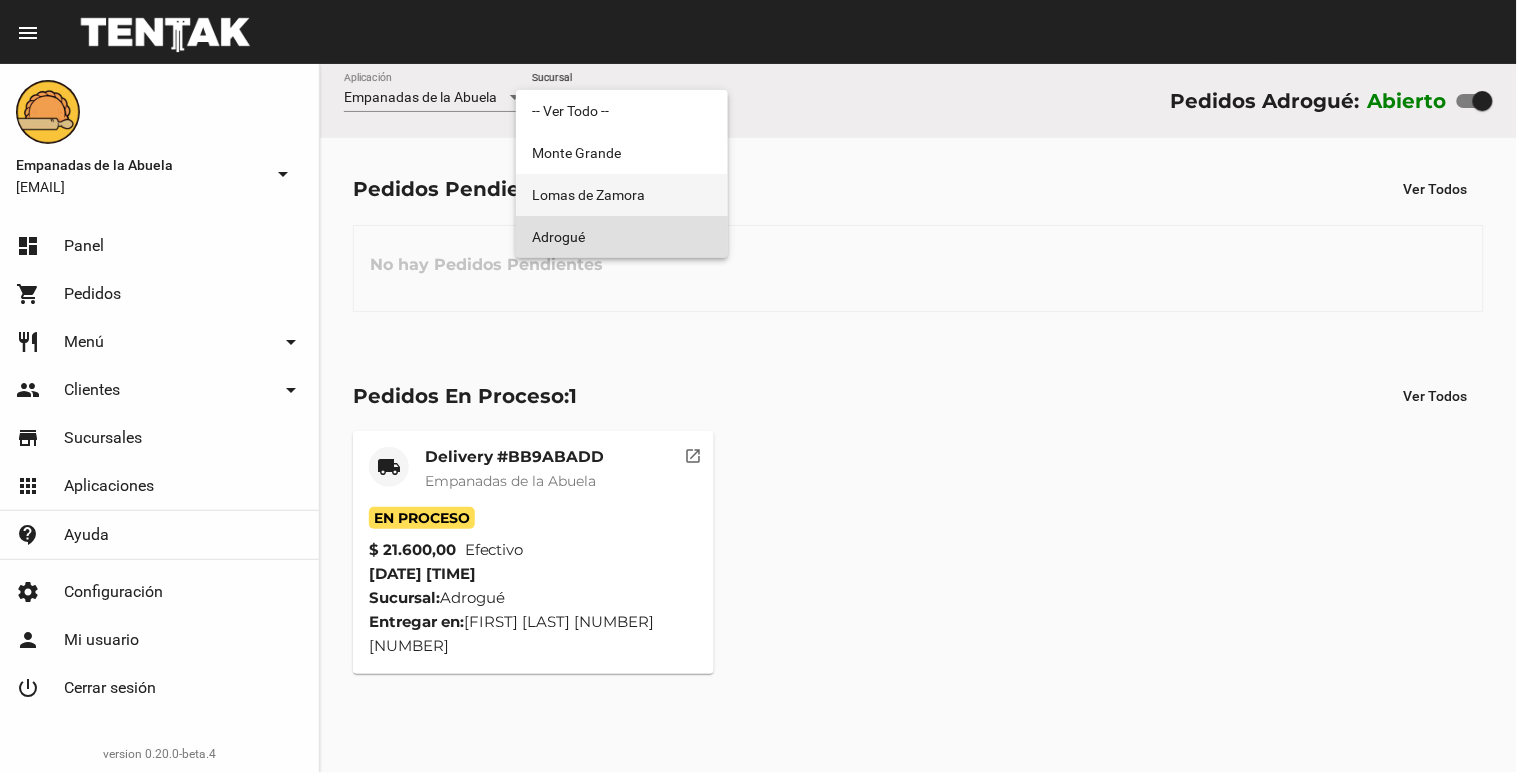 click on "Lomas de Zamora" at bounding box center [622, 195] 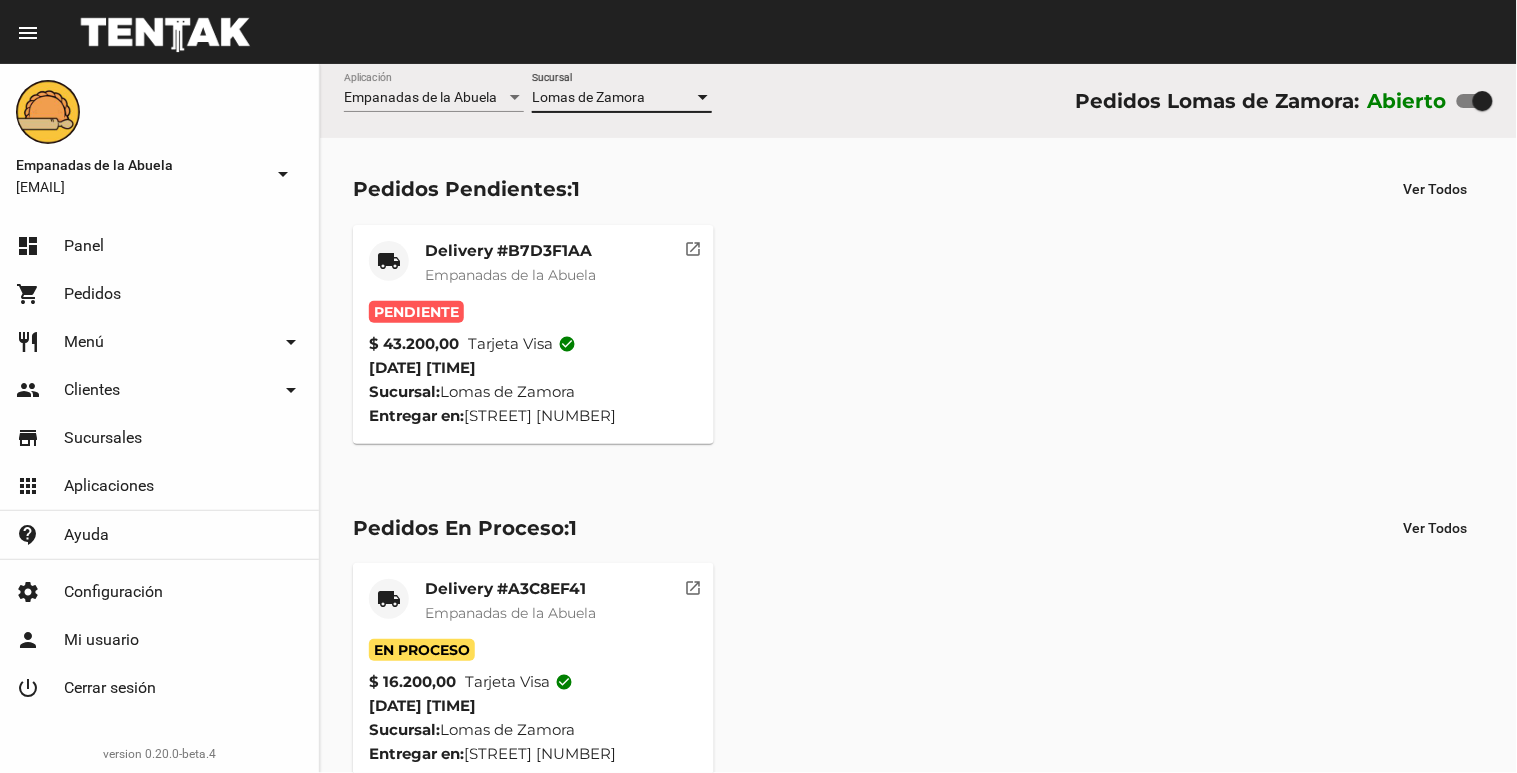 click on "Delivery #B7D3F1AA" at bounding box center (510, 251) 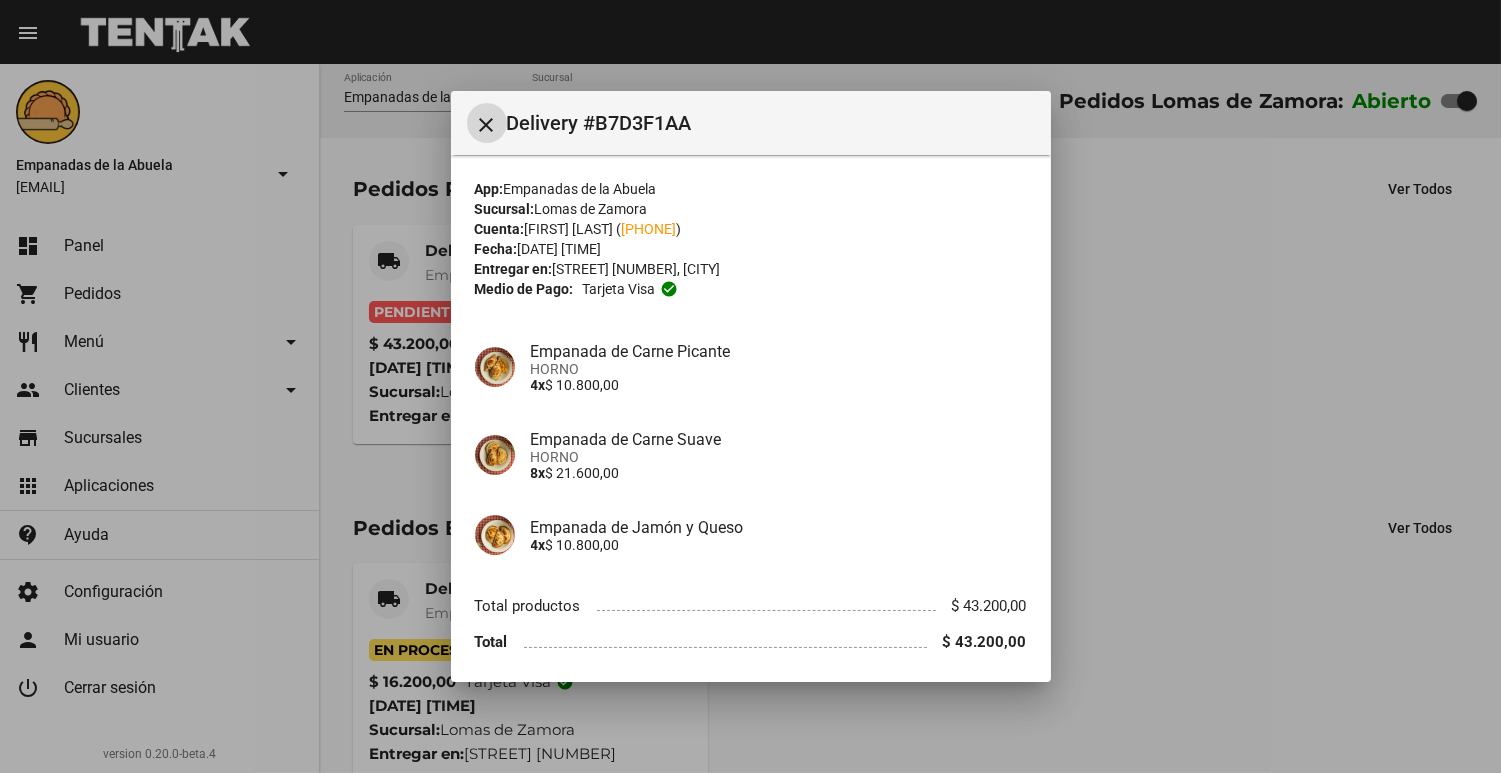 scroll, scrollTop: 71, scrollLeft: 0, axis: vertical 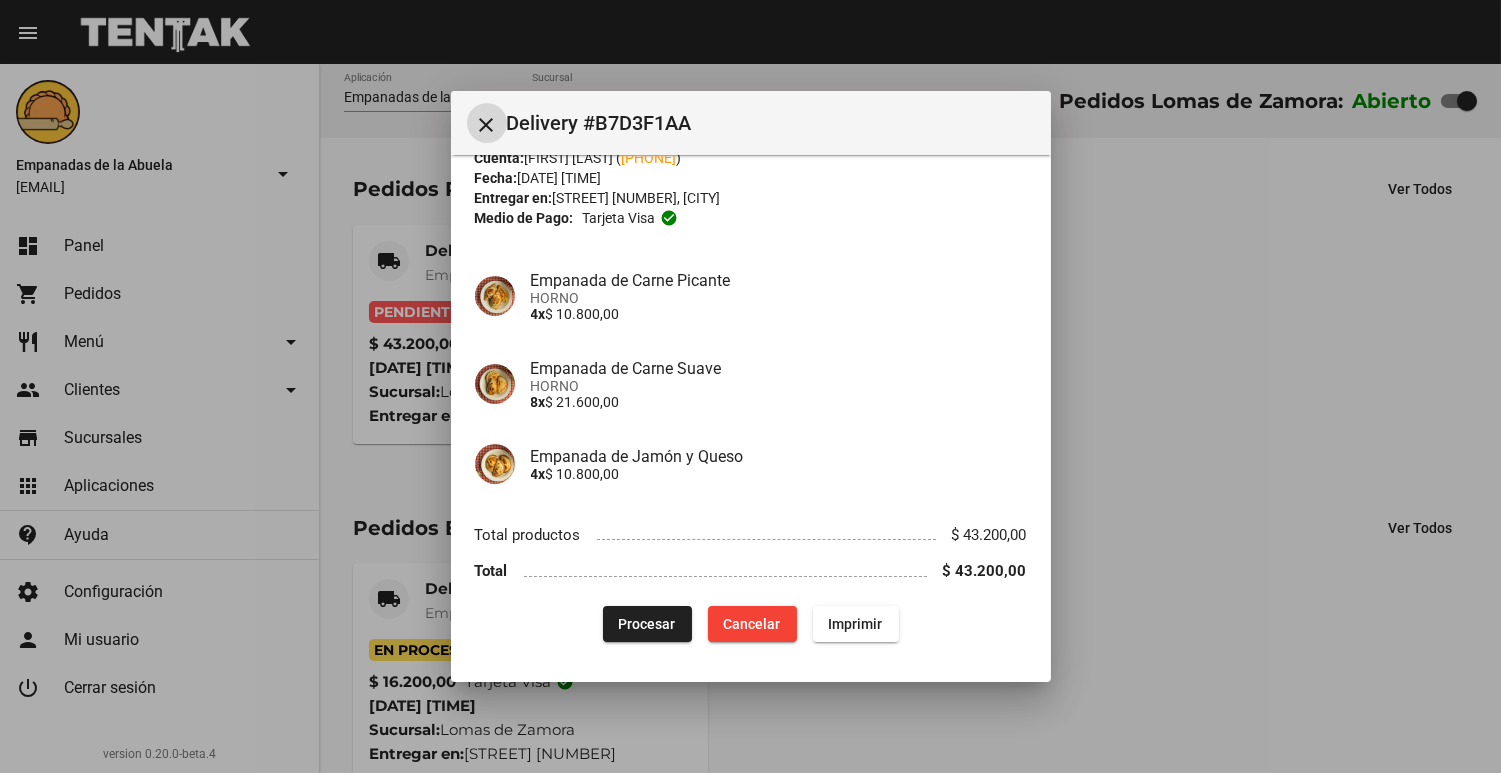 click on "Imprimir" at bounding box center (647, 624) 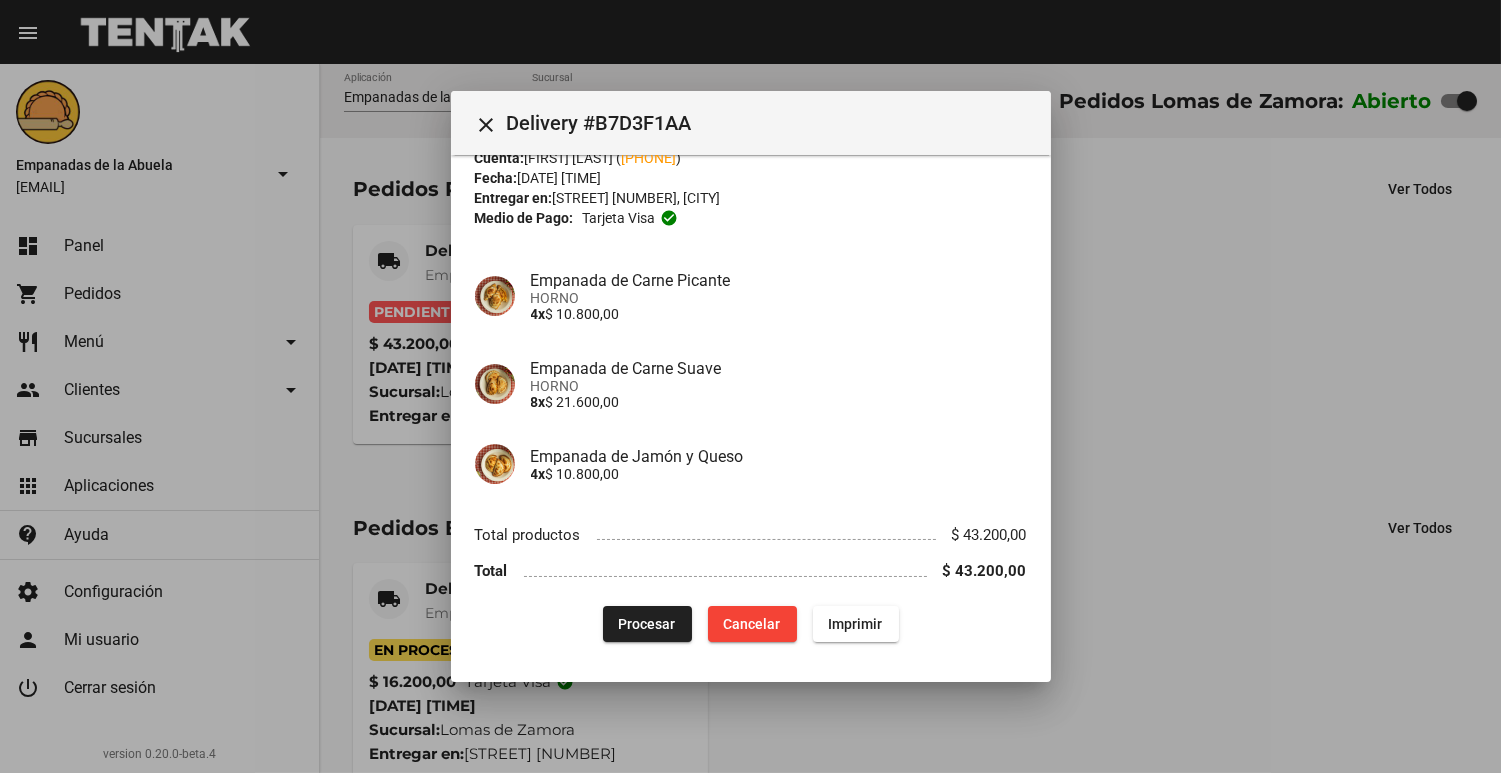 click on "Procesar" at bounding box center (647, 624) 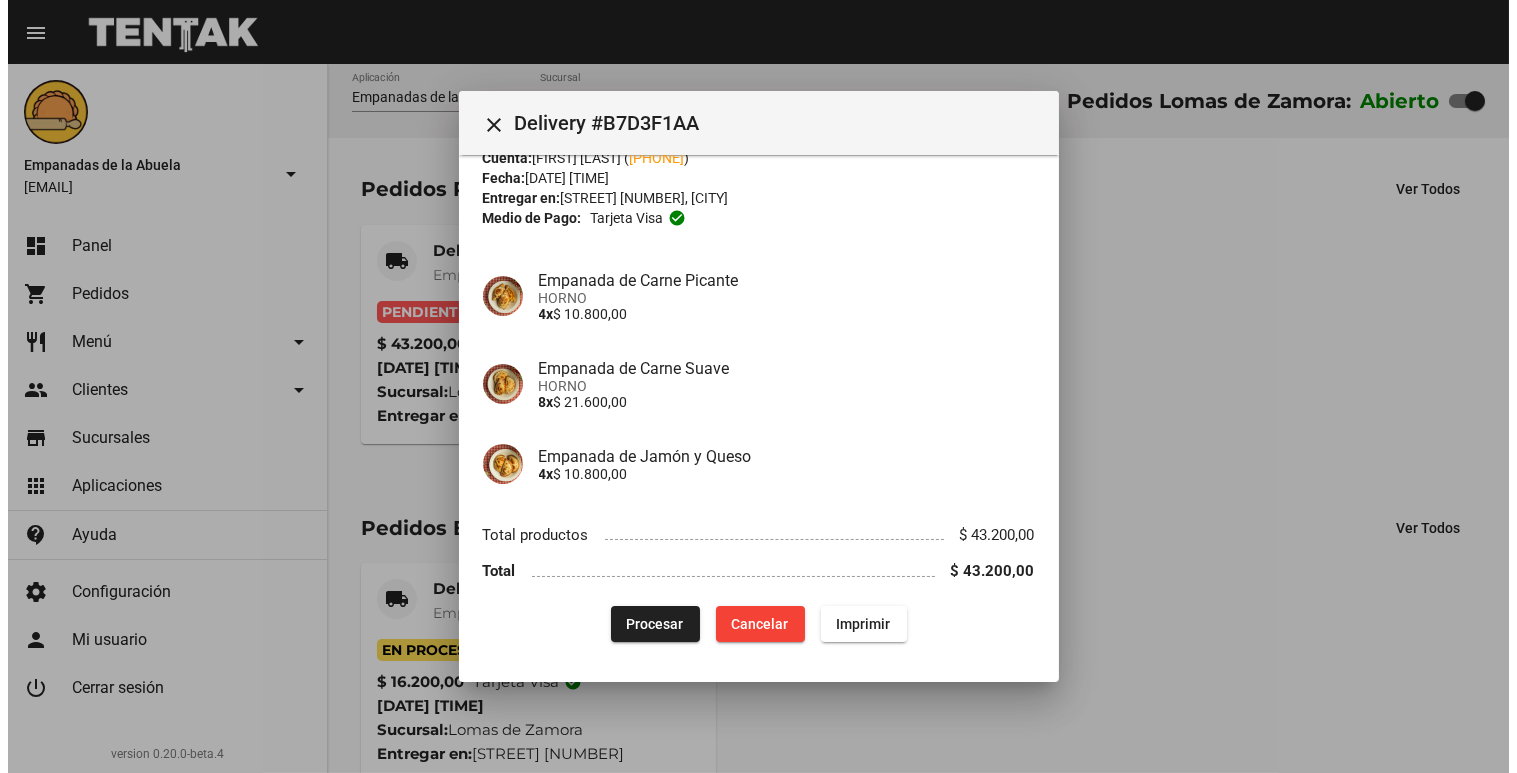 scroll, scrollTop: 0, scrollLeft: 0, axis: both 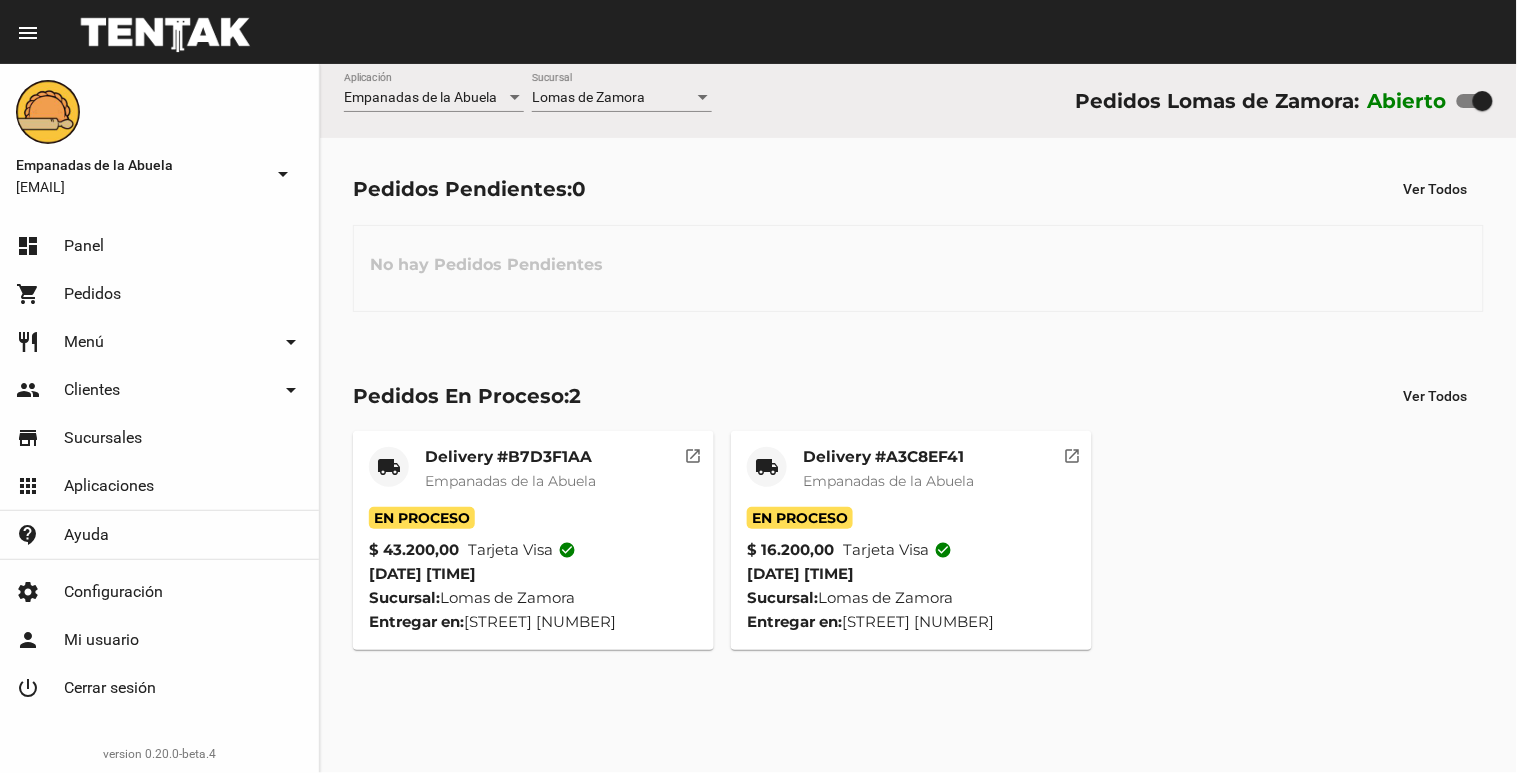 click on "Lomas de Zamora" at bounding box center [588, 97] 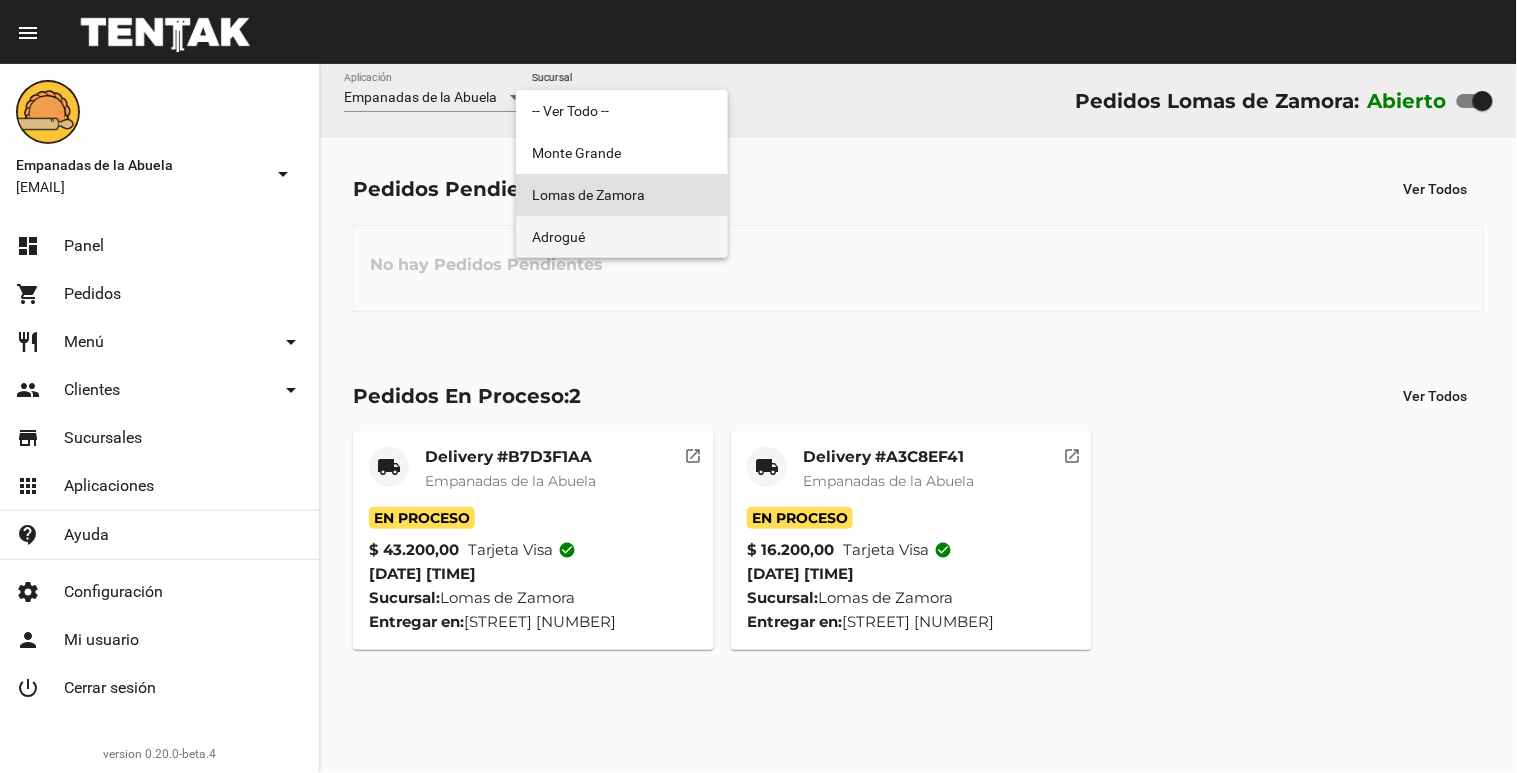 click on "Adrogué" at bounding box center (622, 237) 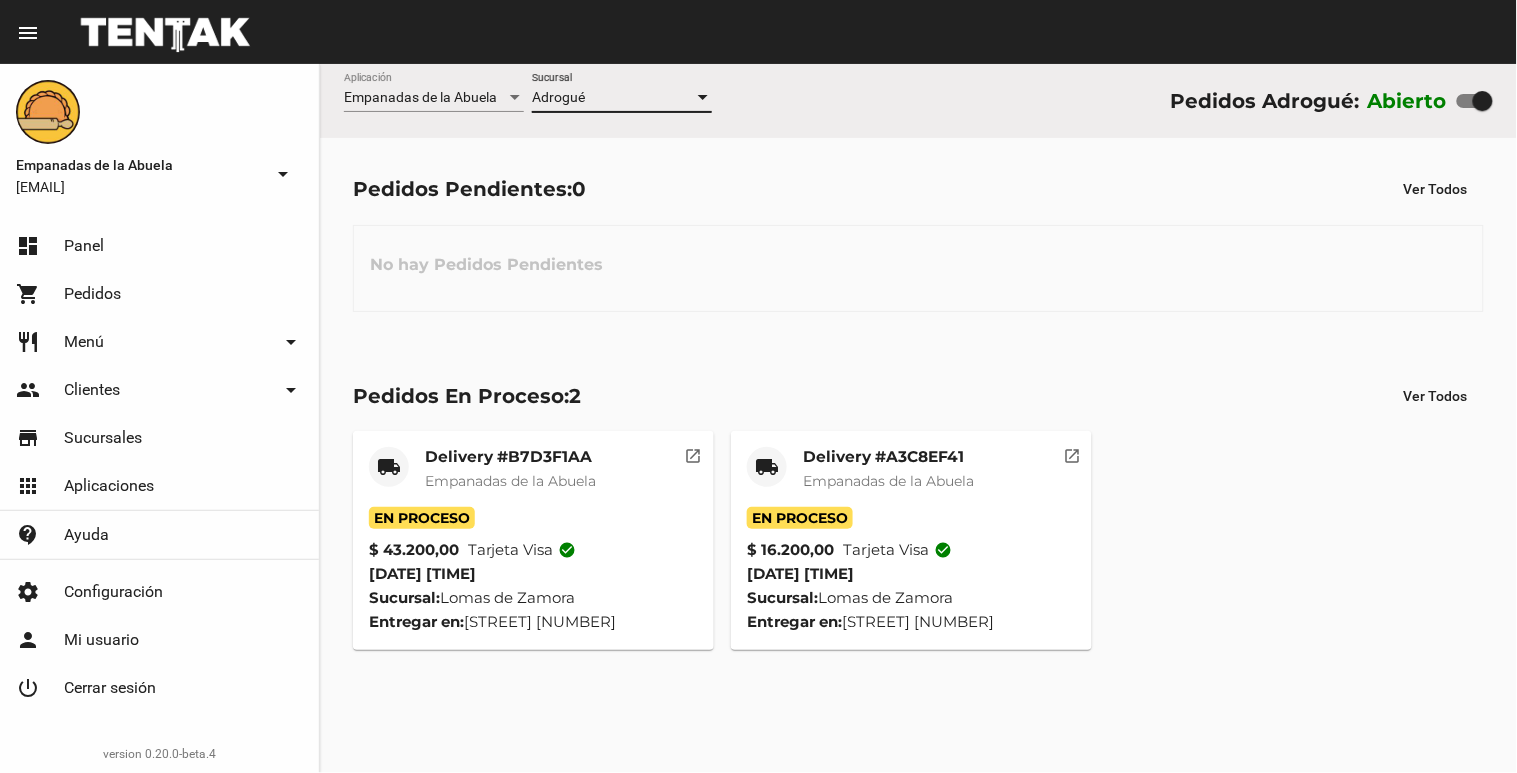 drag, startPoint x: 655, startPoint y: 38, endPoint x: 652, endPoint y: 83, distance: 45.099888 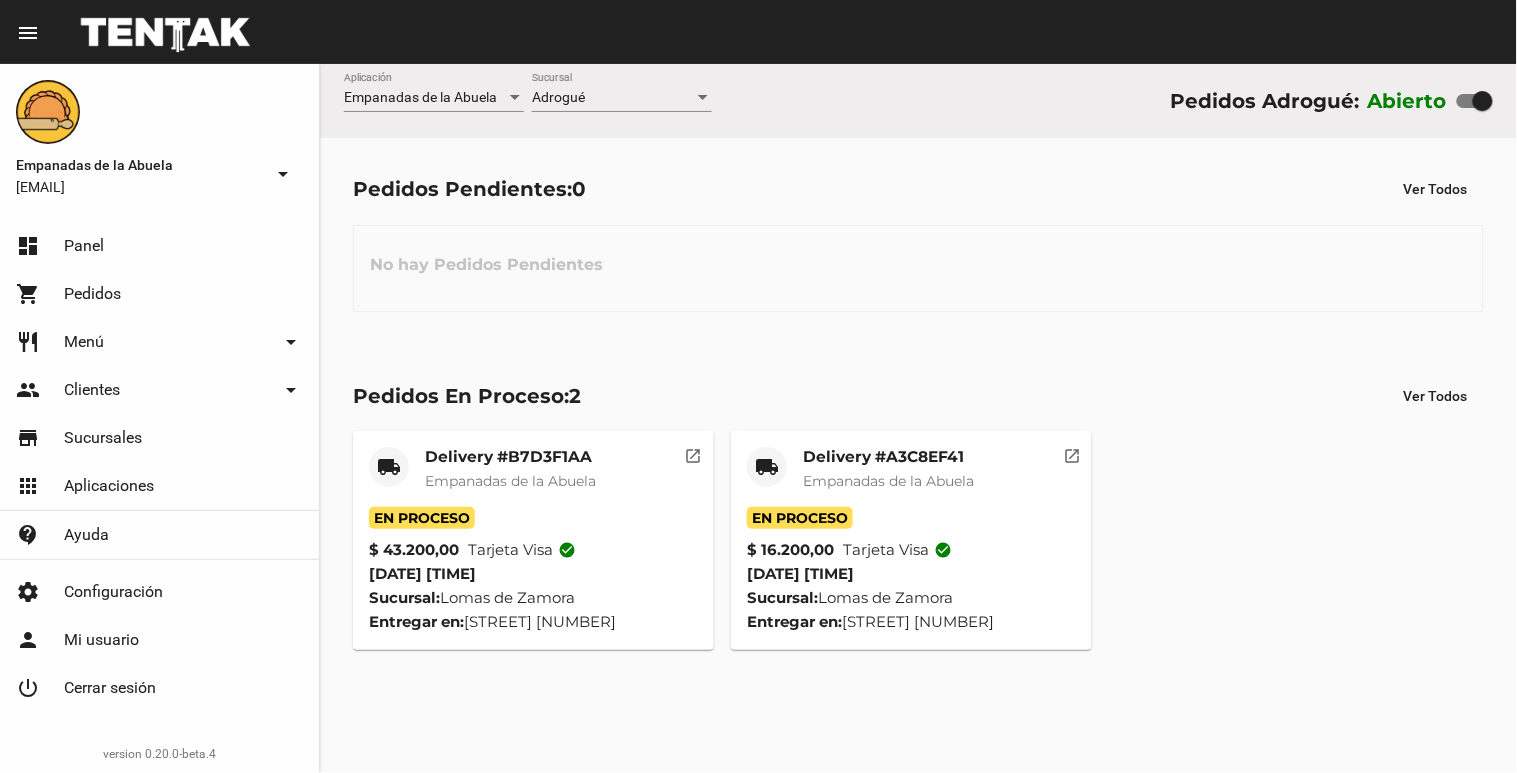 click on "Adrogué" at bounding box center [613, 98] 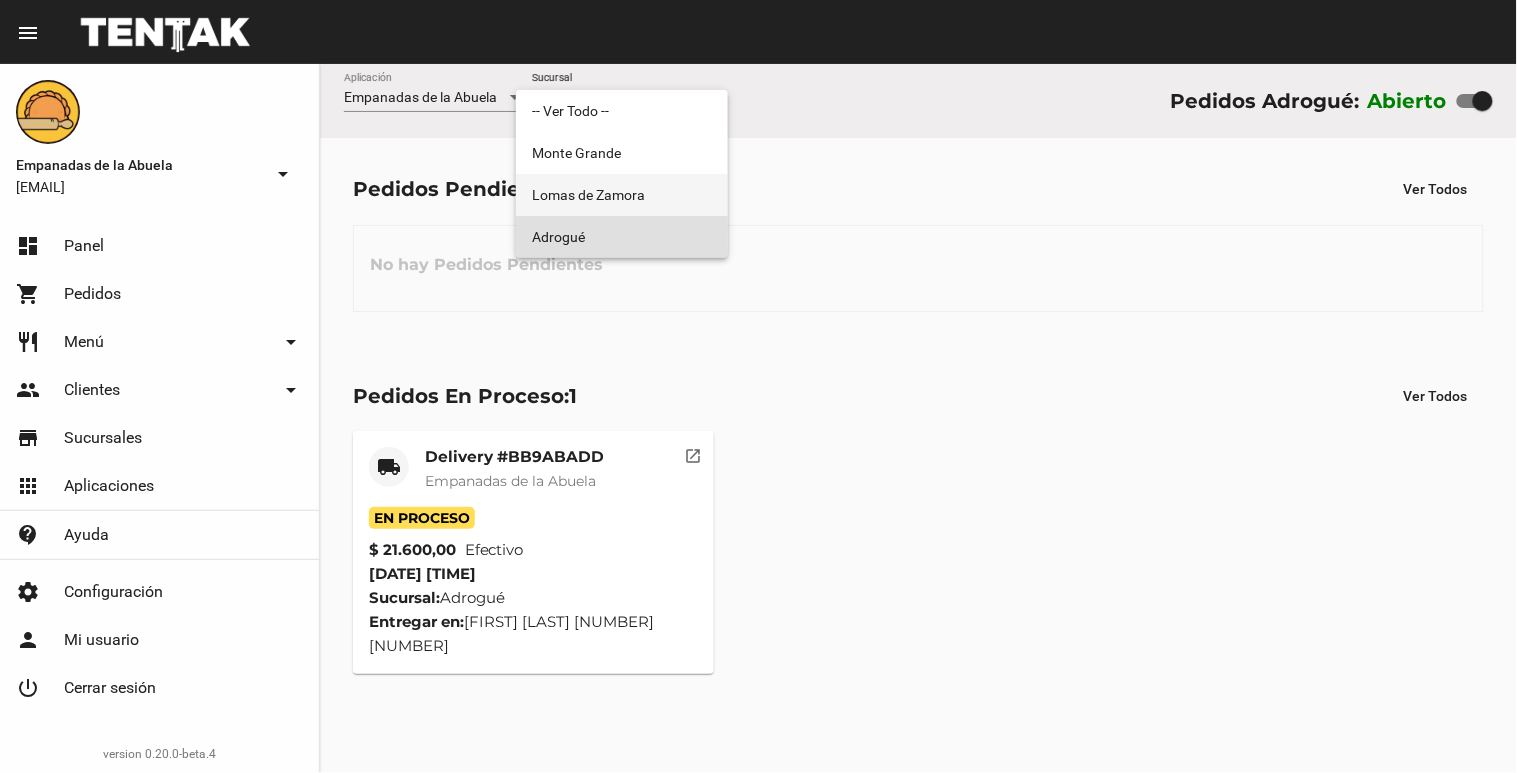 click on "Lomas de Zamora" at bounding box center (622, 195) 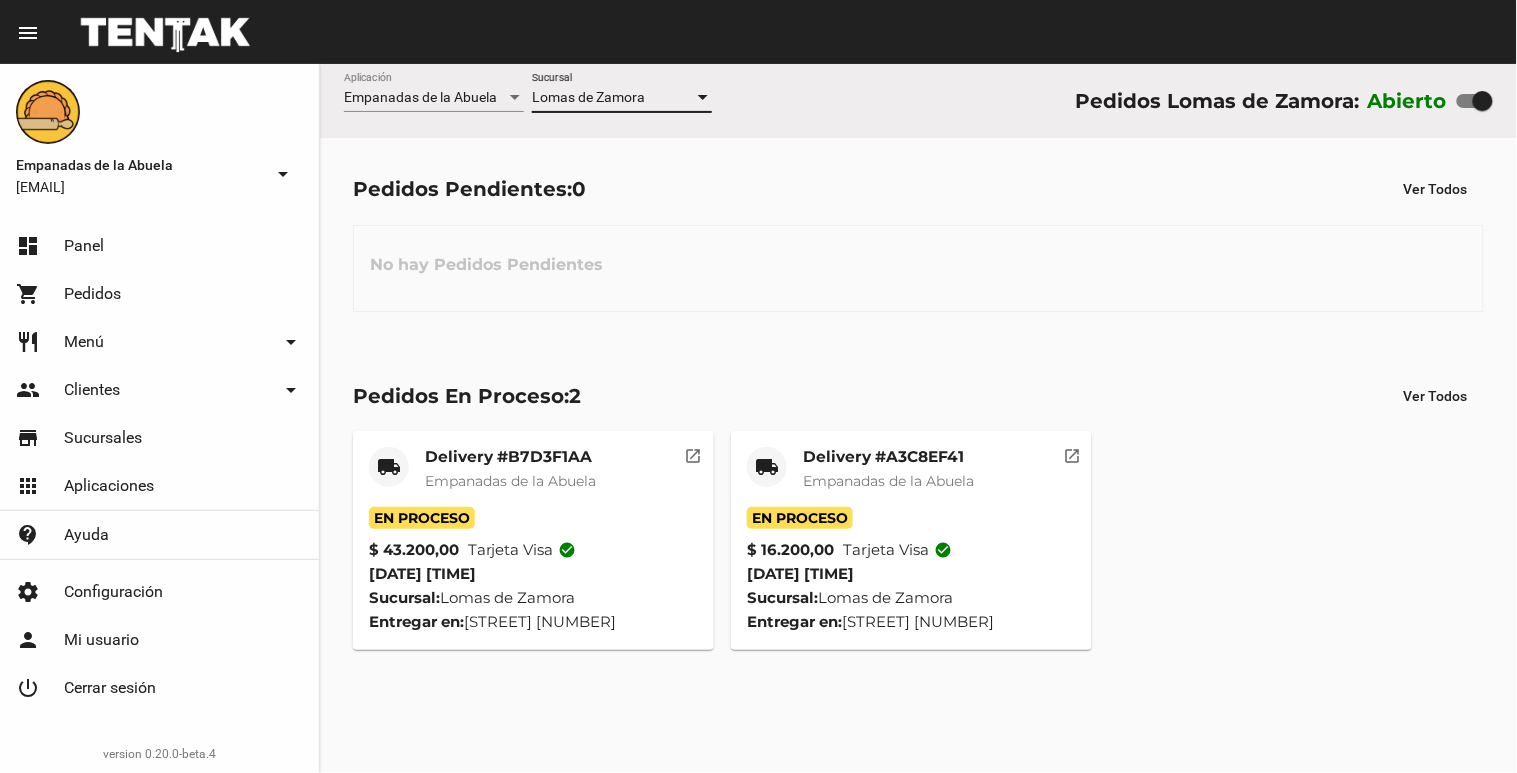 click on "Lomas de Zamora" at bounding box center [588, 97] 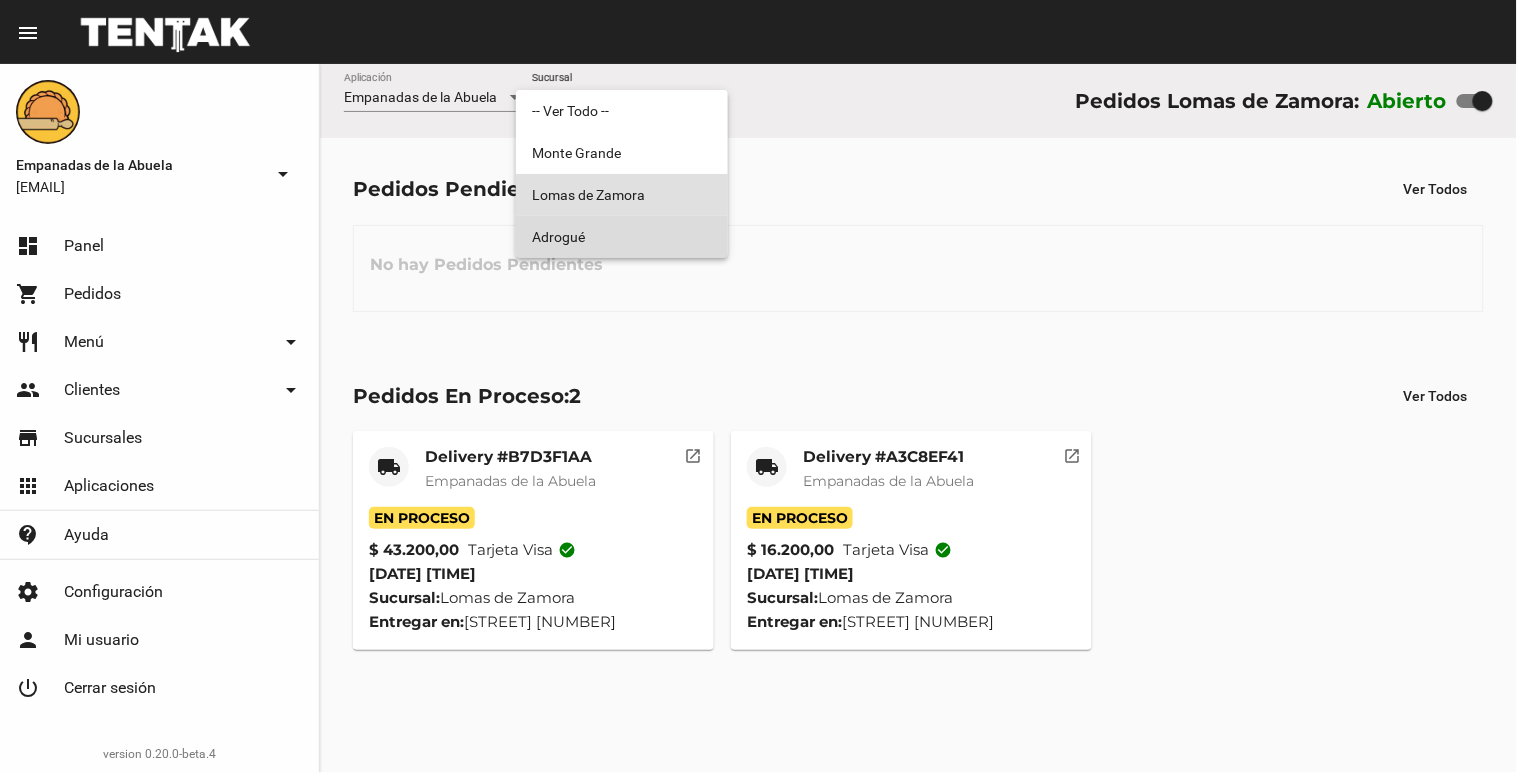click on "Adrogué" at bounding box center (622, 237) 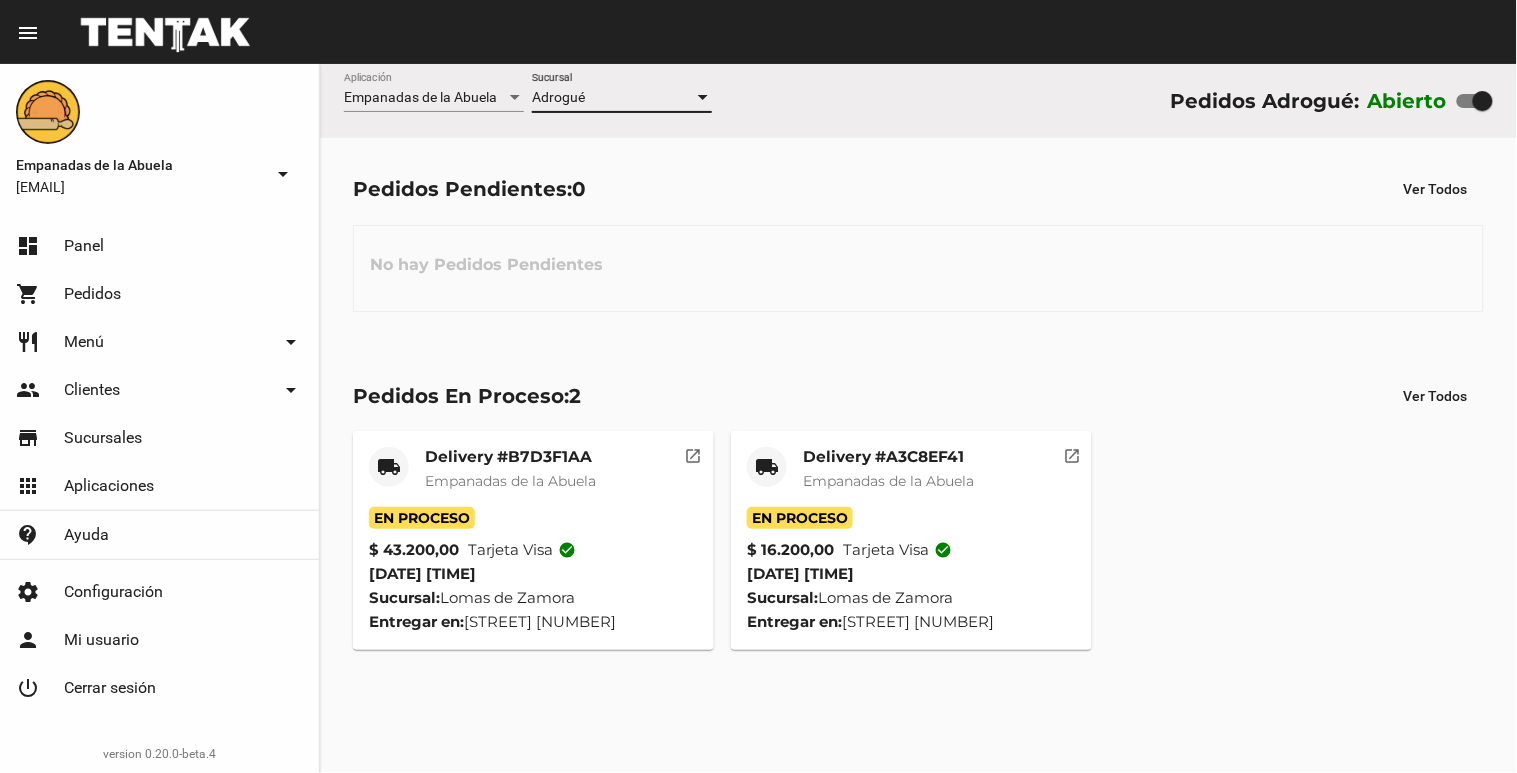 click on "Adrogué Sucursal" at bounding box center (622, 92) 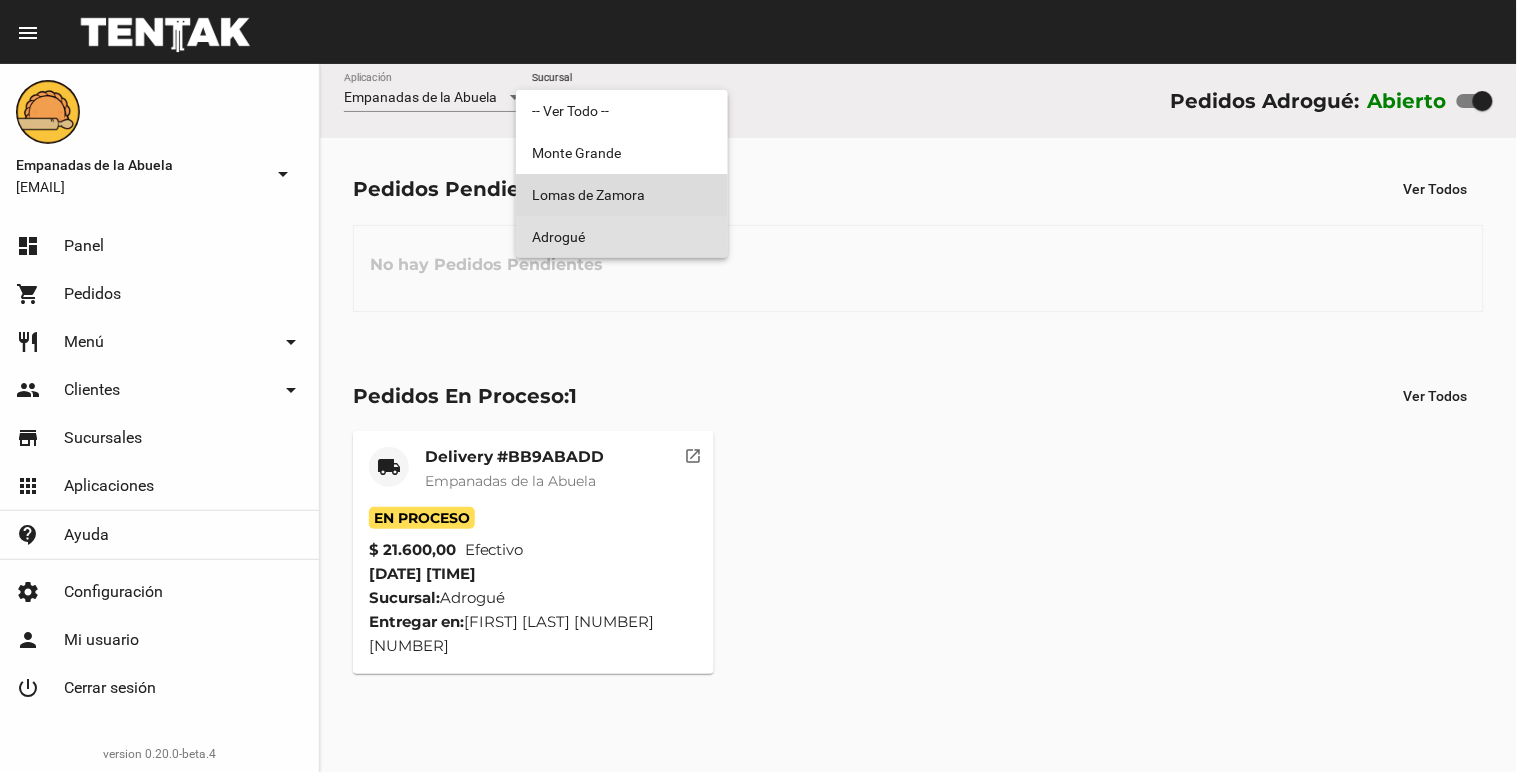 click on "Lomas de Zamora" at bounding box center (622, 195) 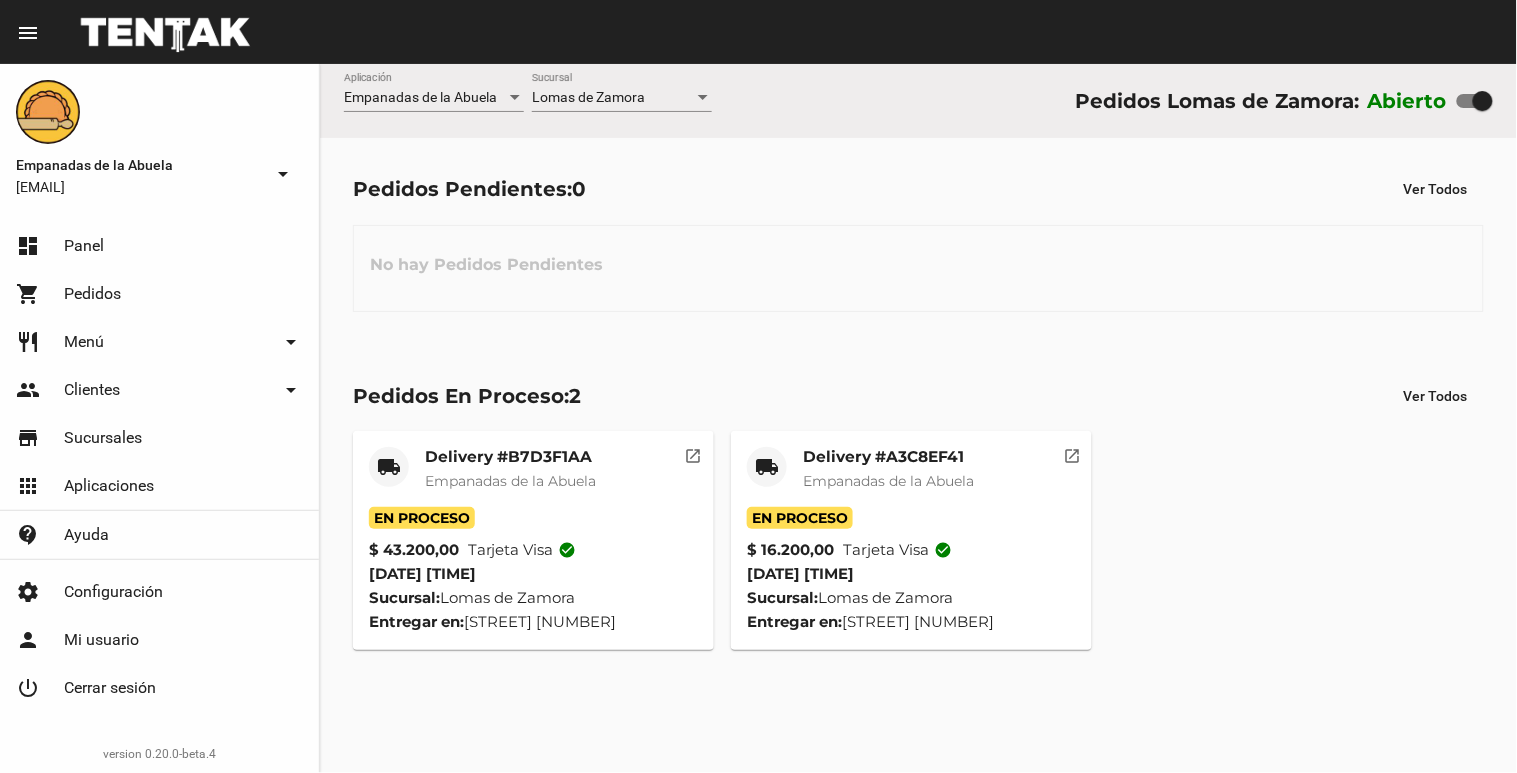 click on "Pedidos Pendientes:  0 Ver Todos No hay Pedidos Pendientes" at bounding box center [918, 241] 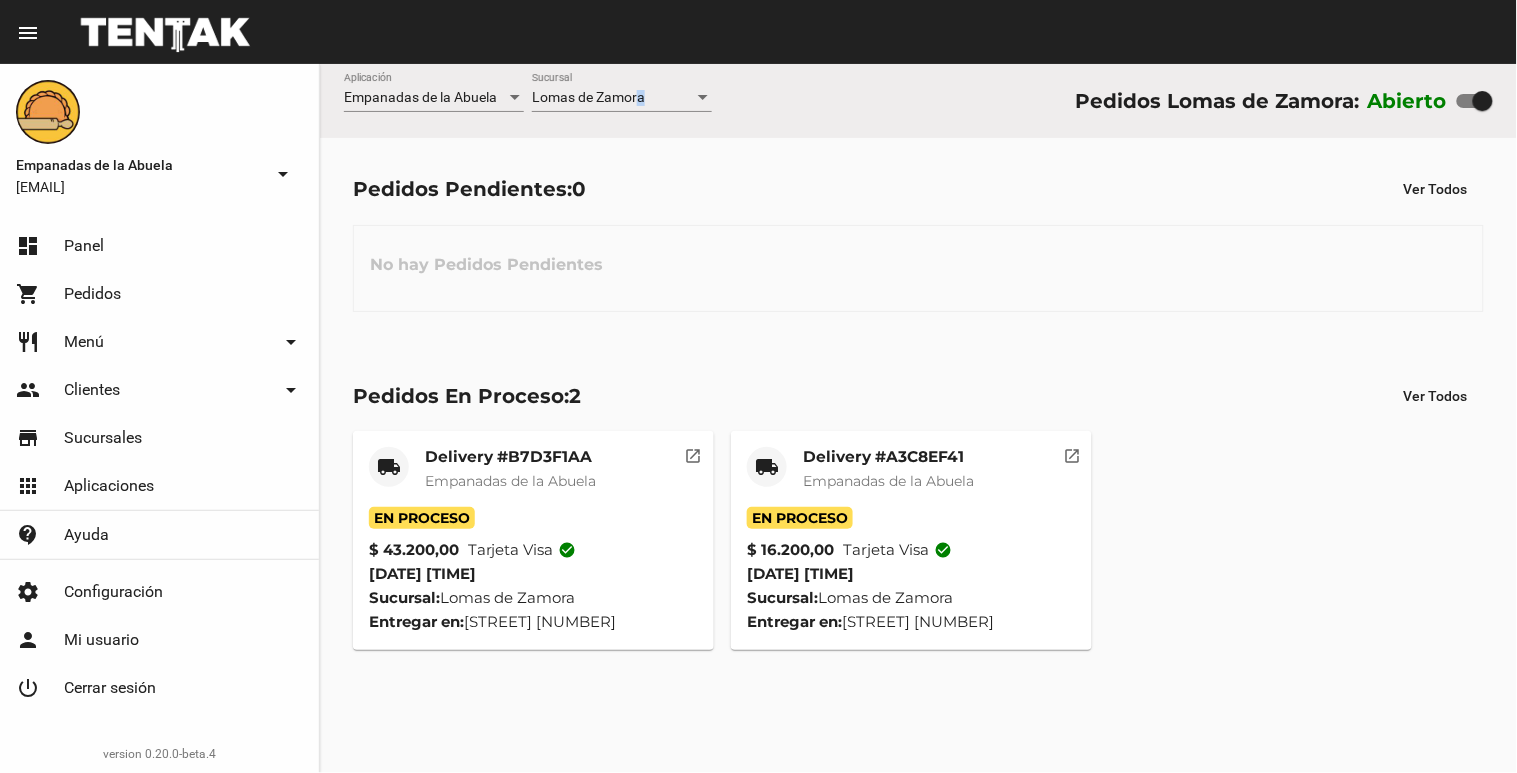 click on "Lomas de Zamora Sucursal" at bounding box center (622, 92) 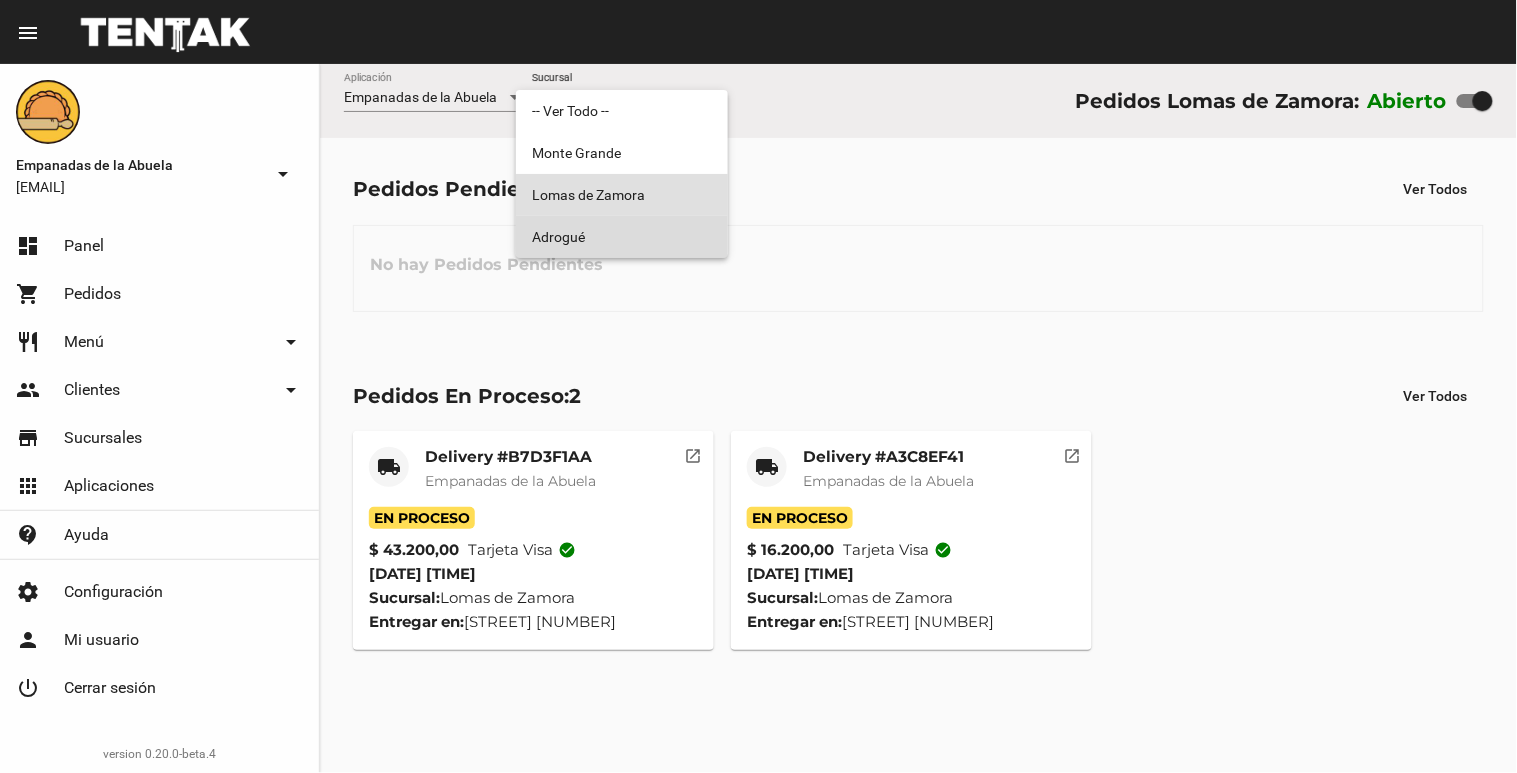 drag, startPoint x: 641, startPoint y: 105, endPoint x: 608, endPoint y: 121, distance: 36.67424 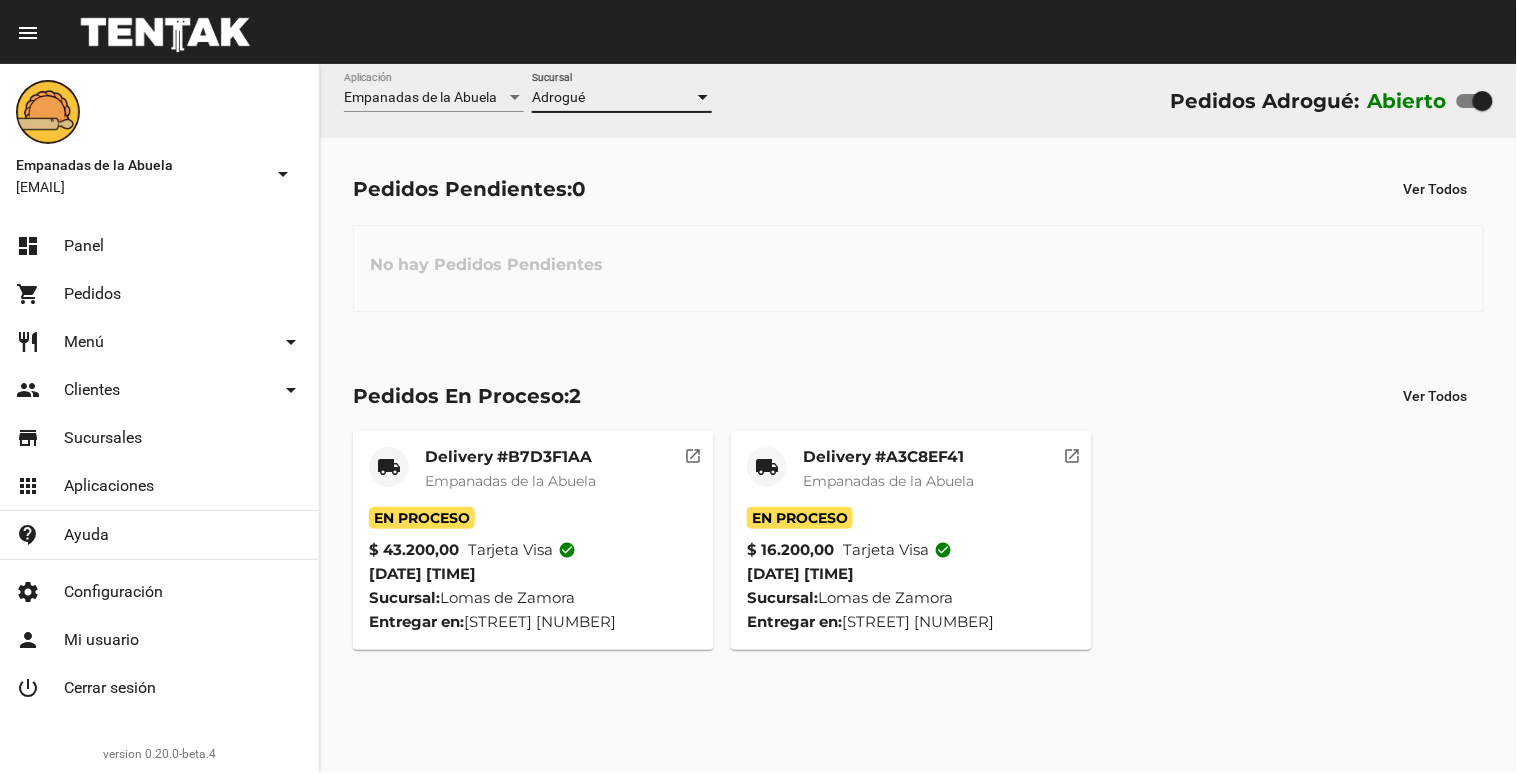 click on "Adrogué Sucursal" at bounding box center [622, 92] 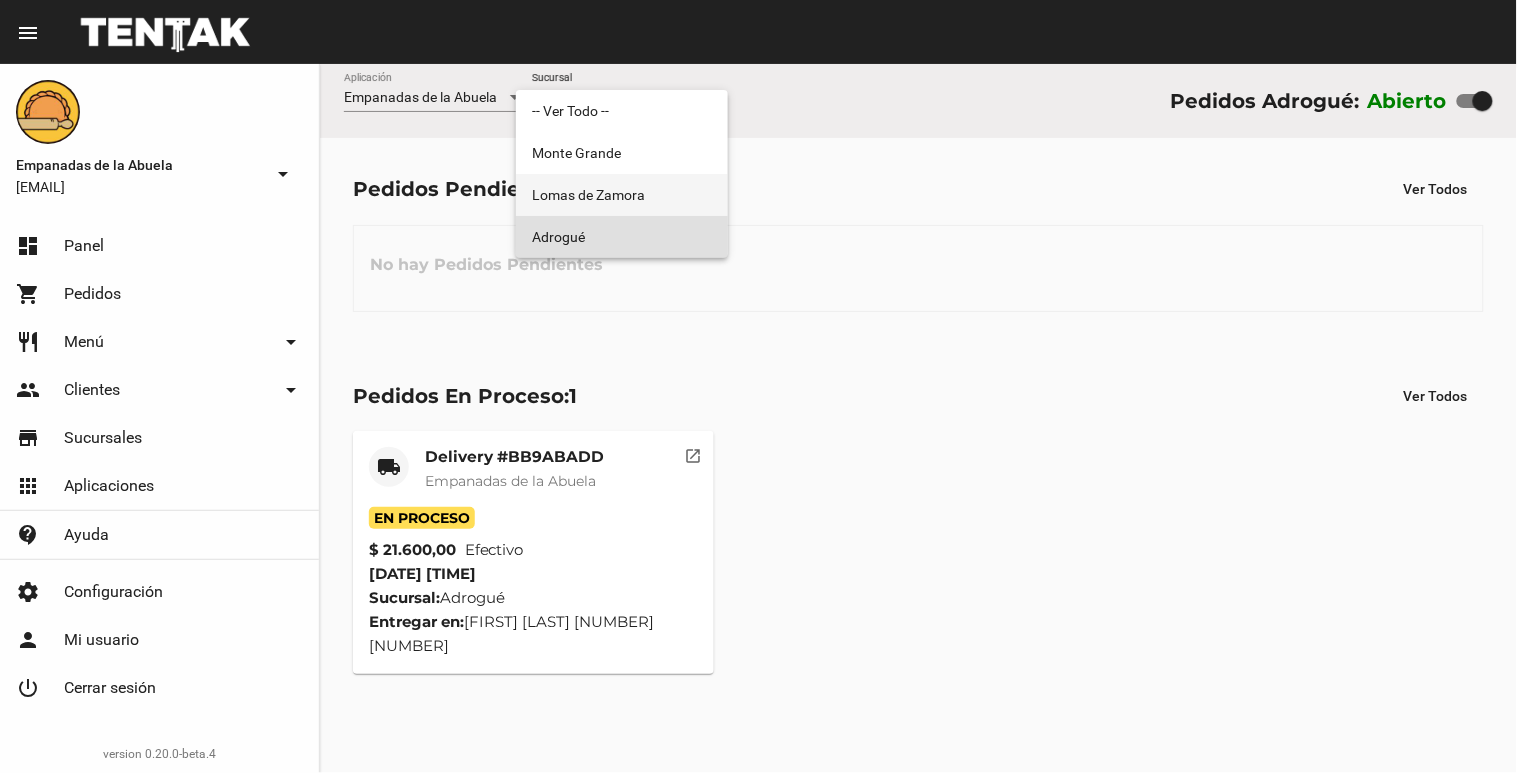click on "Lomas de Zamora" at bounding box center [622, 195] 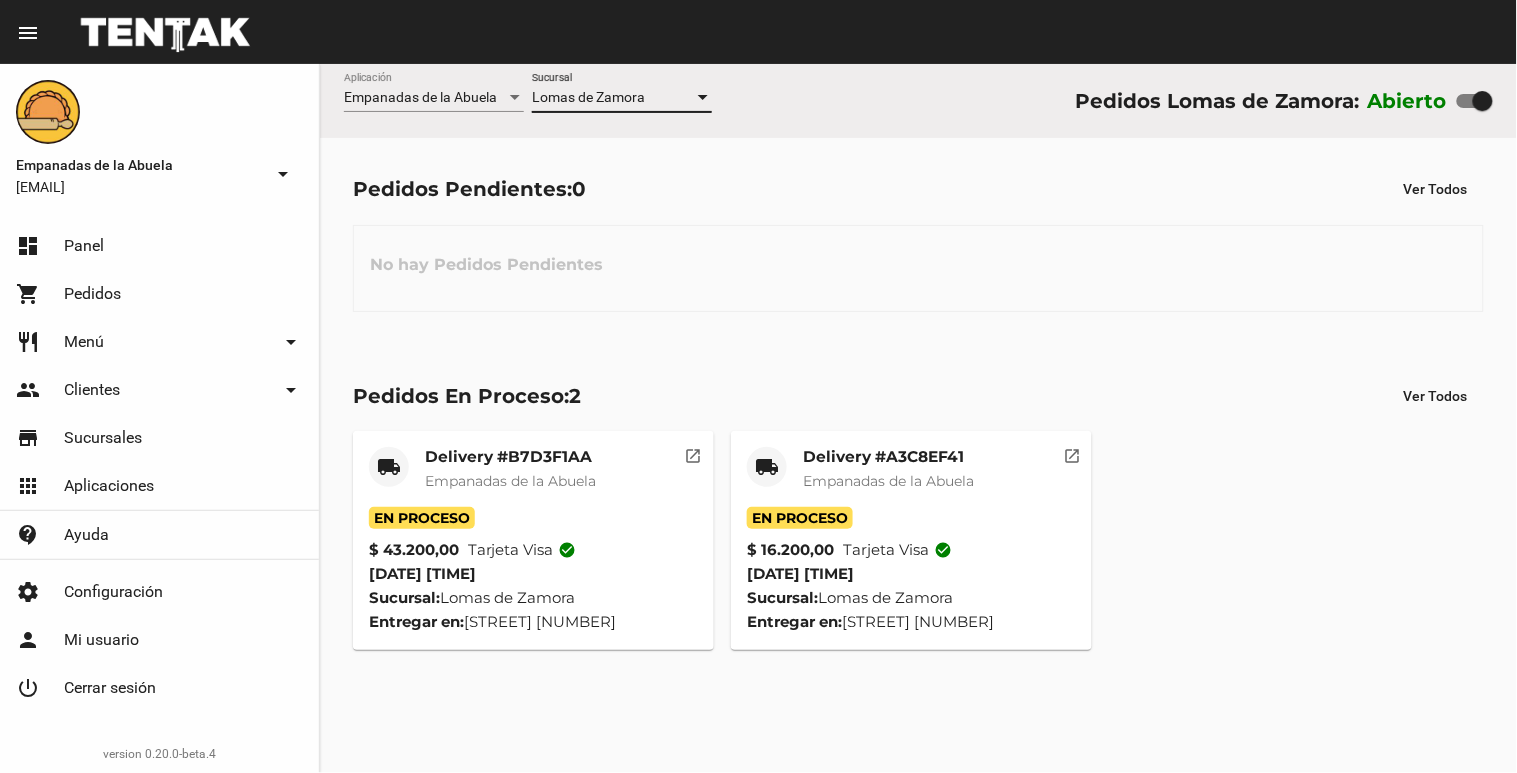 click on "Lomas de Zamora" at bounding box center (588, 97) 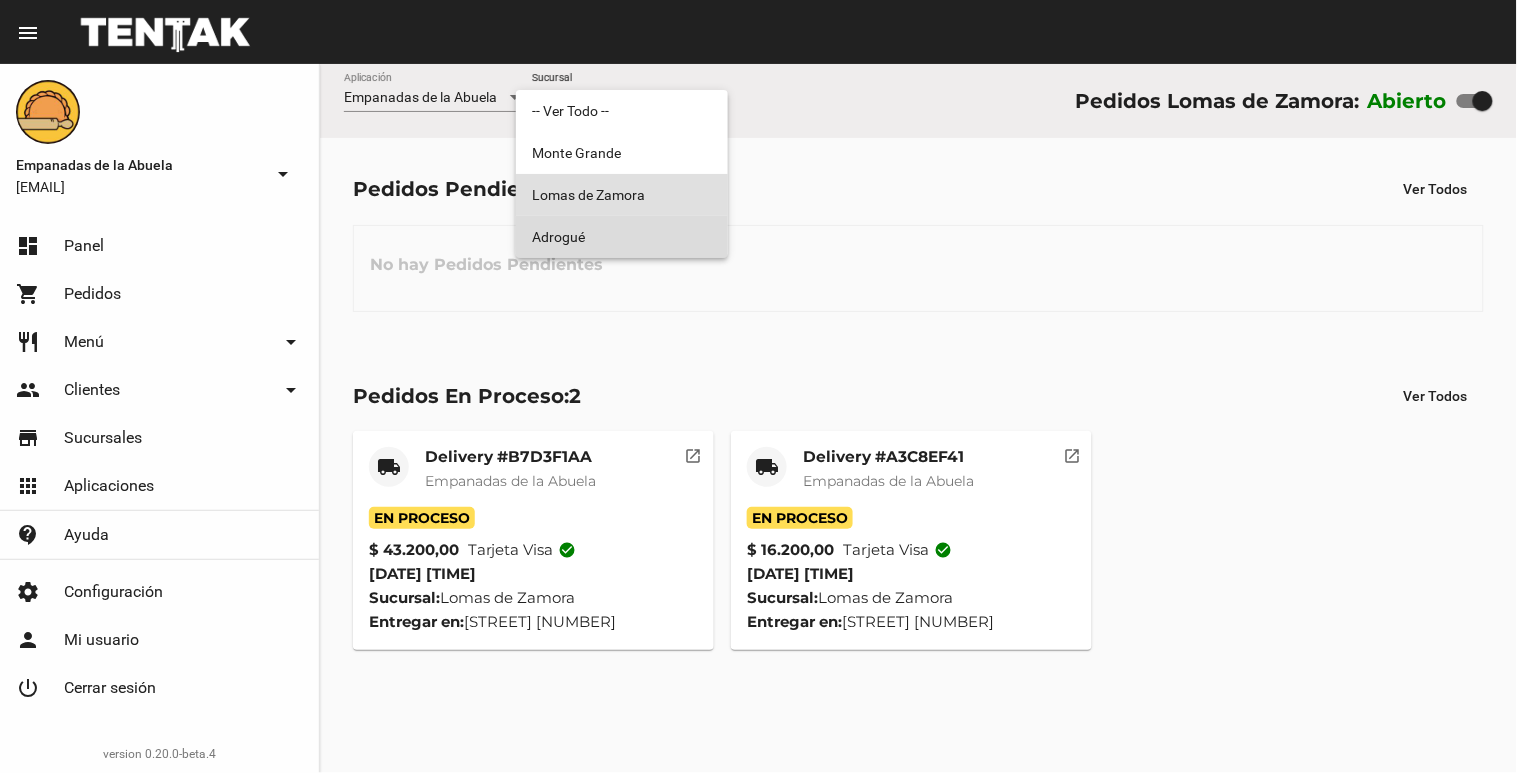 drag, startPoint x: 631, startPoint y: 101, endPoint x: 631, endPoint y: 247, distance: 146 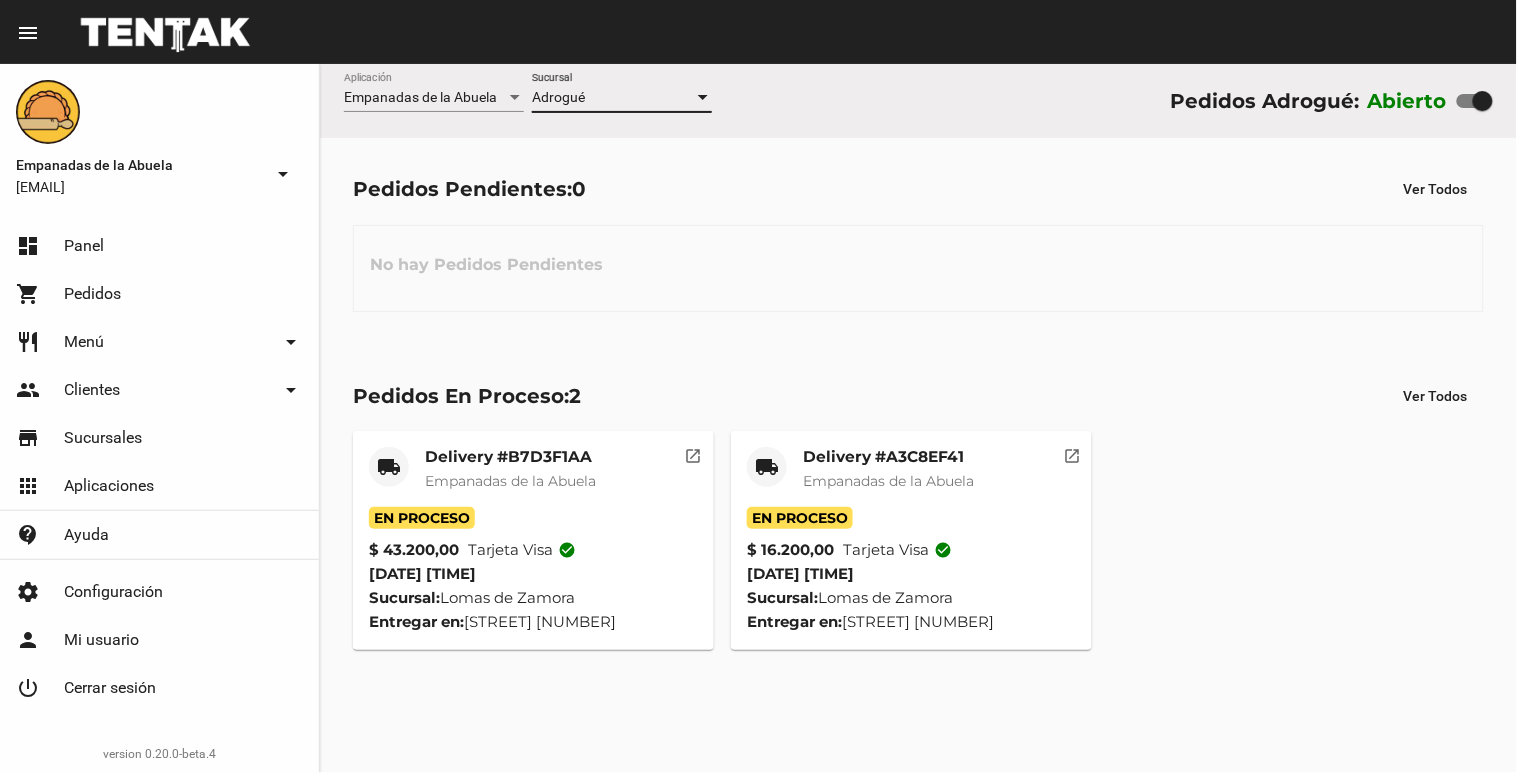 click on "Adrogué" at bounding box center [613, 98] 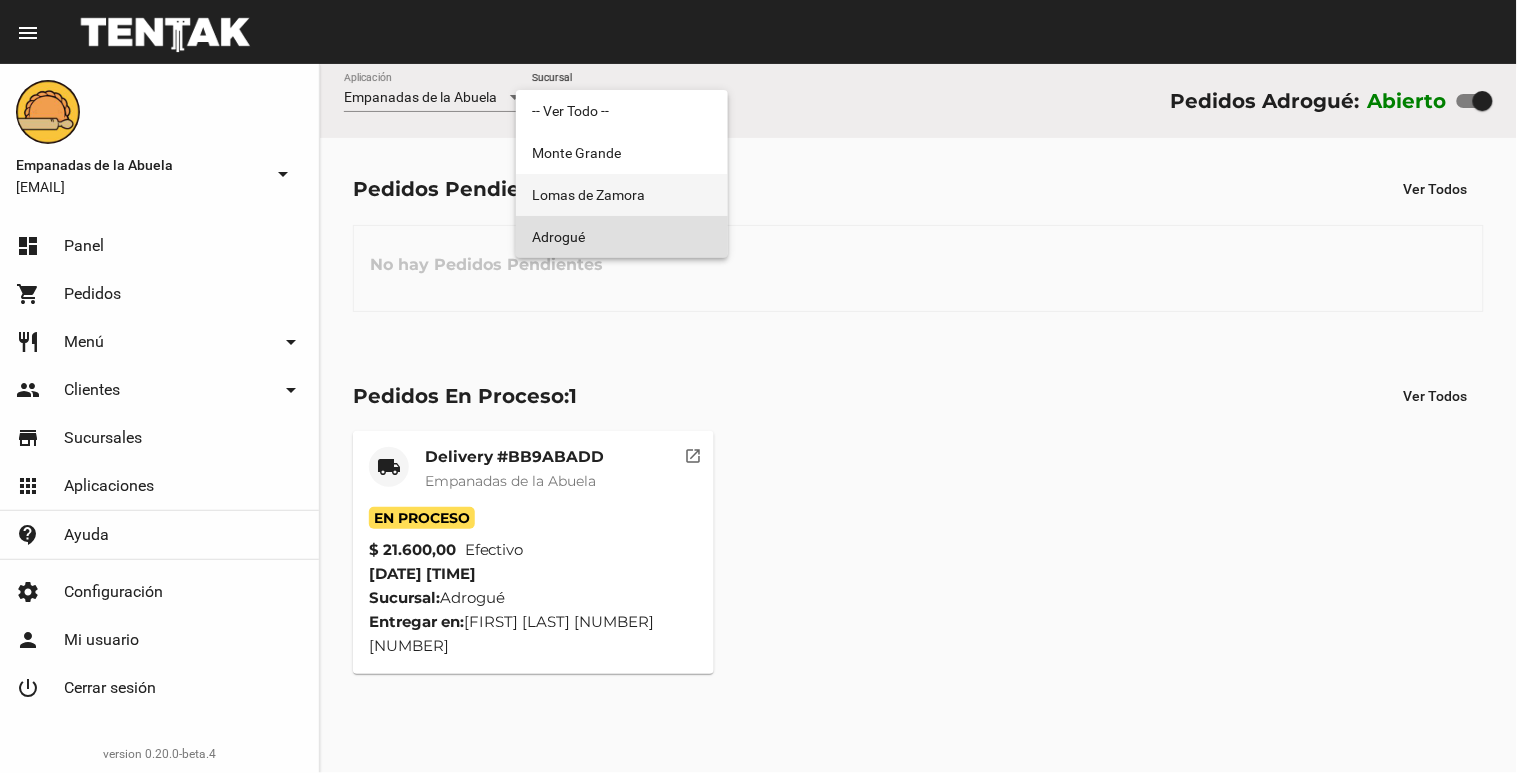 click on "Lomas de Zamora" at bounding box center [622, 195] 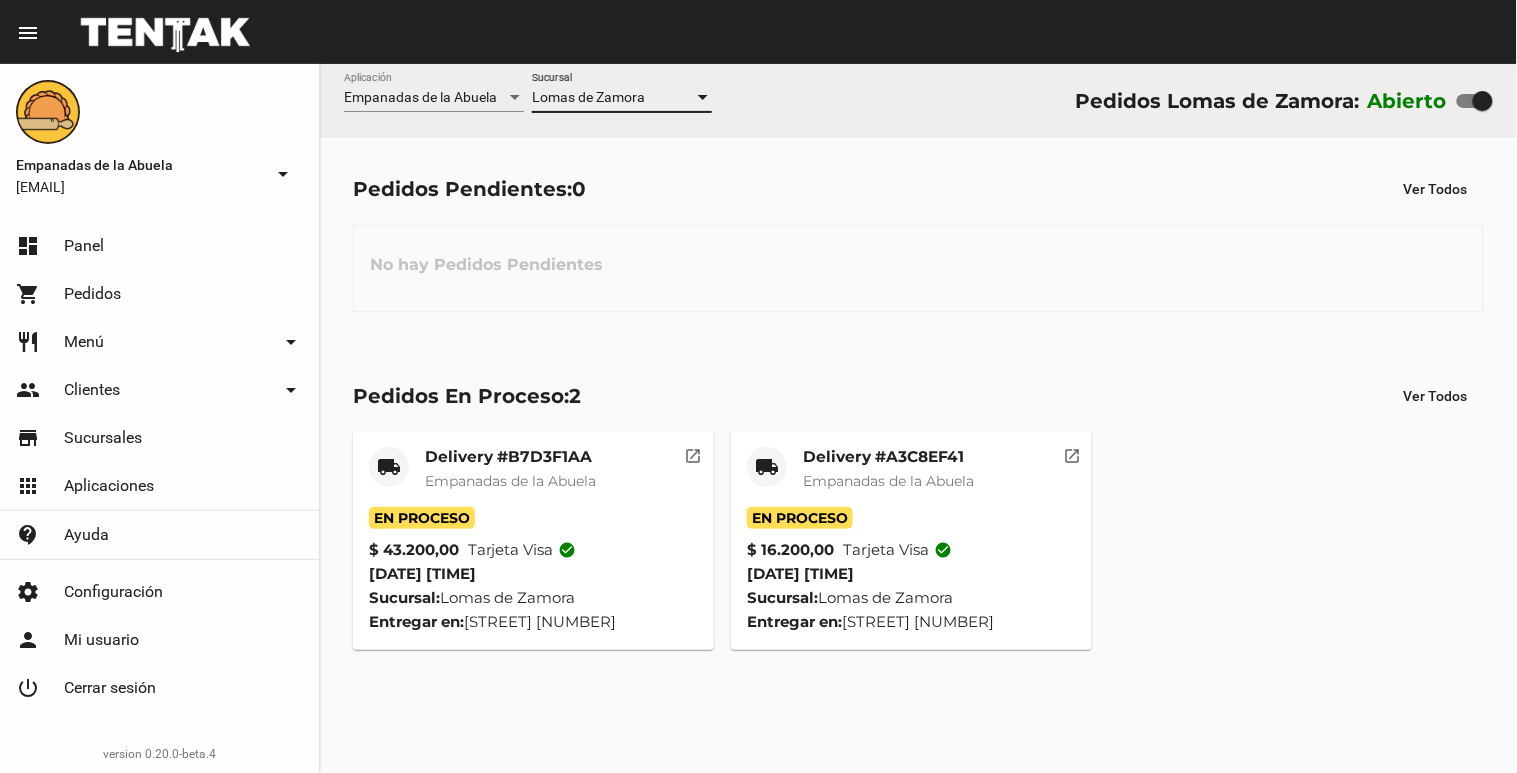 click on "Lomas de Zamora Sucursal" at bounding box center (622, 92) 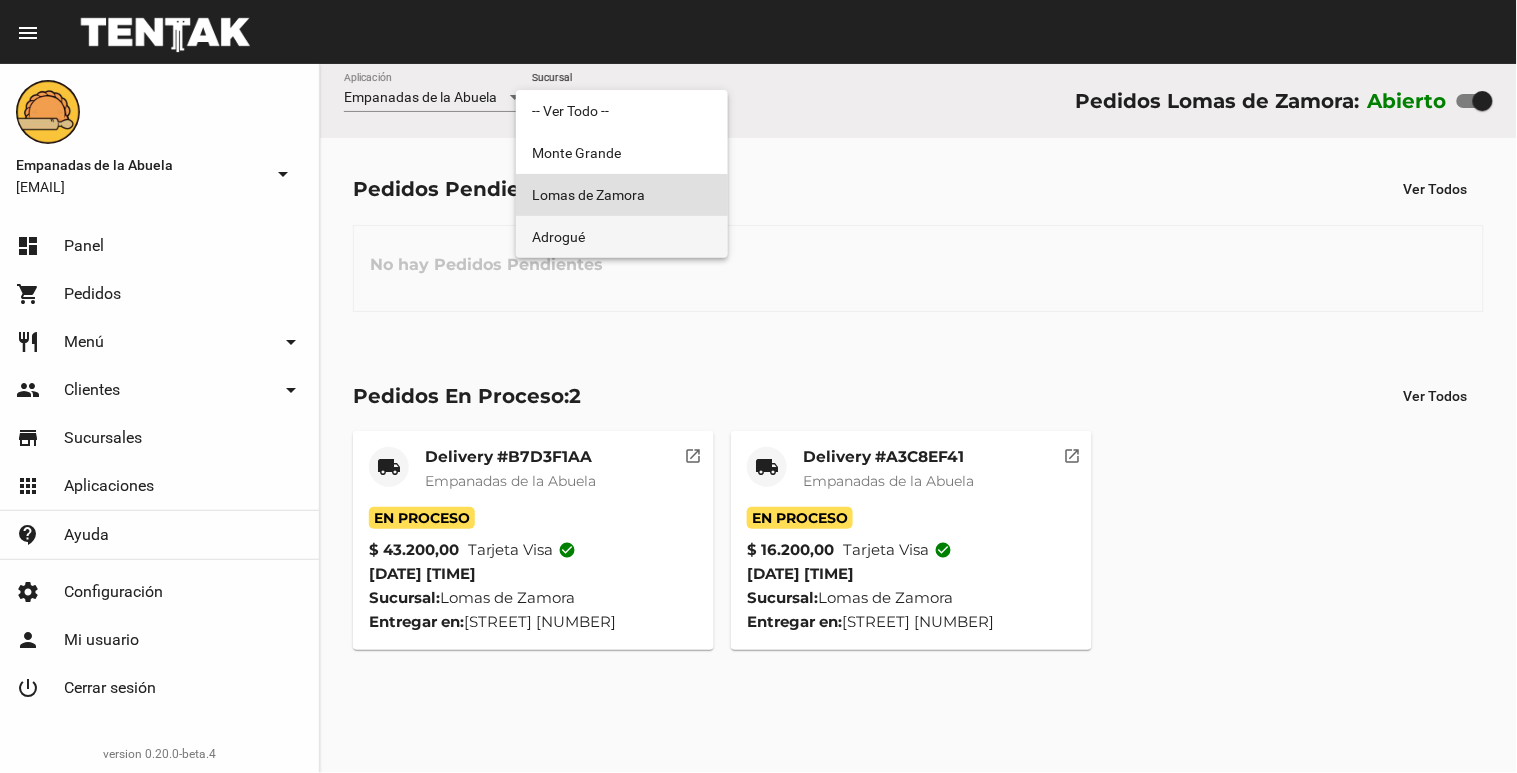 click on "Adrogué" at bounding box center (622, 237) 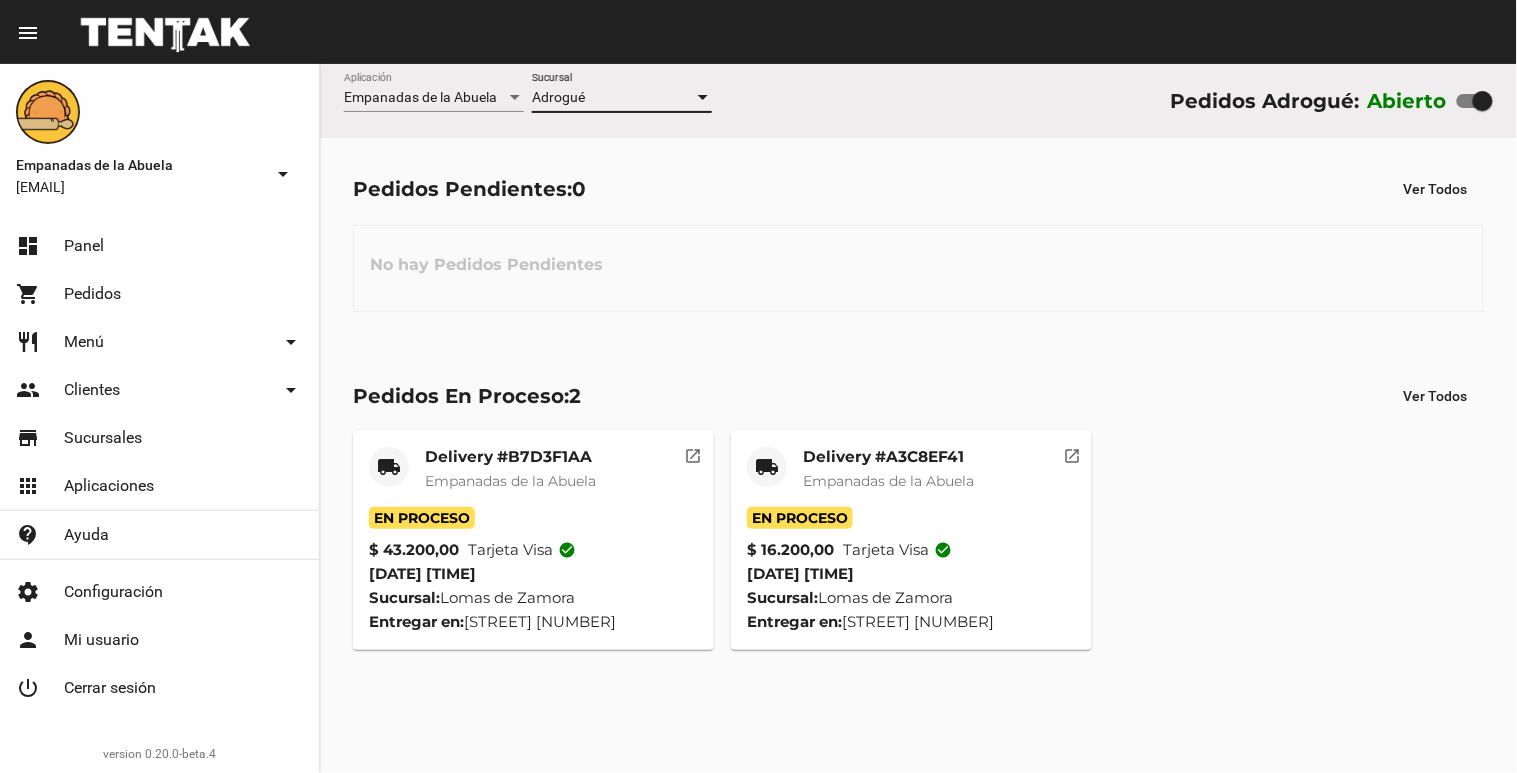 click on "Adrogué" at bounding box center [613, 98] 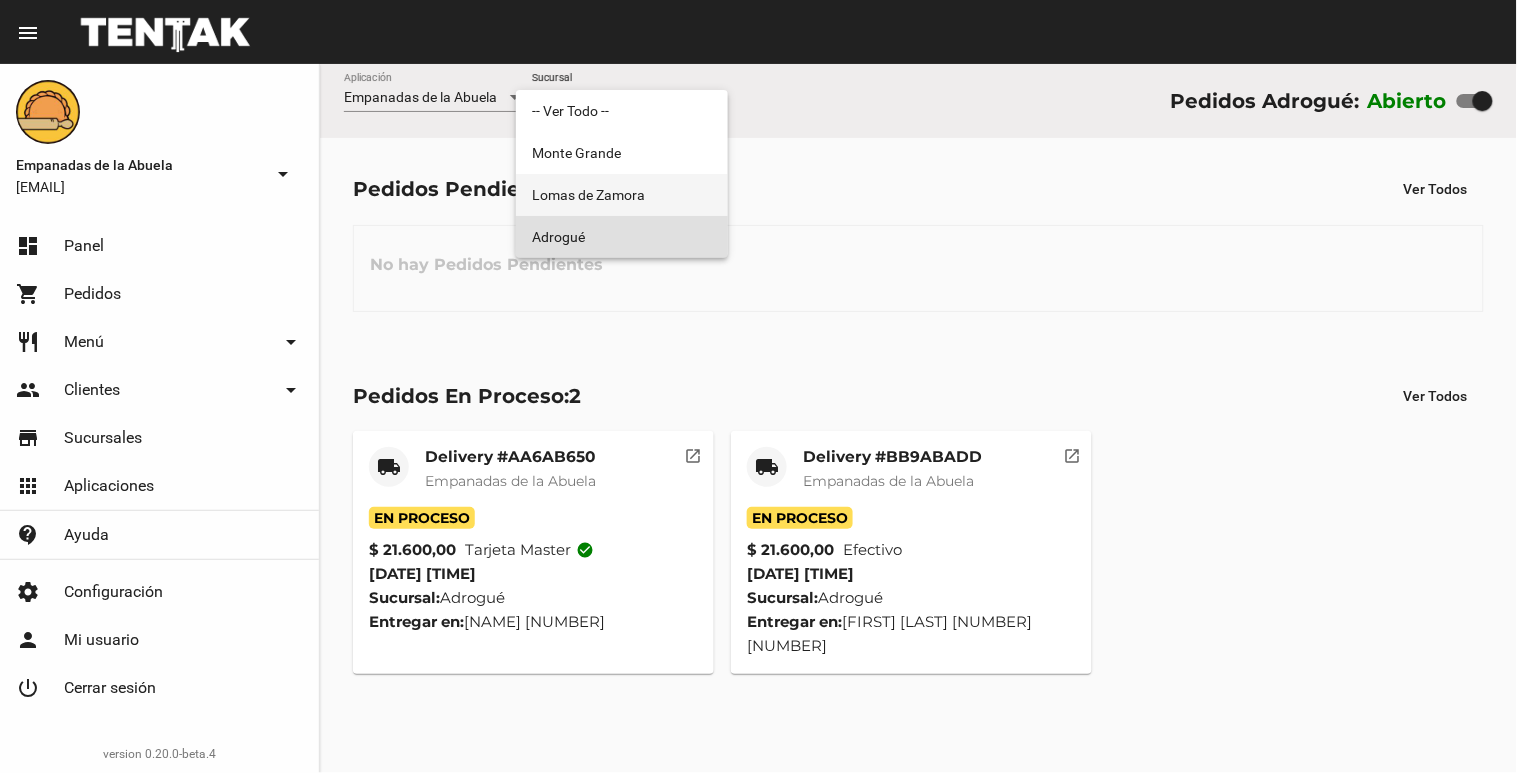 click on "Lomas de Zamora" at bounding box center [622, 195] 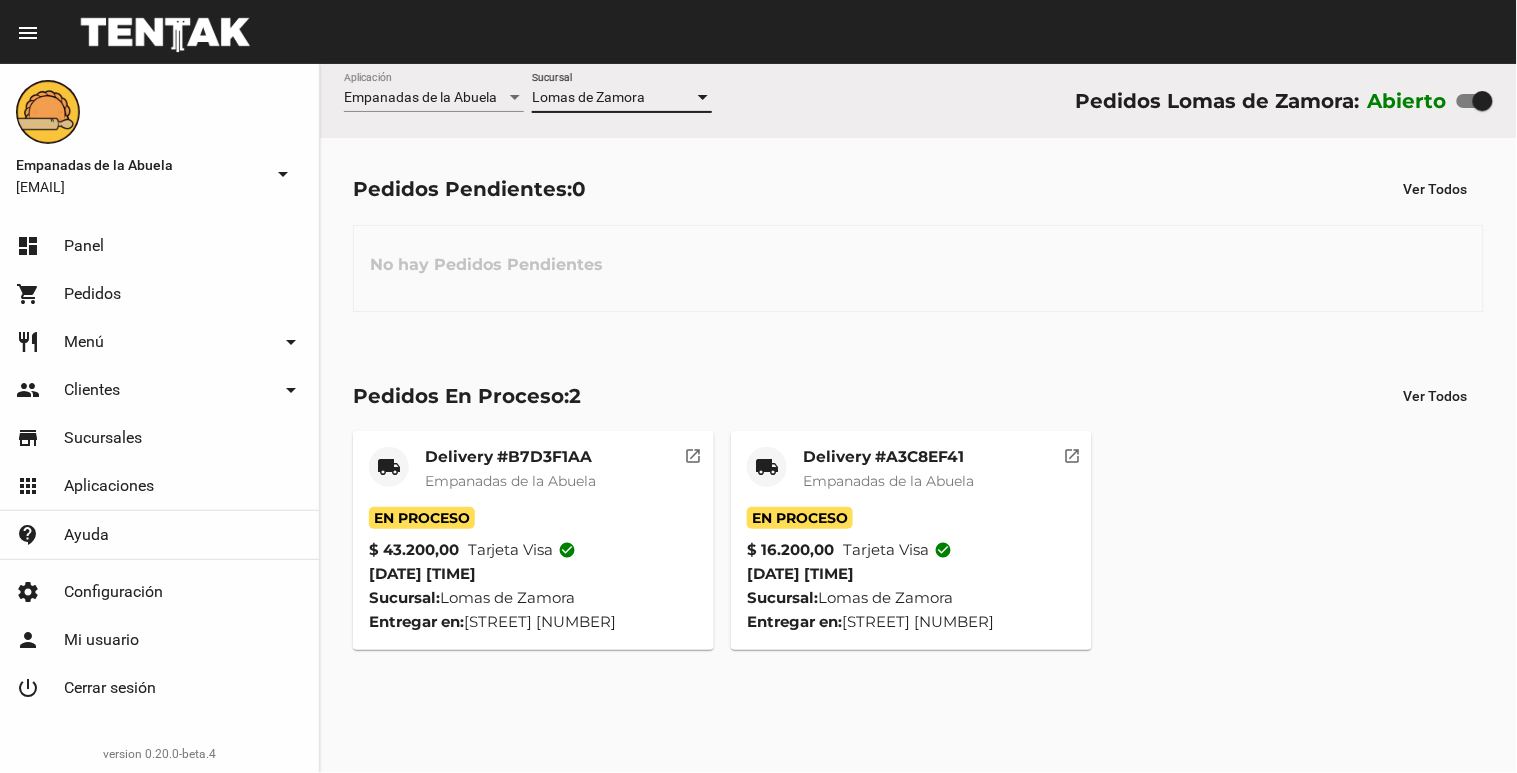 click on "Lomas de Zamora Sucursal" at bounding box center [622, 92] 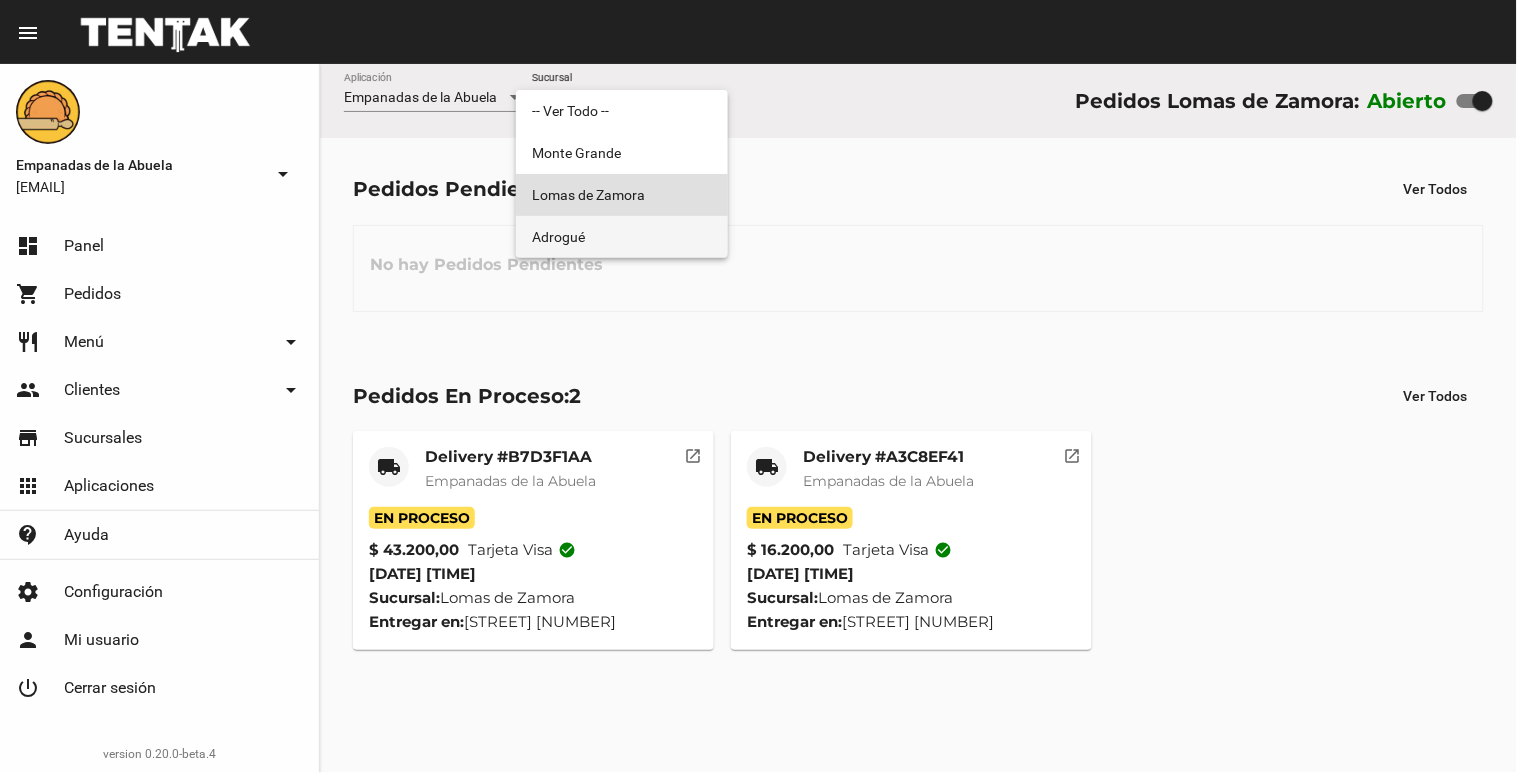 drag, startPoint x: 562, startPoint y: 236, endPoint x: 622, endPoint y: 138, distance: 114.90866 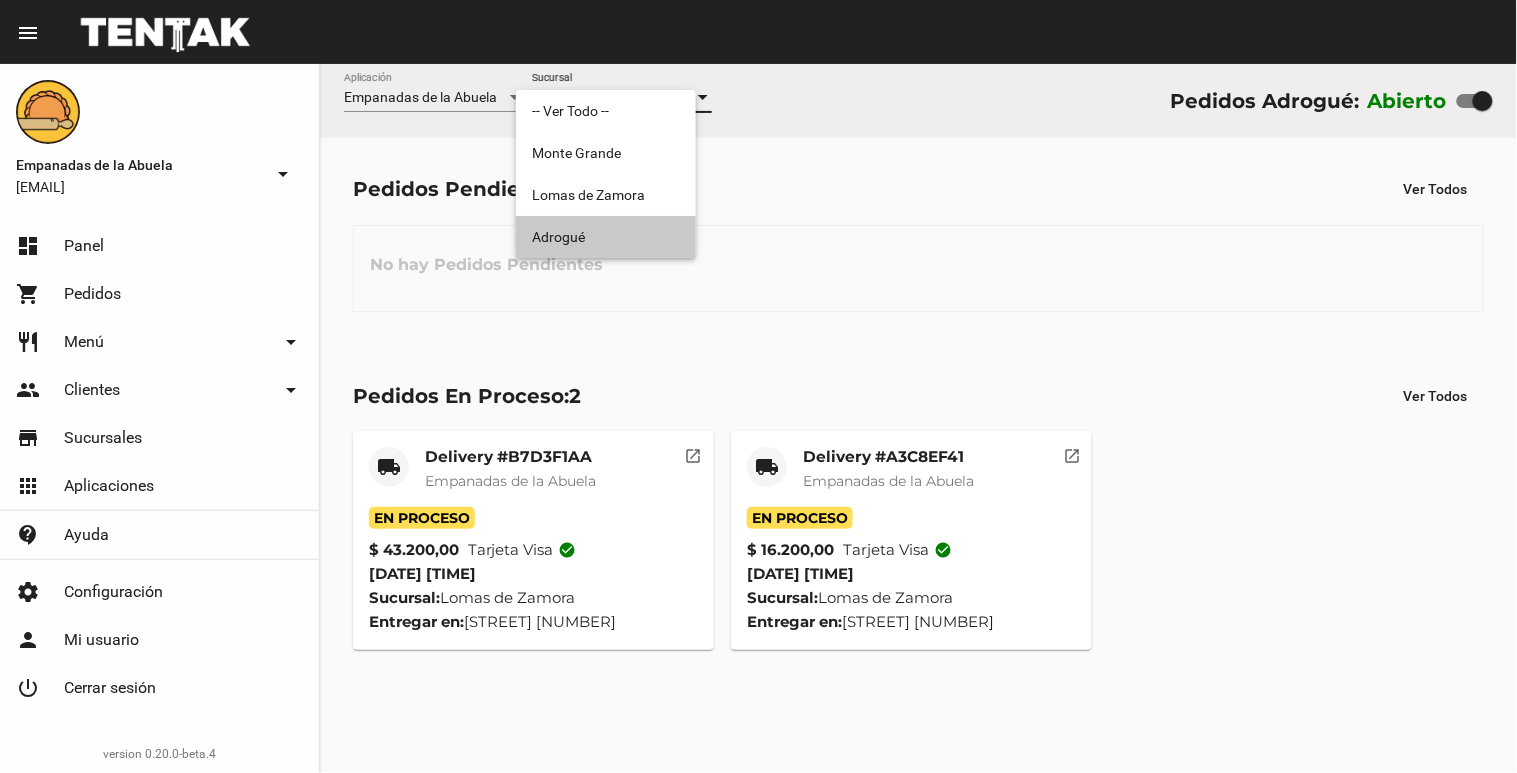 click on "Adrogué Sucursal" at bounding box center (622, 101) 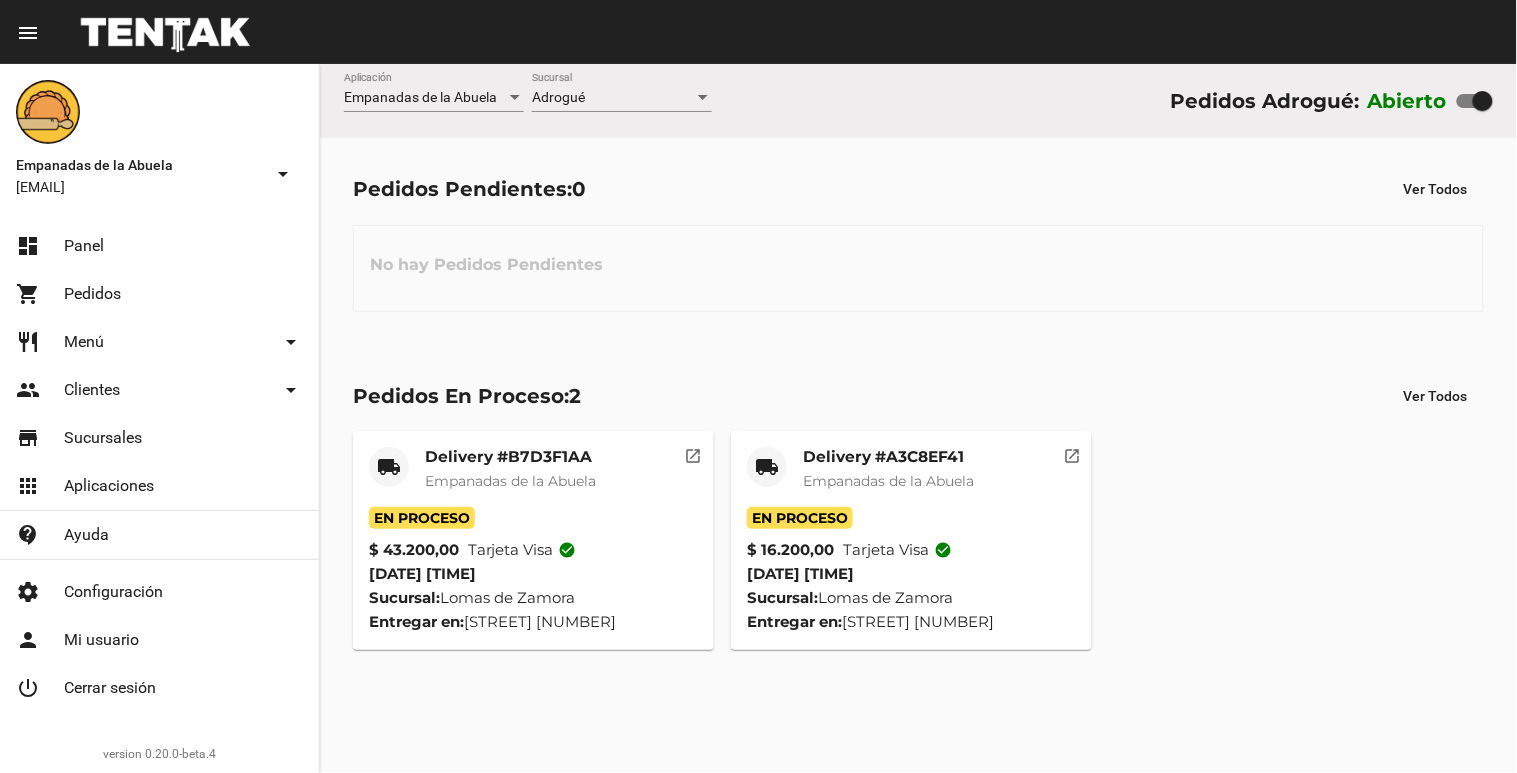click on "Adrogué" at bounding box center [613, 98] 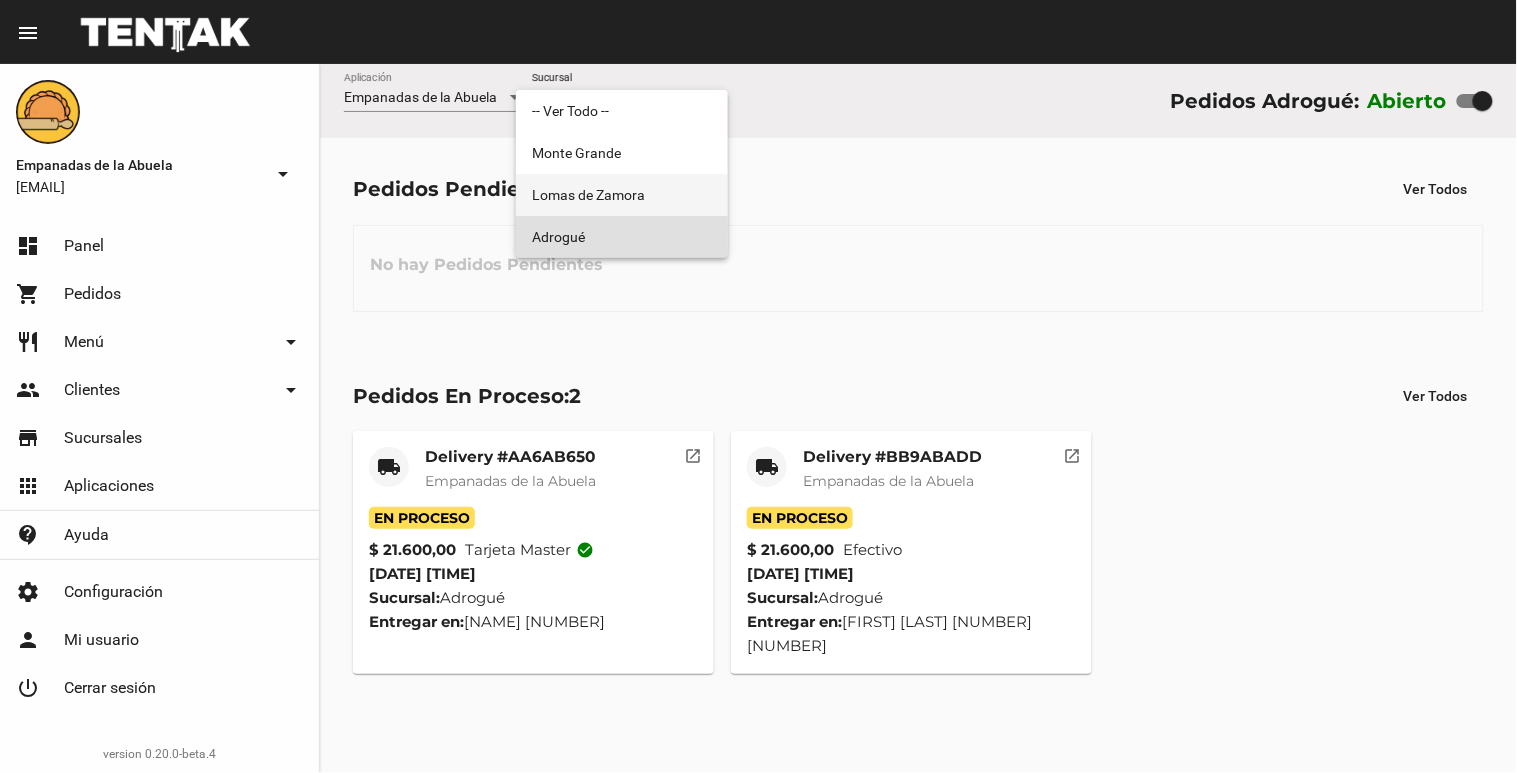 drag, startPoint x: 581, startPoint y: 204, endPoint x: 591, endPoint y: 191, distance: 16.40122 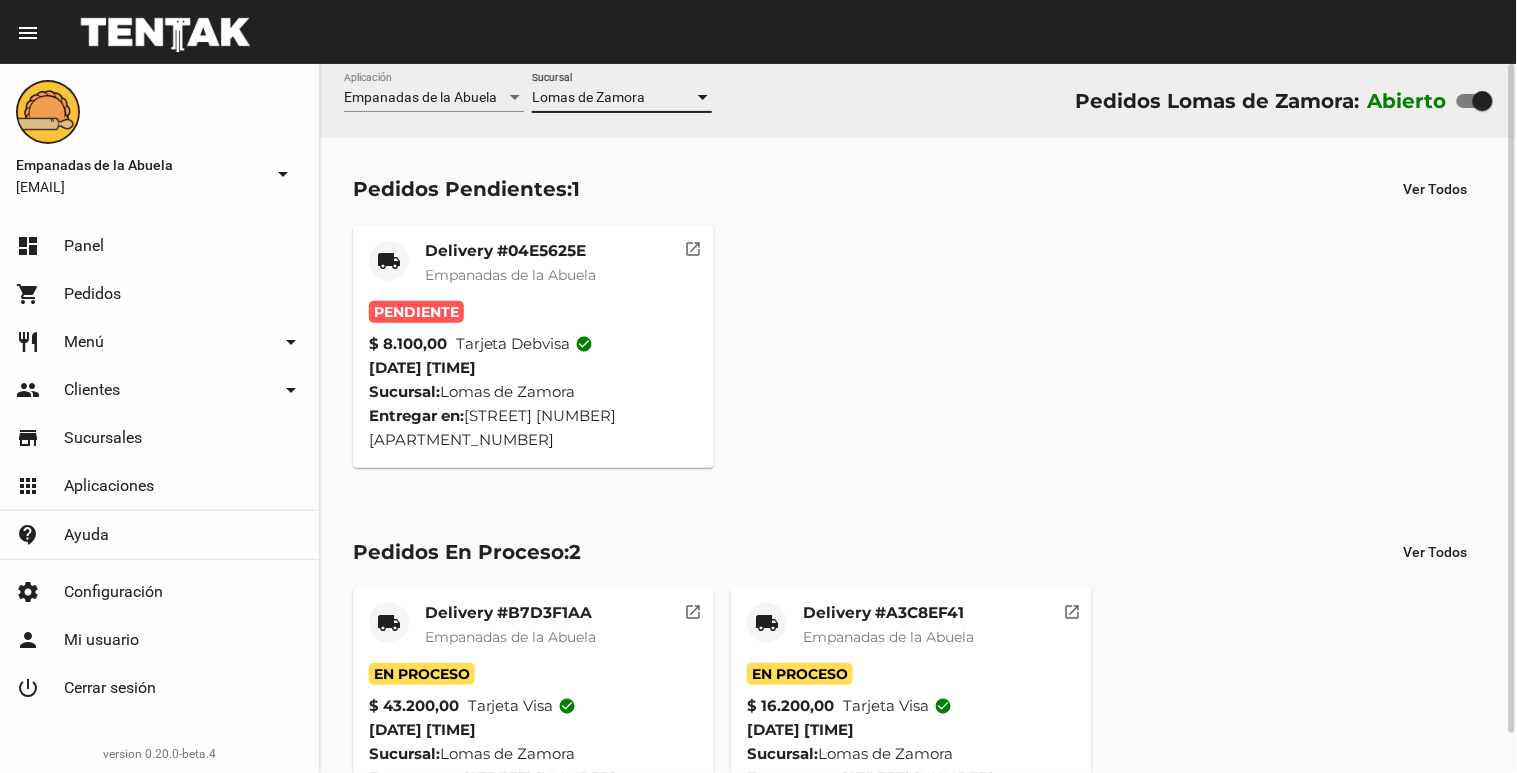 drag, startPoint x: 591, startPoint y: 191, endPoint x: 1093, endPoint y: 125, distance: 506.32007 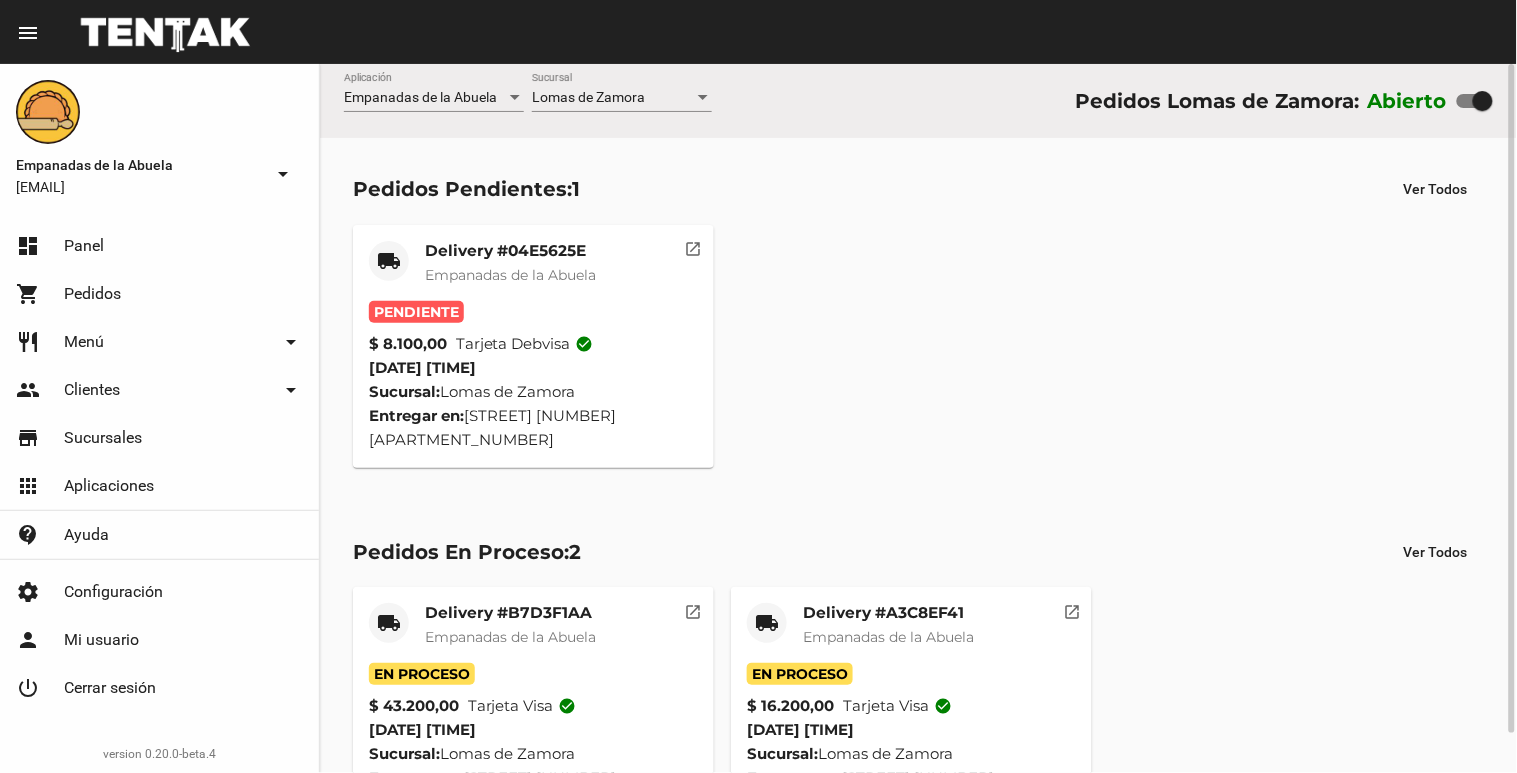 click on "local_shipping Delivery #04E5625E Empanadas de la Abuela" at bounding box center [533, 271] 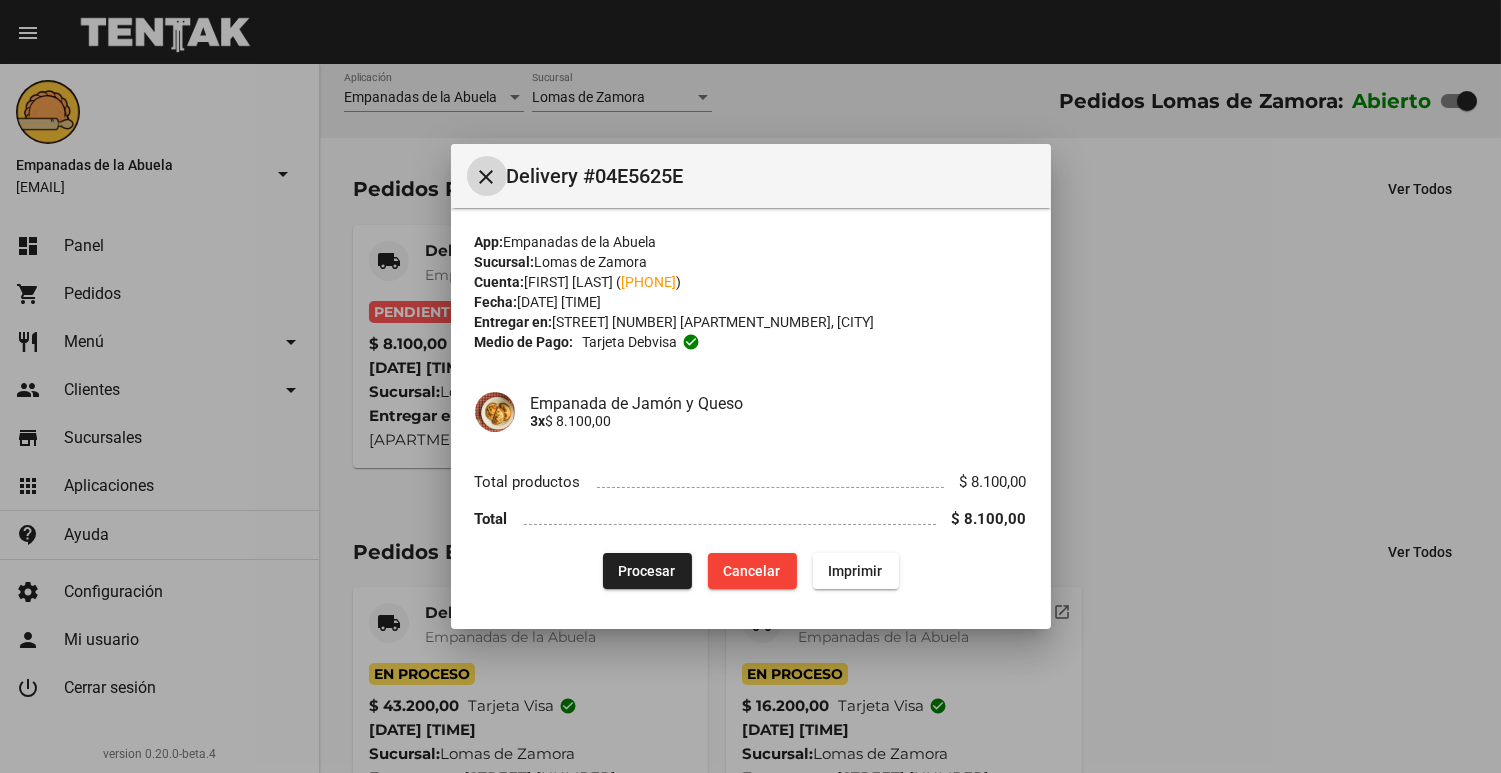click on "Imprimir" at bounding box center (647, 571) 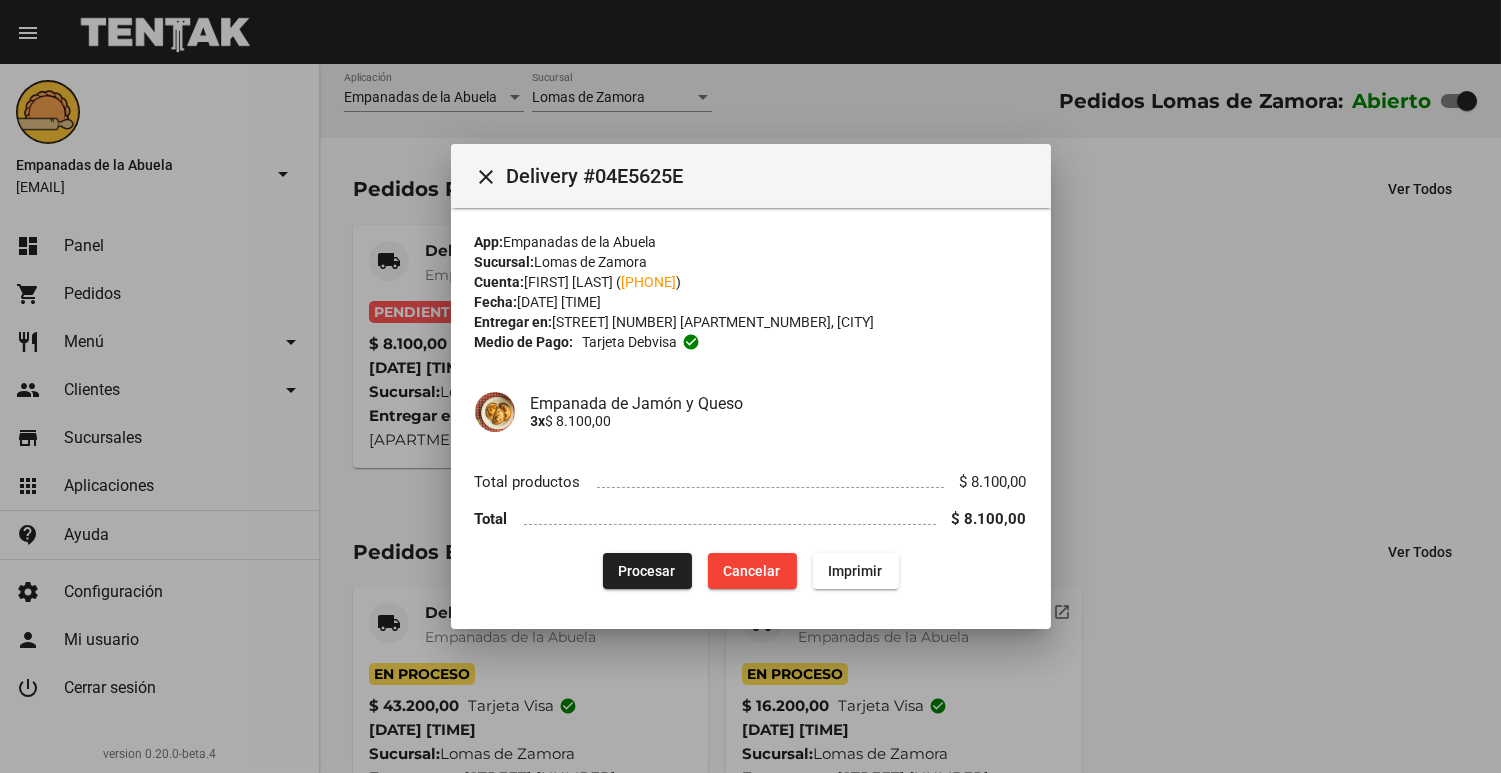 click on "Procesar" at bounding box center (647, 571) 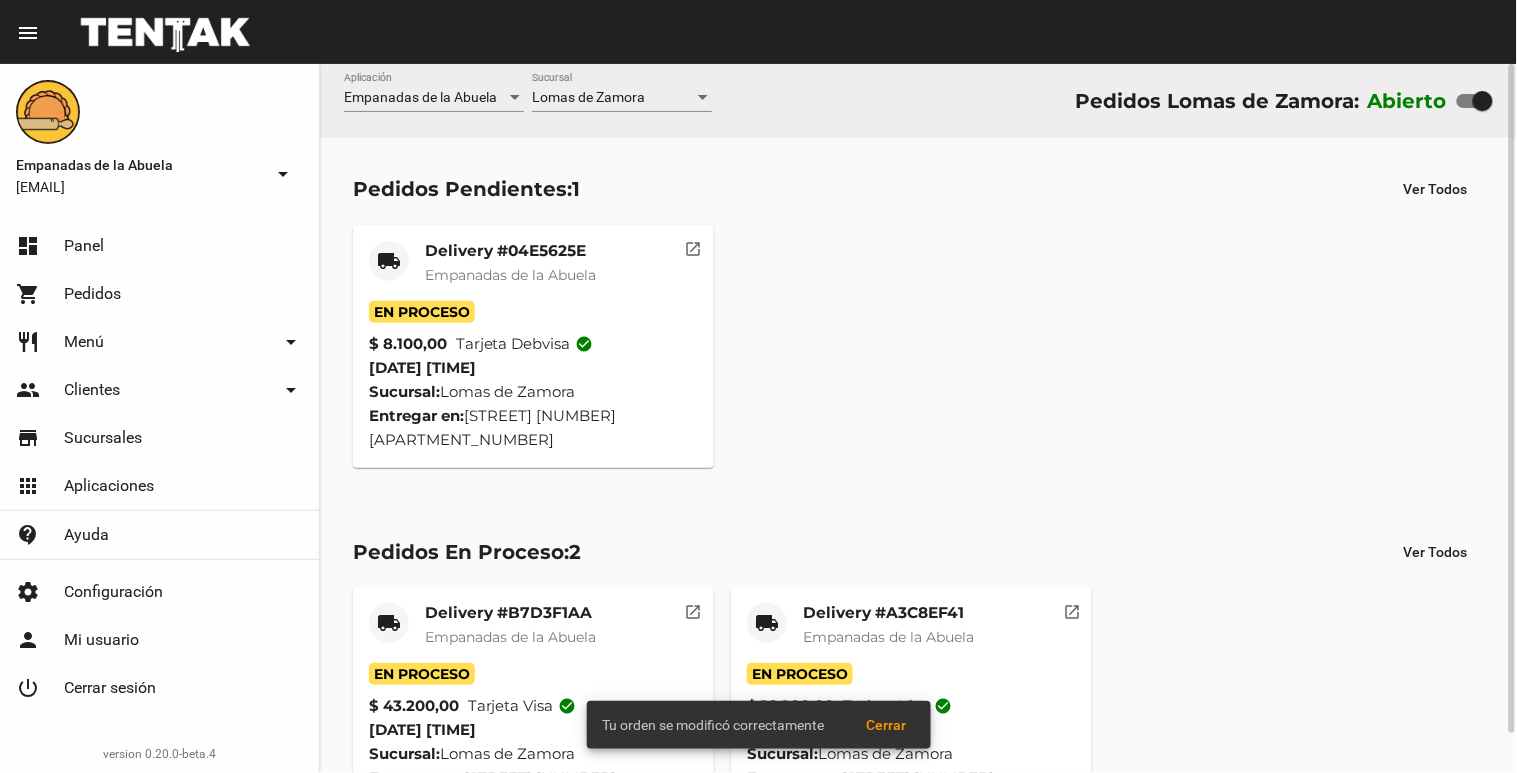 drag, startPoint x: 807, startPoint y: 112, endPoint x: 790, endPoint y: 117, distance: 17.720045 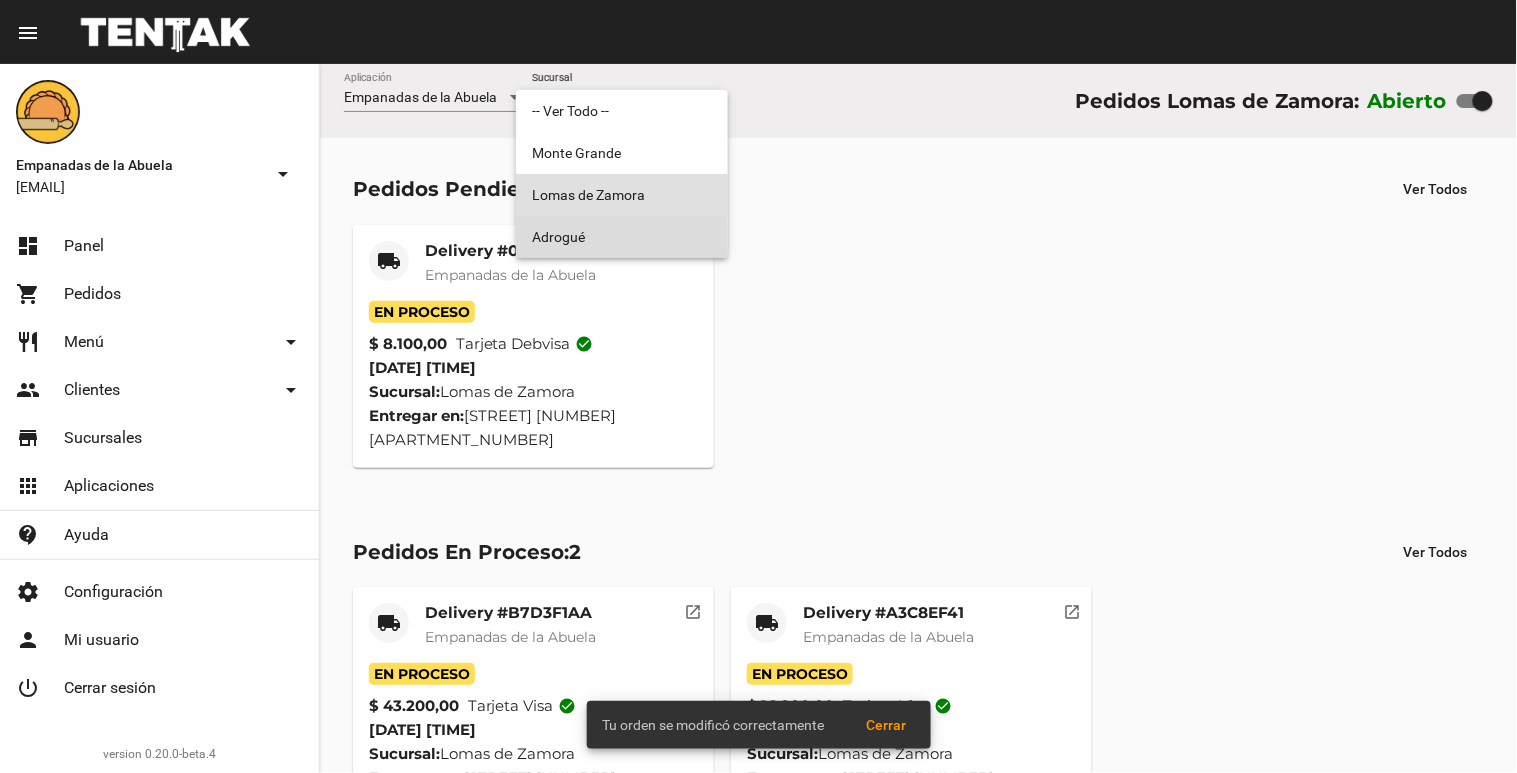 click on "Adrogué" at bounding box center (622, 237) 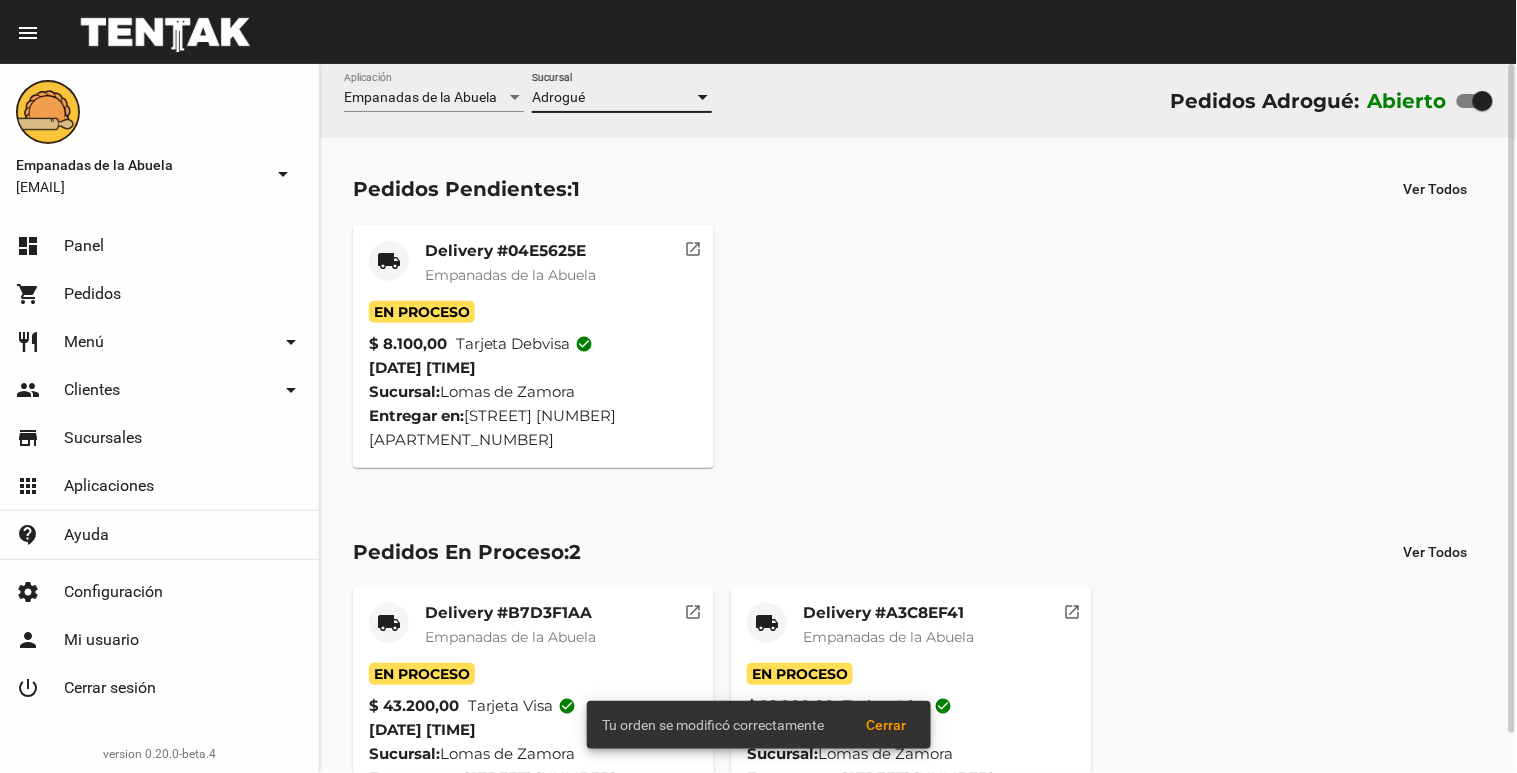 click on "Adrogué" at bounding box center [613, 98] 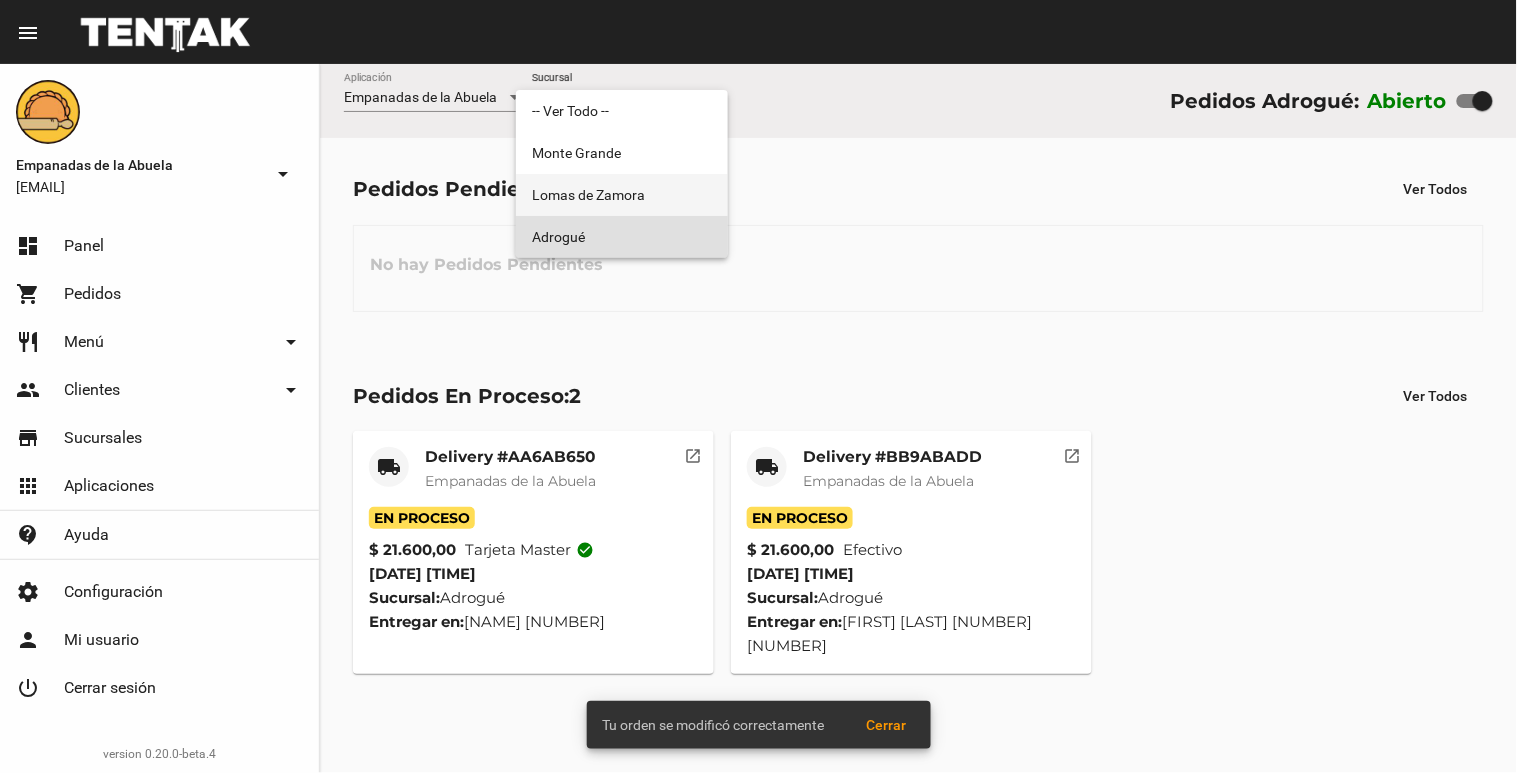 drag, startPoint x: 636, startPoint y: 206, endPoint x: 752, endPoint y: 171, distance: 121.16518 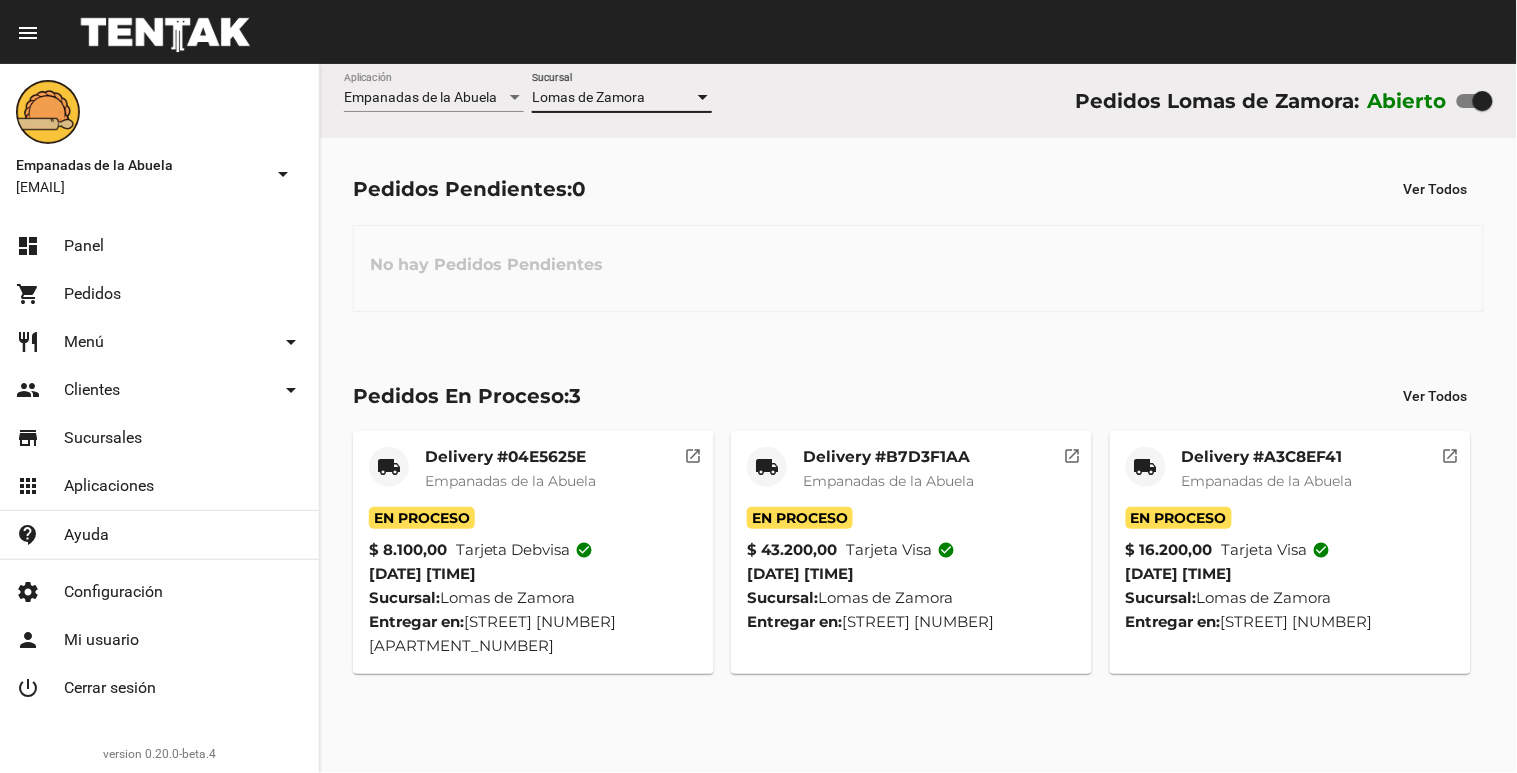drag, startPoint x: 554, startPoint y: 57, endPoint x: 553, endPoint y: 75, distance: 18.027756 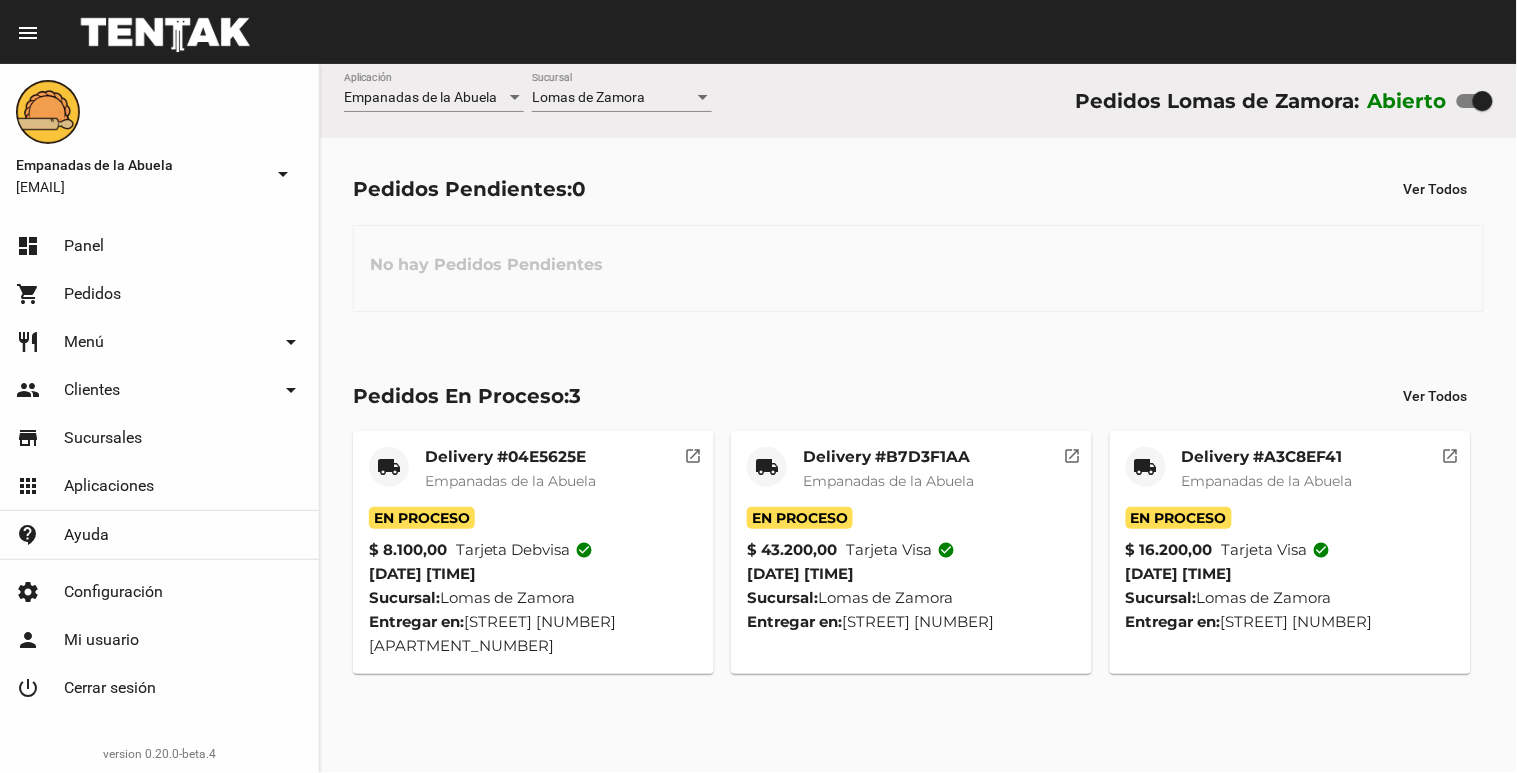 click on "Lomas de Zamora Sucursal" at bounding box center (622, 101) 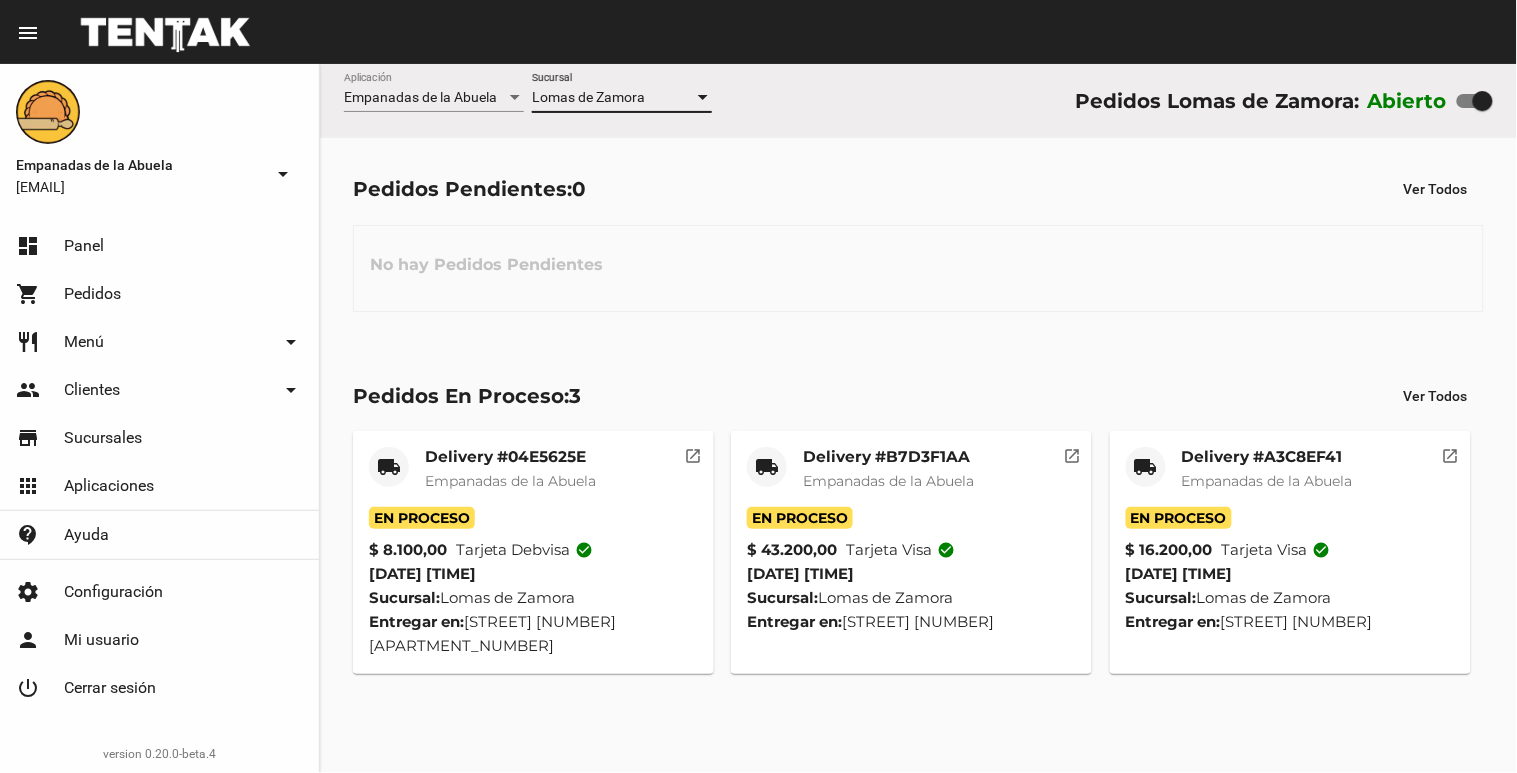 click on "Lomas de Zamora" at bounding box center (588, 97) 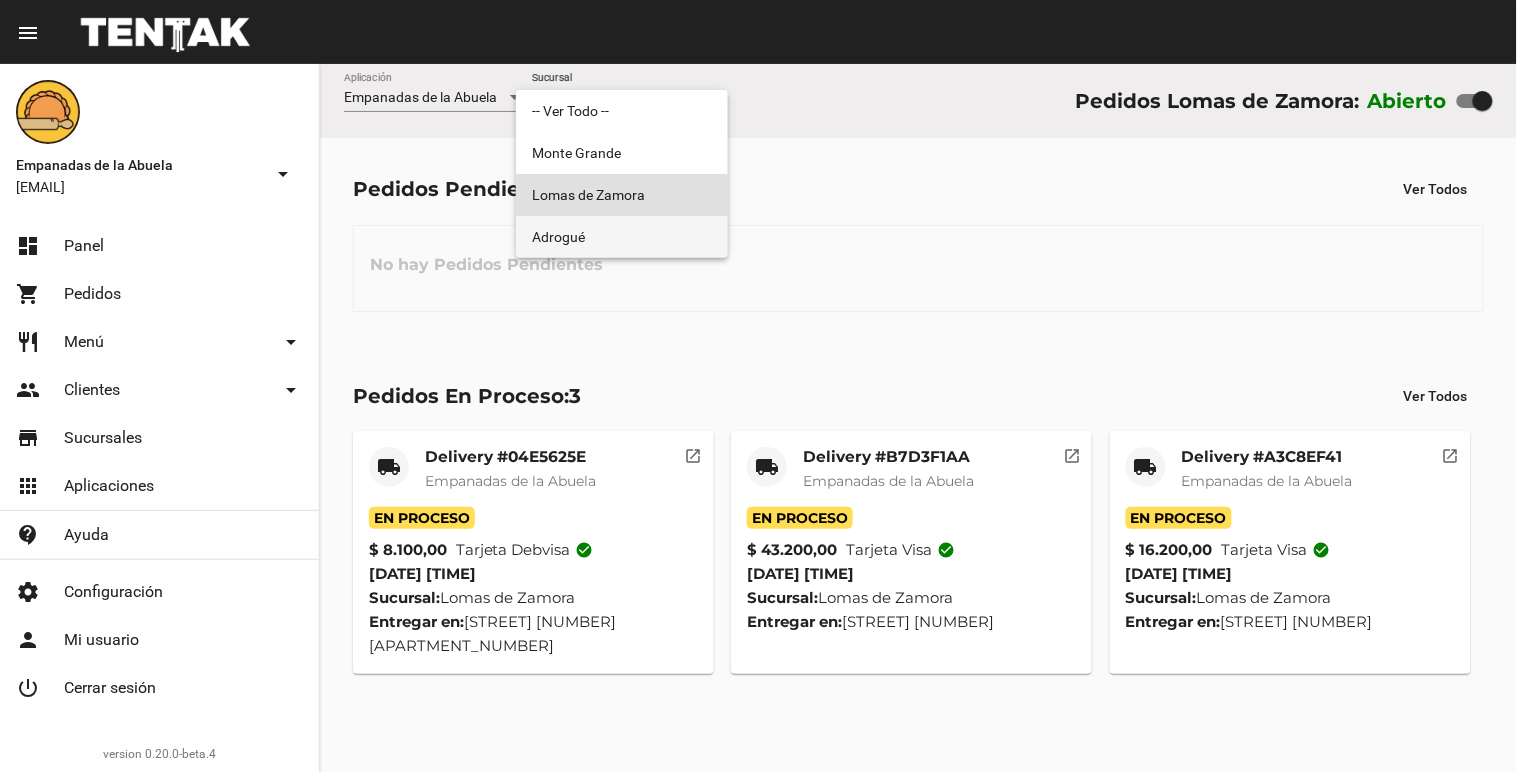 click on "Adrogué" at bounding box center (622, 237) 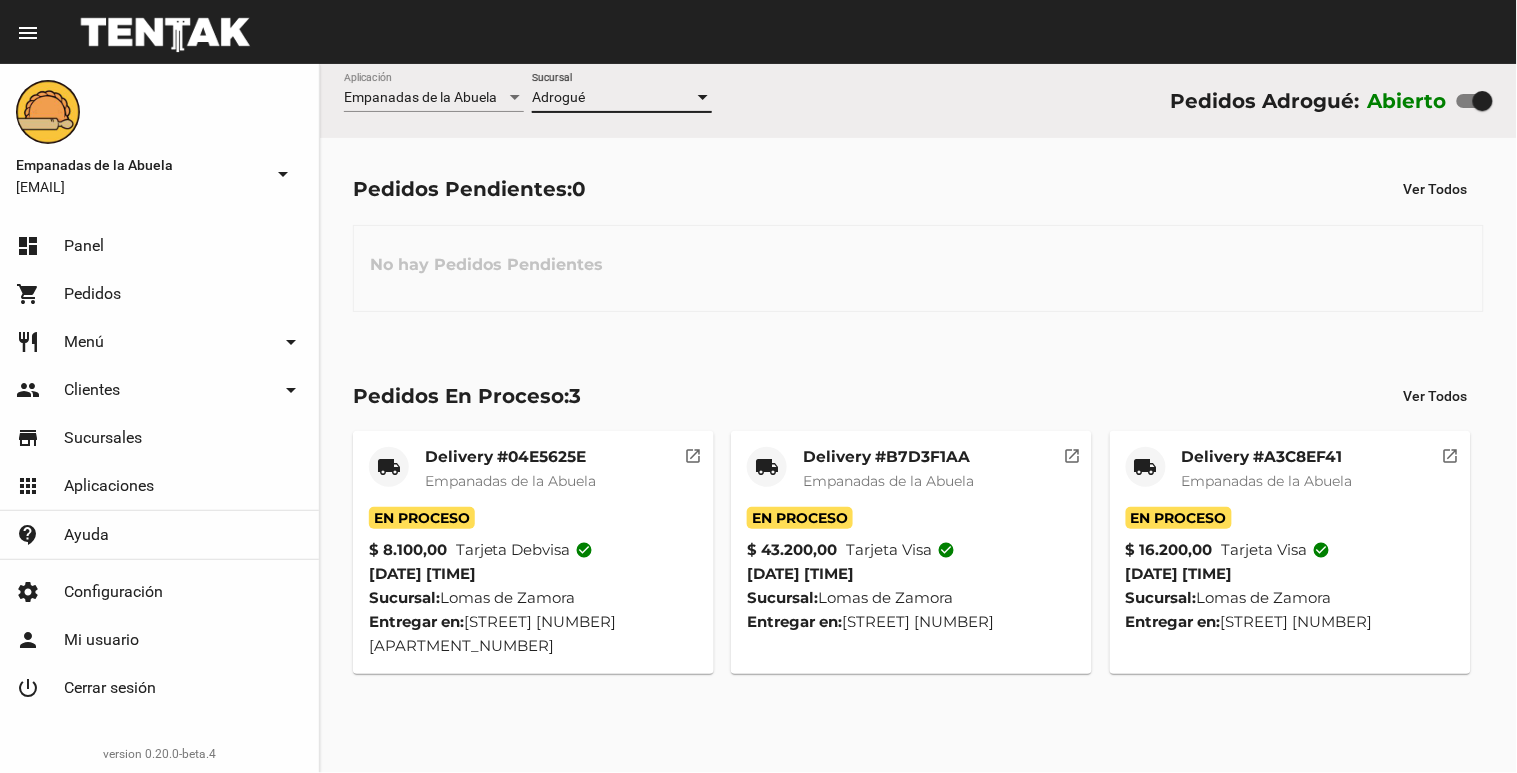 drag, startPoint x: 635, startPoint y: 94, endPoint x: 623, endPoint y: 117, distance: 25.942244 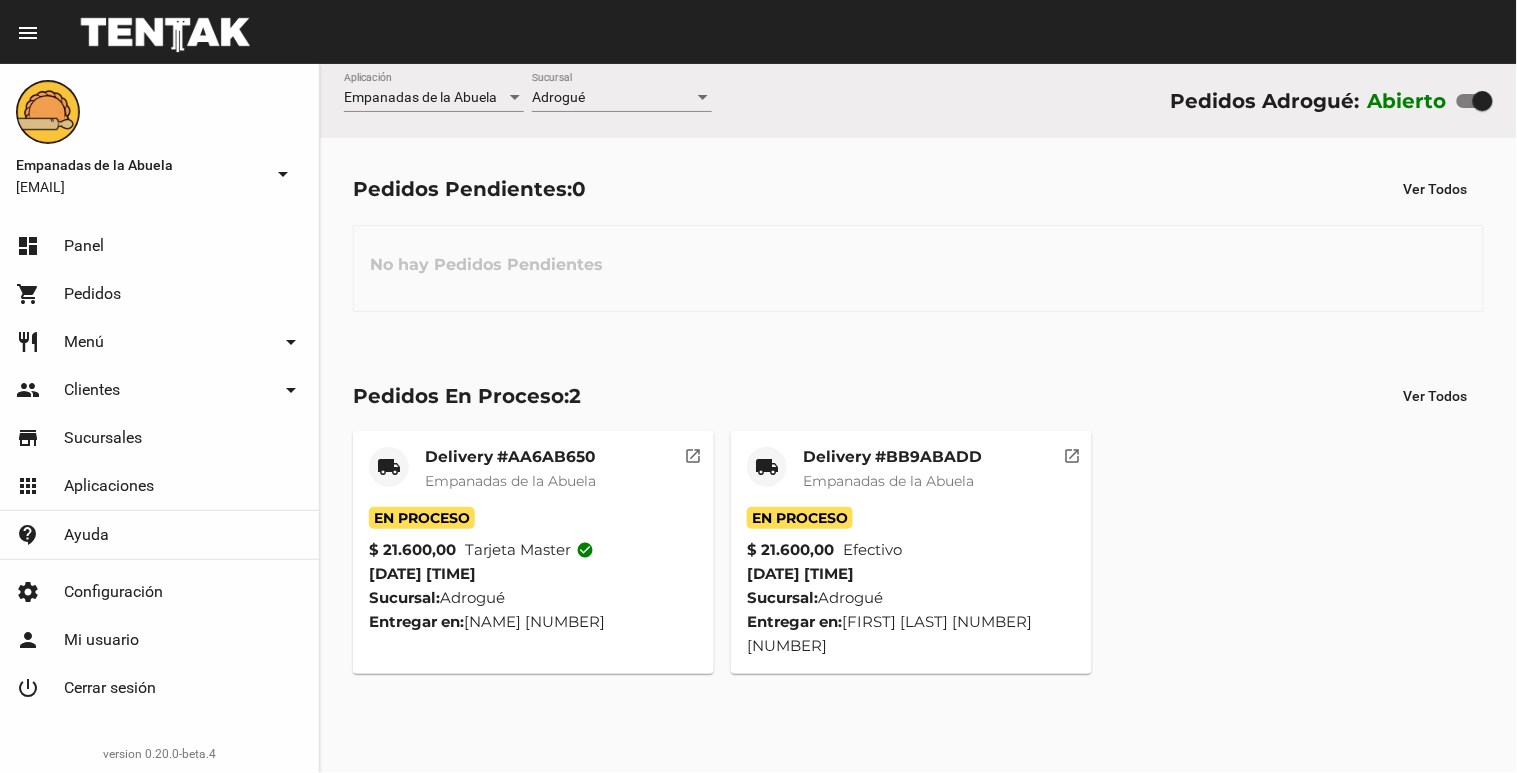 drag, startPoint x: 623, startPoint y: 117, endPoint x: 620, endPoint y: 194, distance: 77.05842 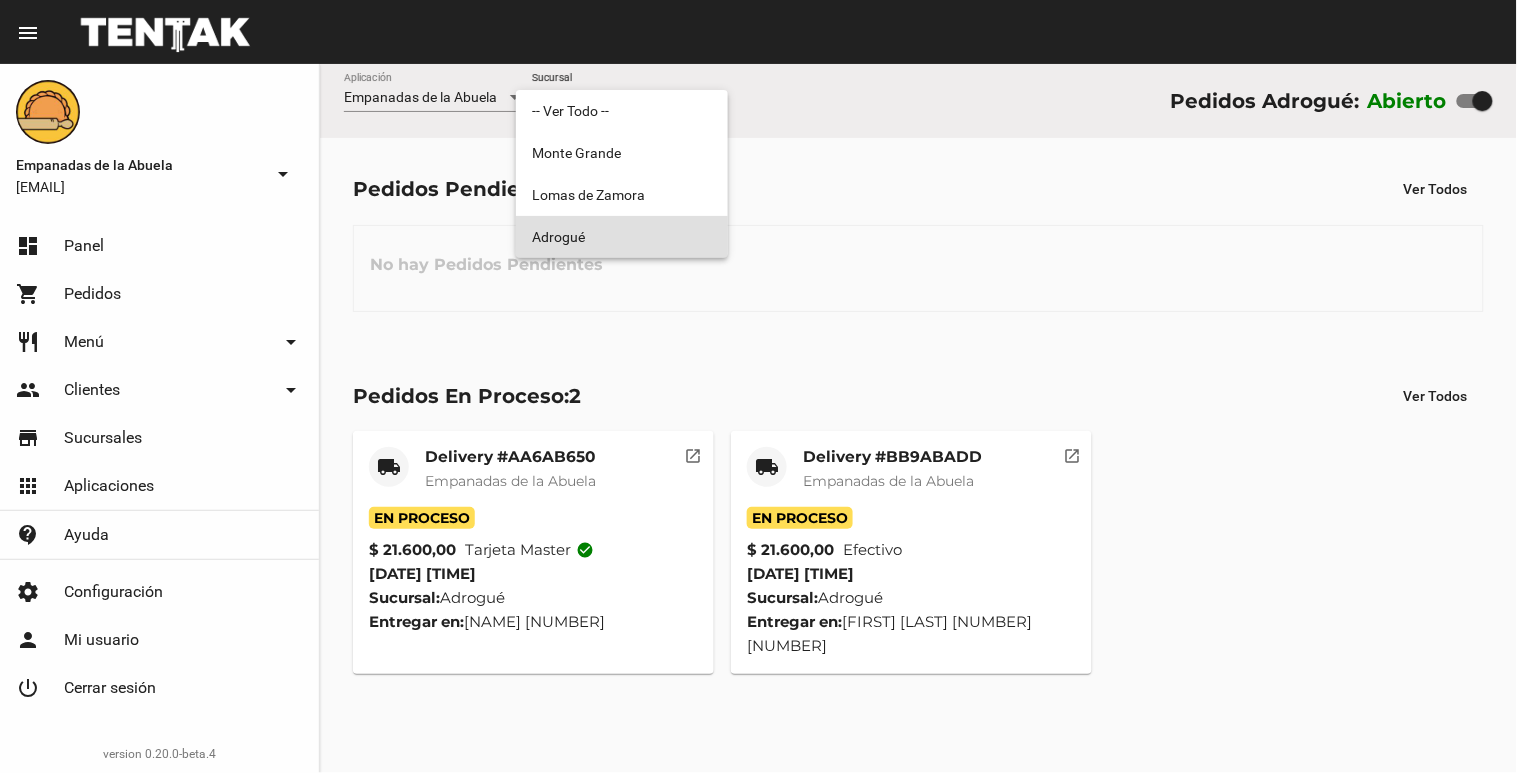 click at bounding box center (758, 386) 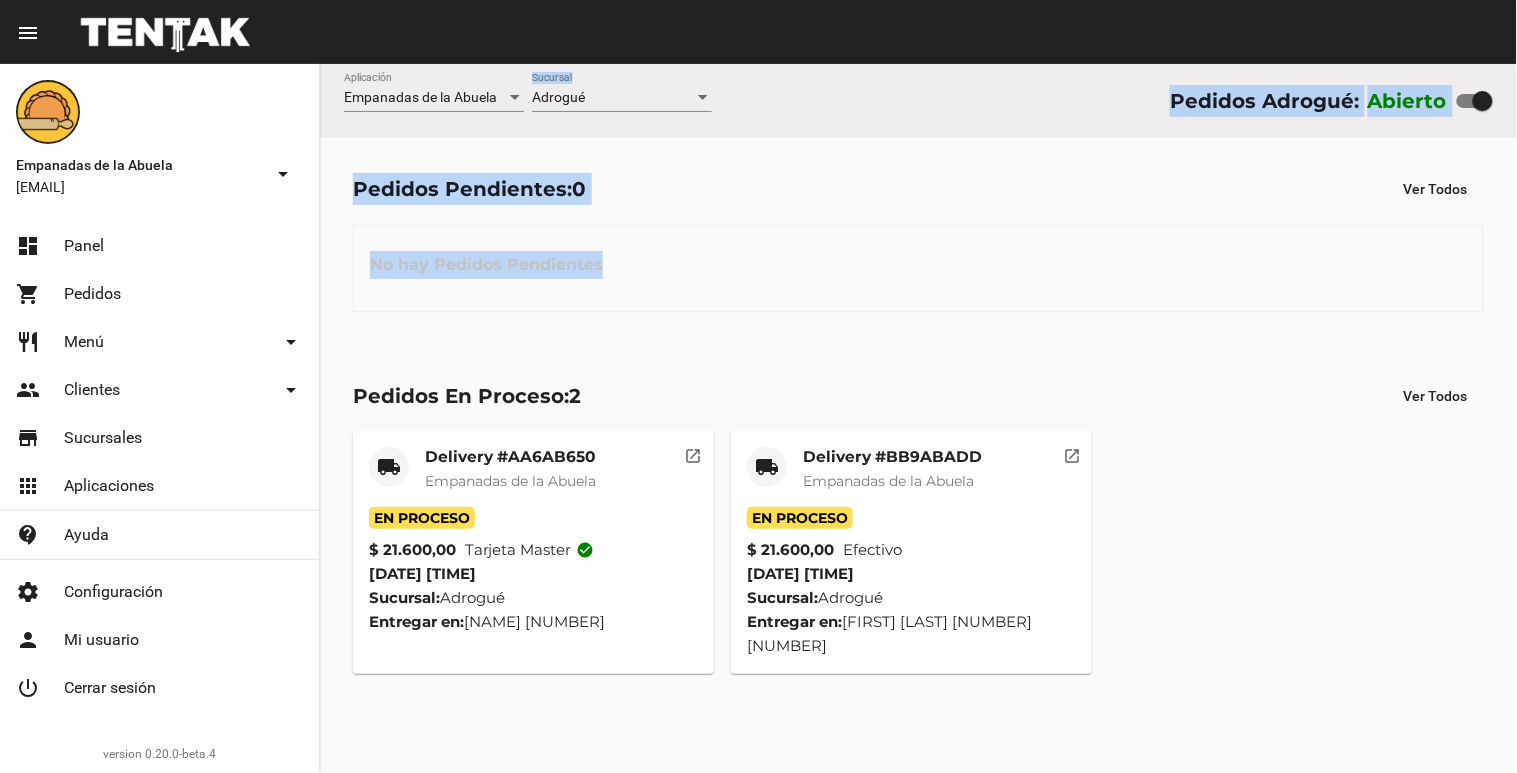 drag, startPoint x: 682, startPoint y: 107, endPoint x: 708, endPoint y: 208, distance: 104.292854 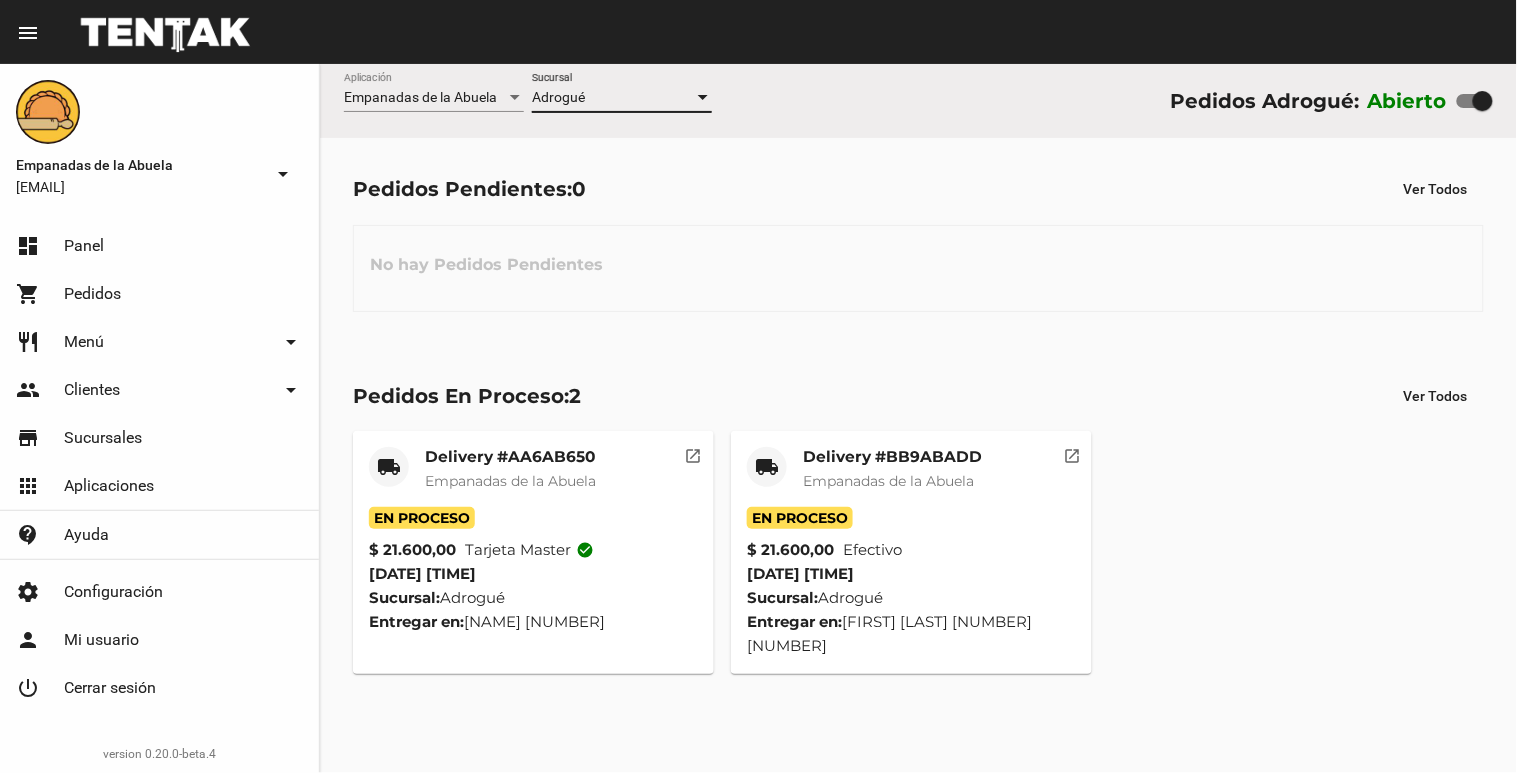 click on "Adrogué" at bounding box center (613, 98) 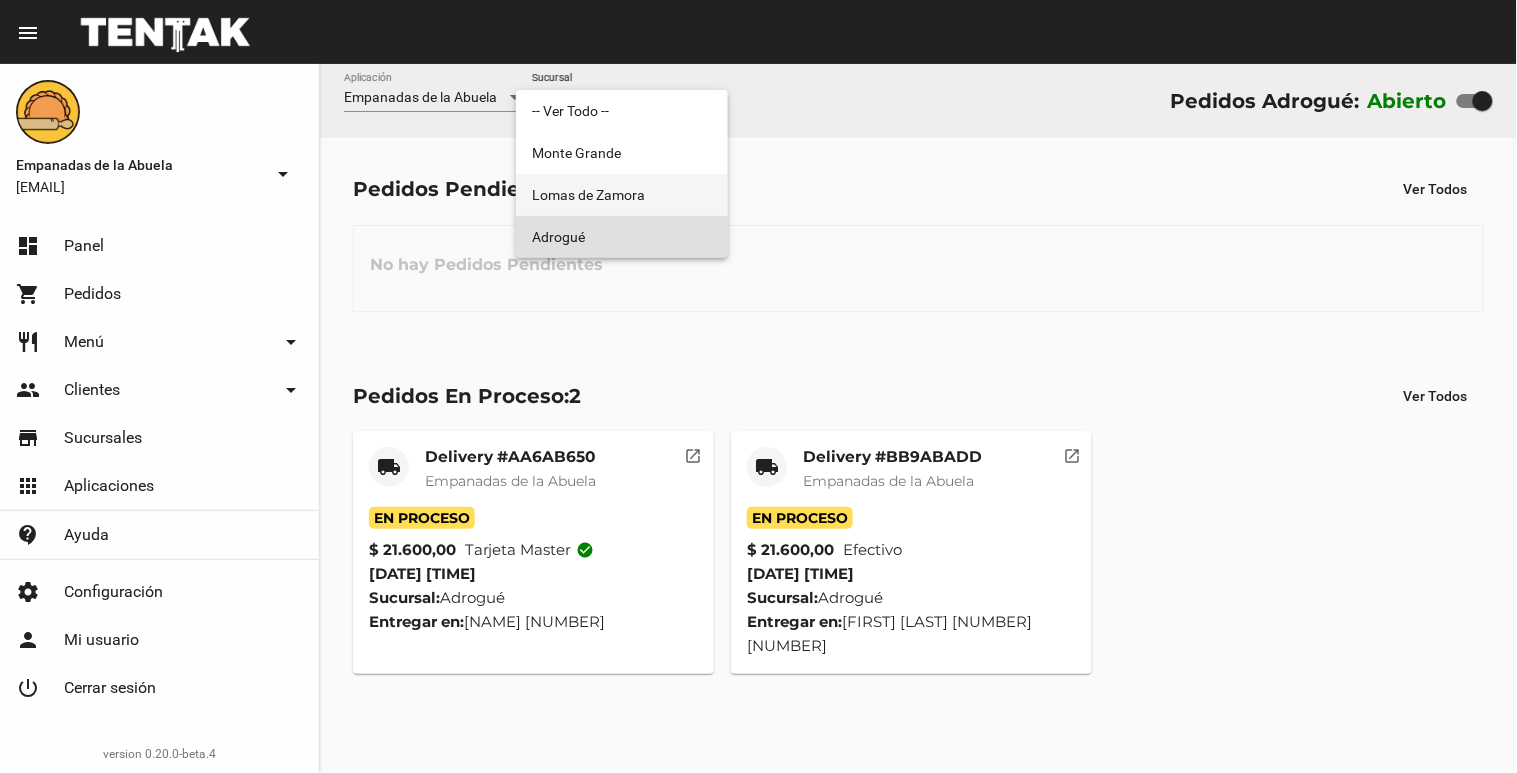 click on "Lomas de Zamora" at bounding box center [622, 195] 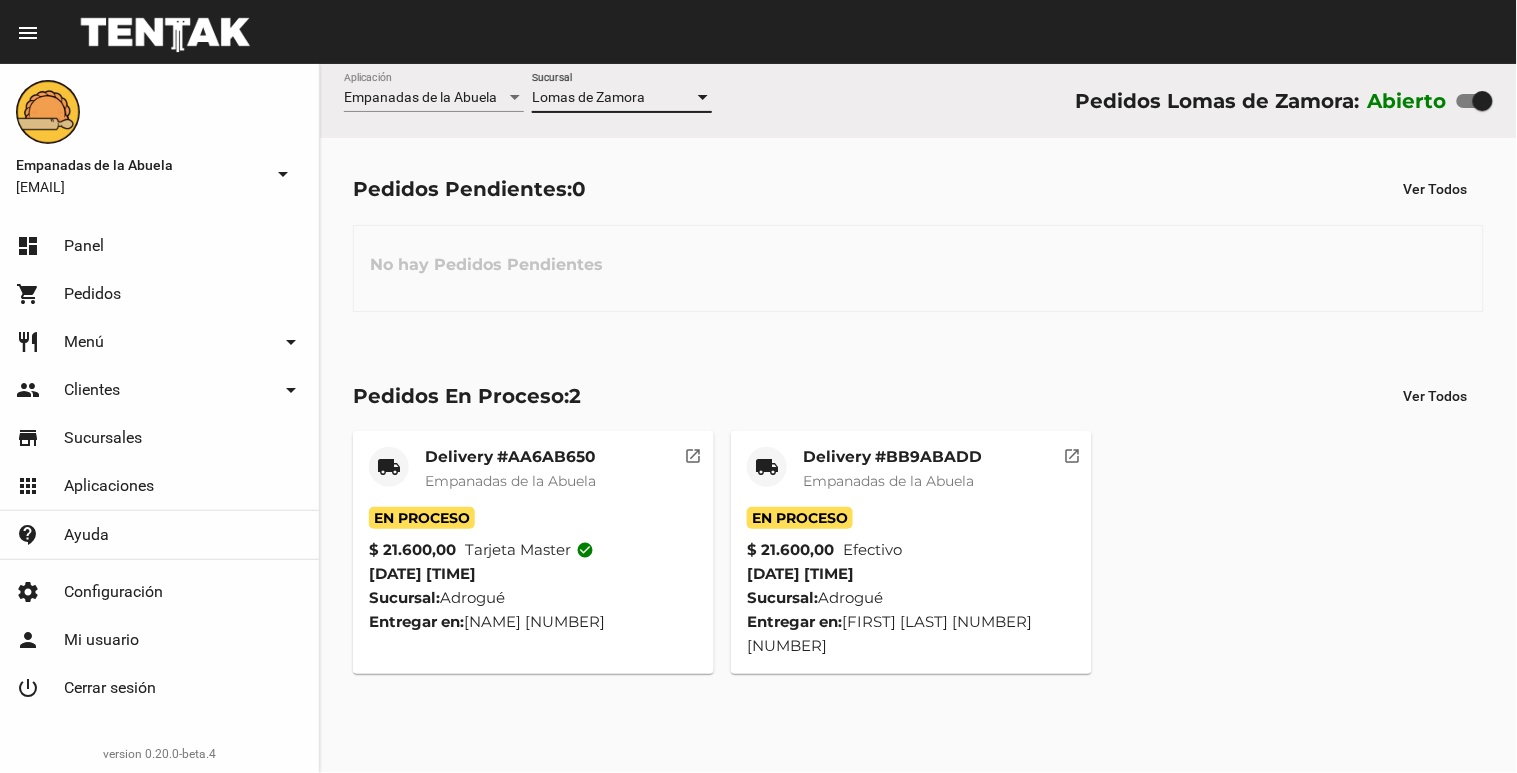 click on "Lomas de Zamora Sucursal" at bounding box center (622, 92) 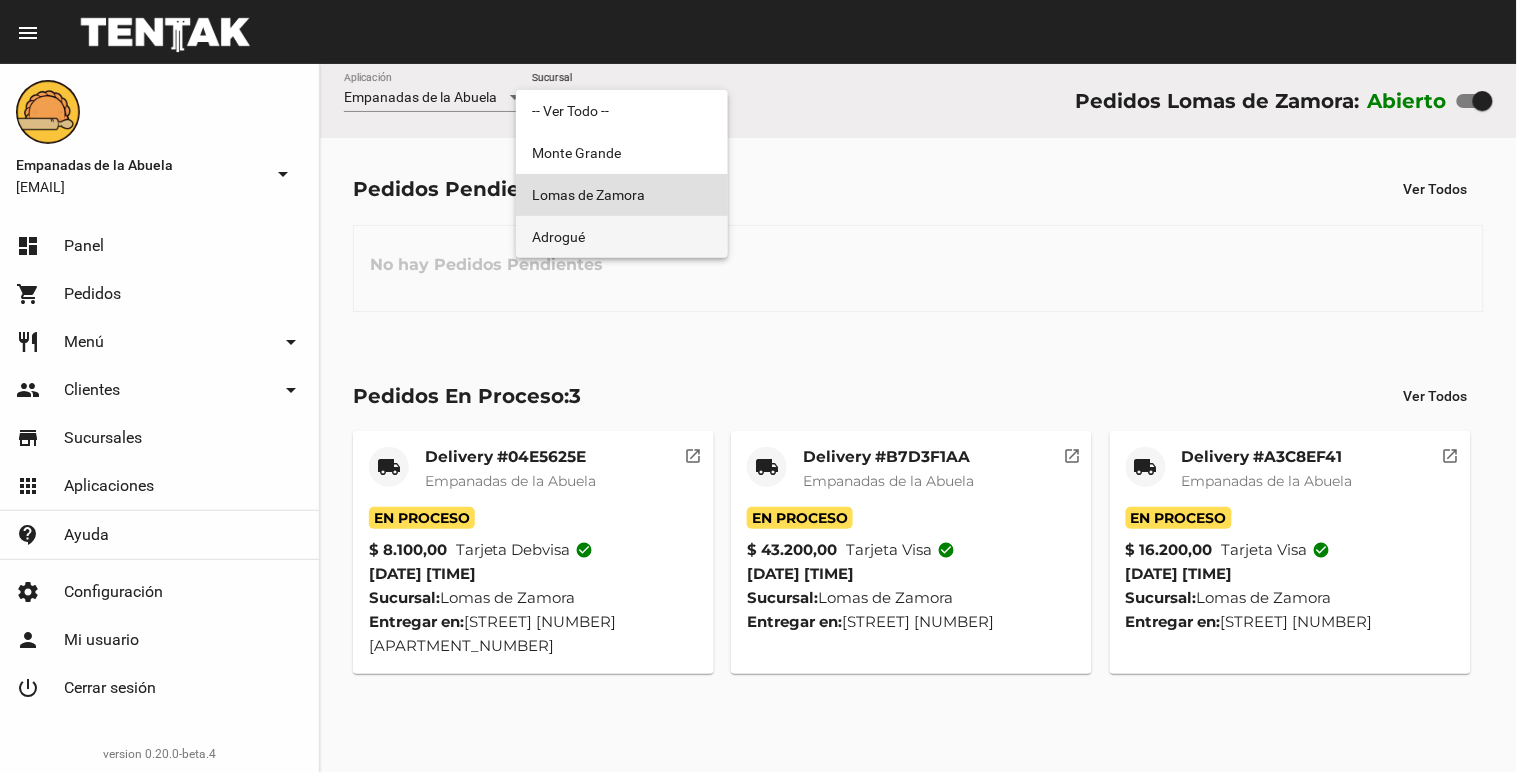 click on "Adrogué" at bounding box center (622, 237) 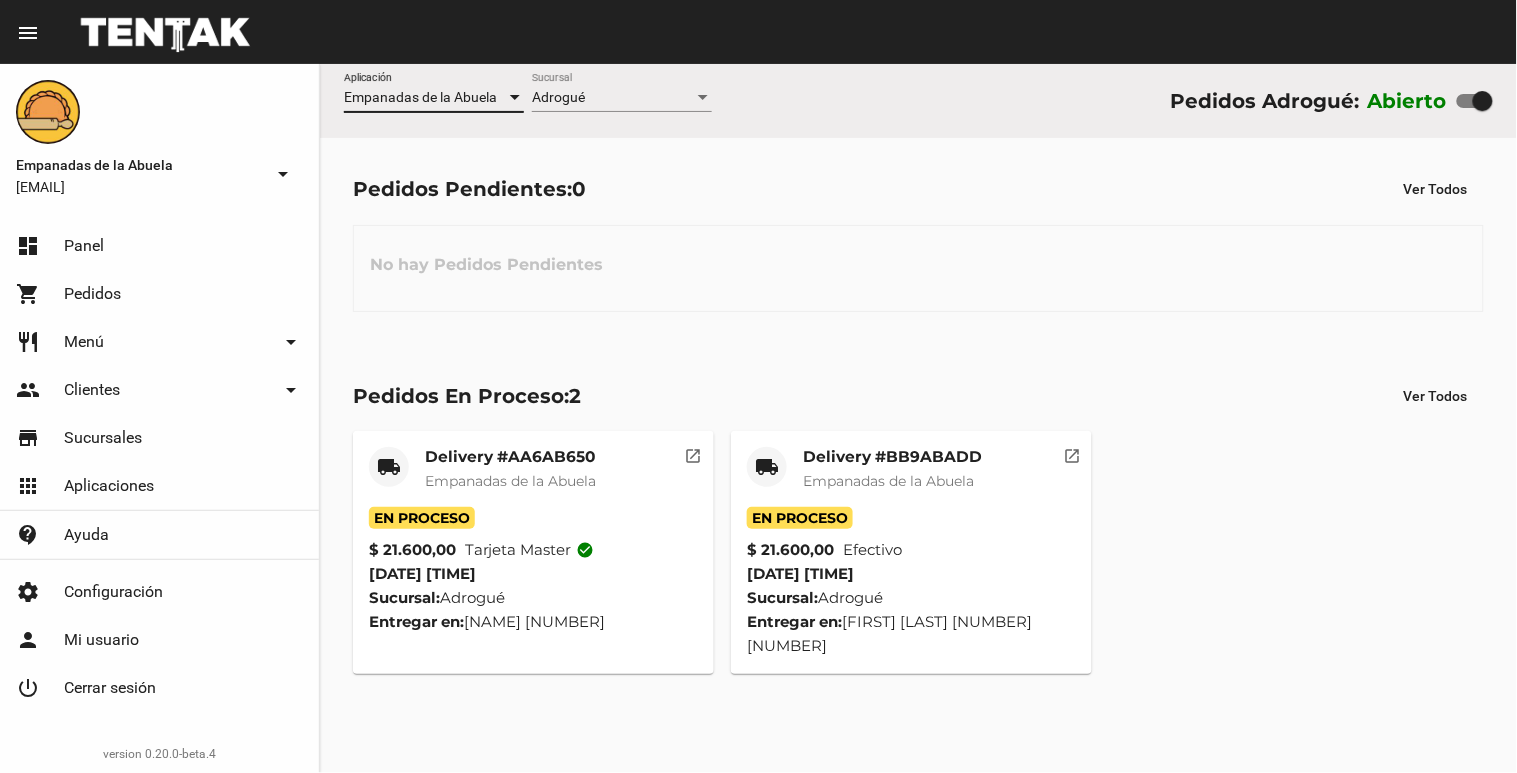 click on "Empanadas de la Abuela" at bounding box center (425, 98) 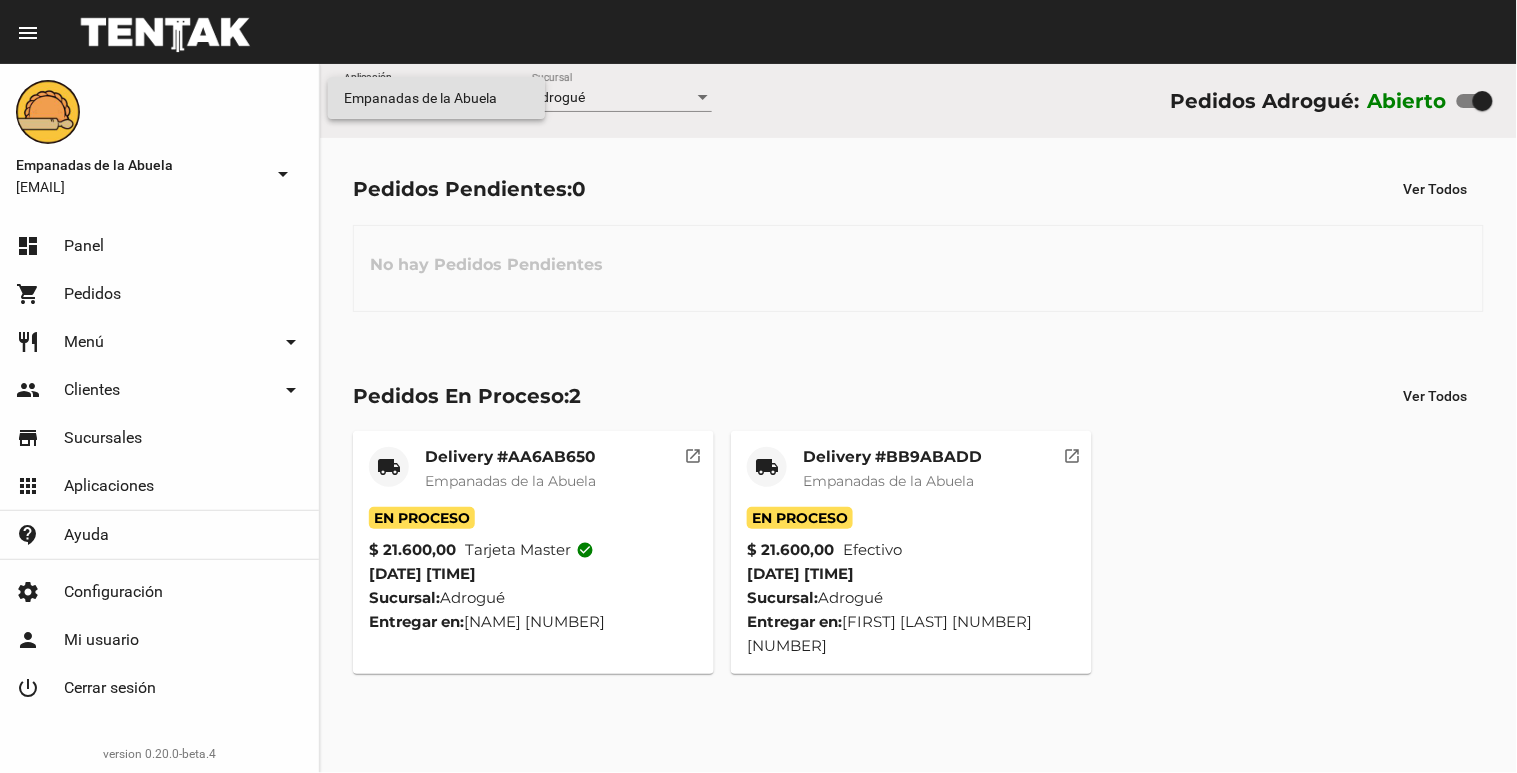 click at bounding box center (758, 386) 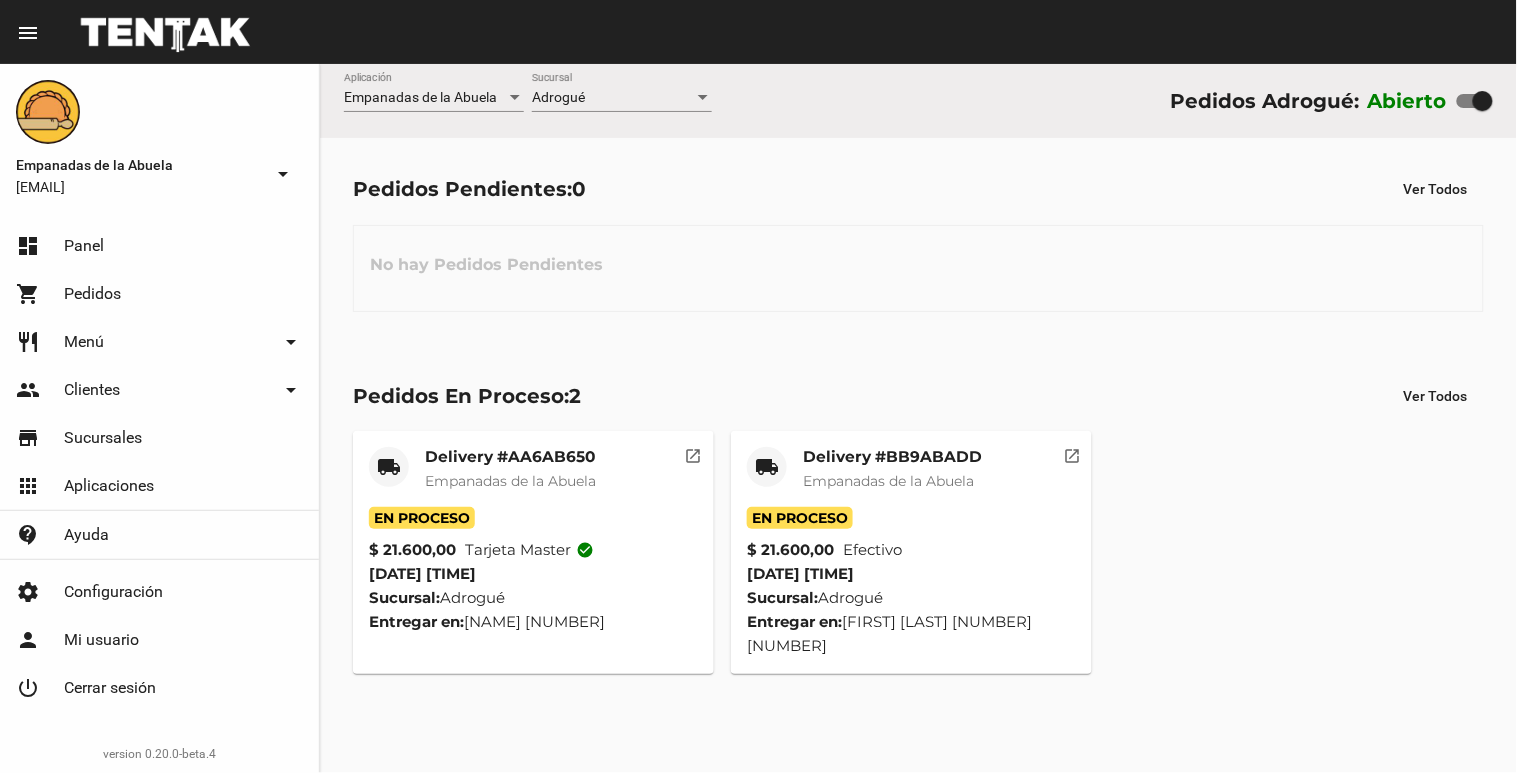 click on "Adrogué Sucursal" at bounding box center [622, 92] 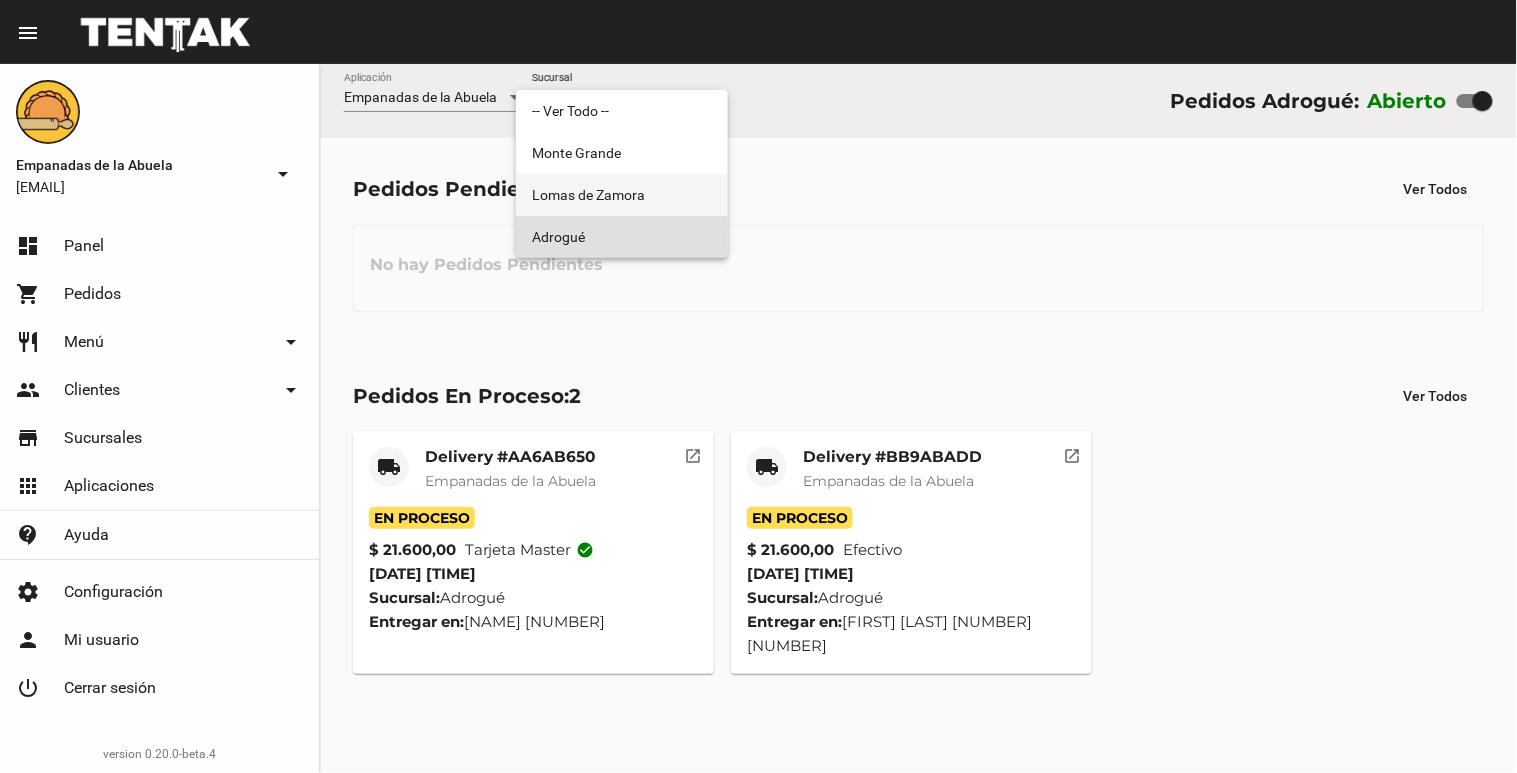 click on "Lomas de Zamora" at bounding box center (622, 195) 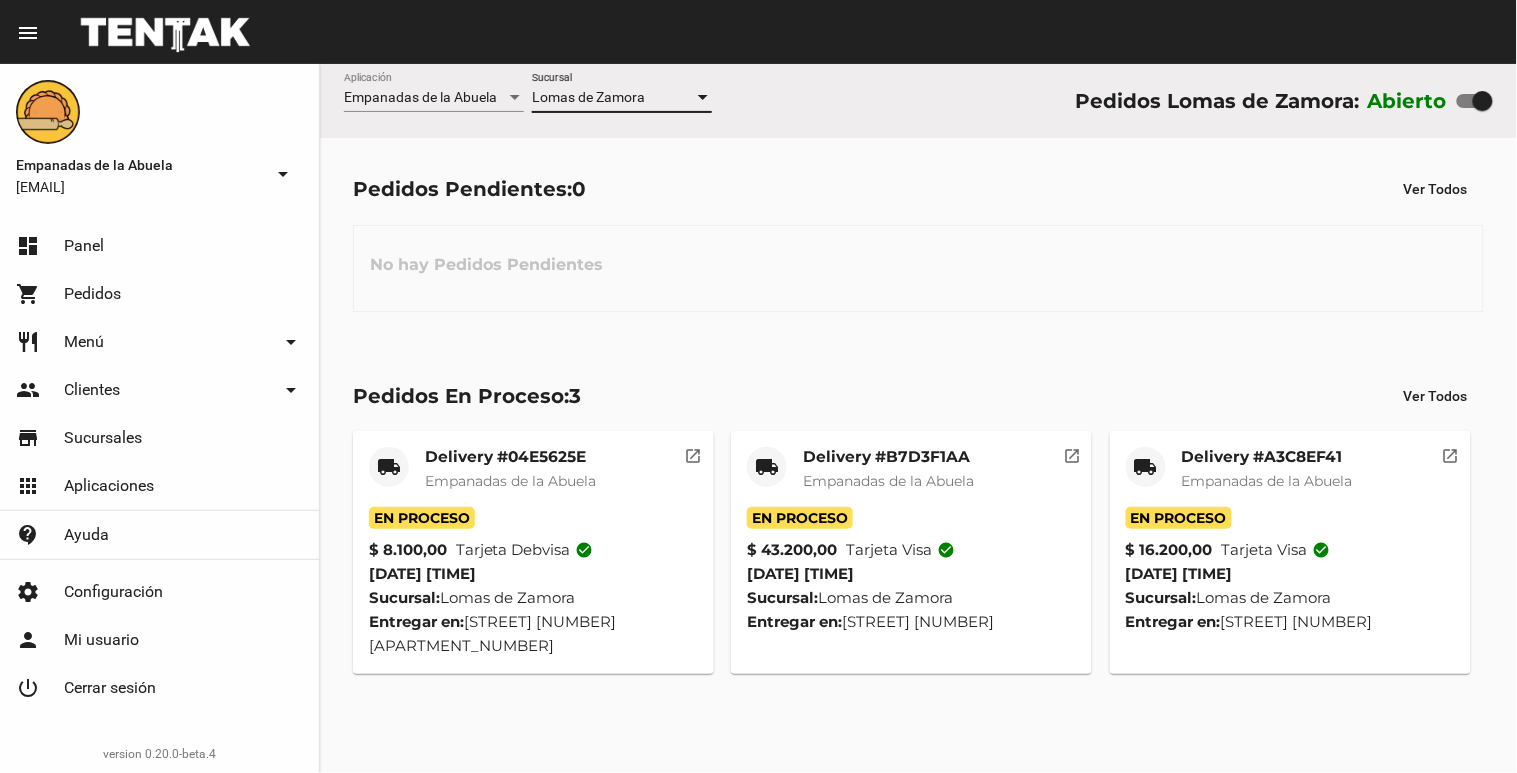 click on "Lomas de Zamora" at bounding box center [588, 97] 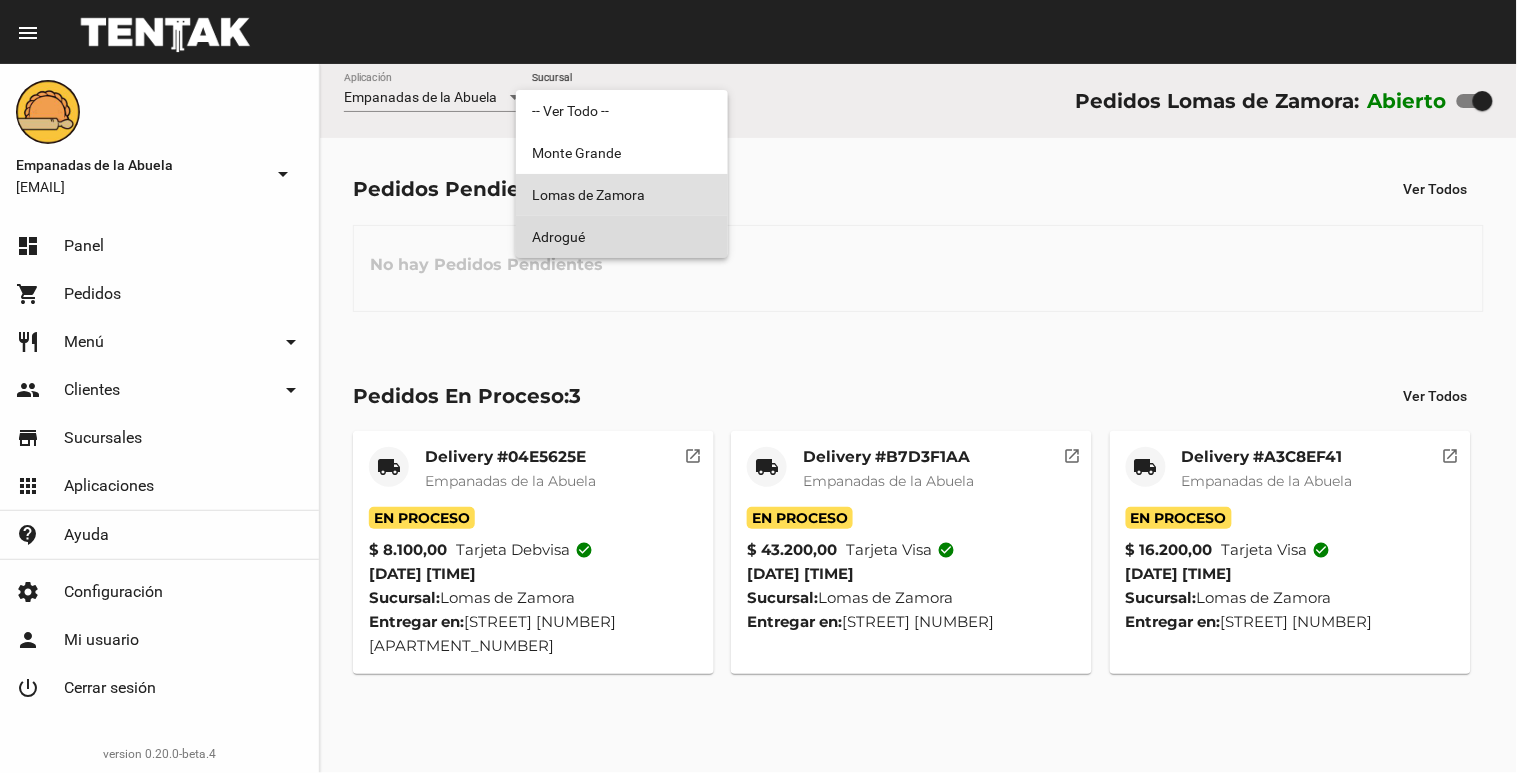 click on "Adrogué" at bounding box center (622, 237) 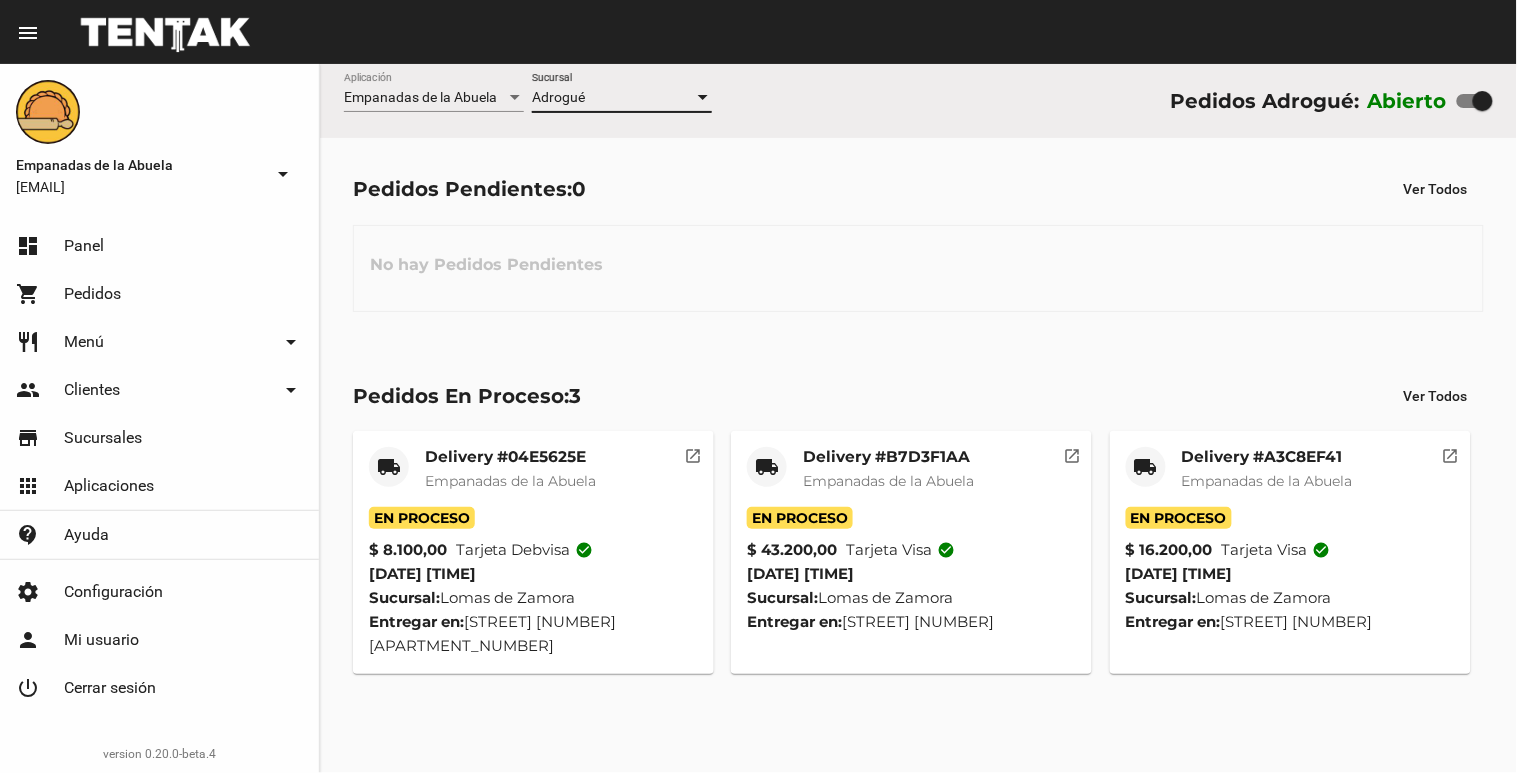 click on "Adrogué Sucursal" at bounding box center (622, 92) 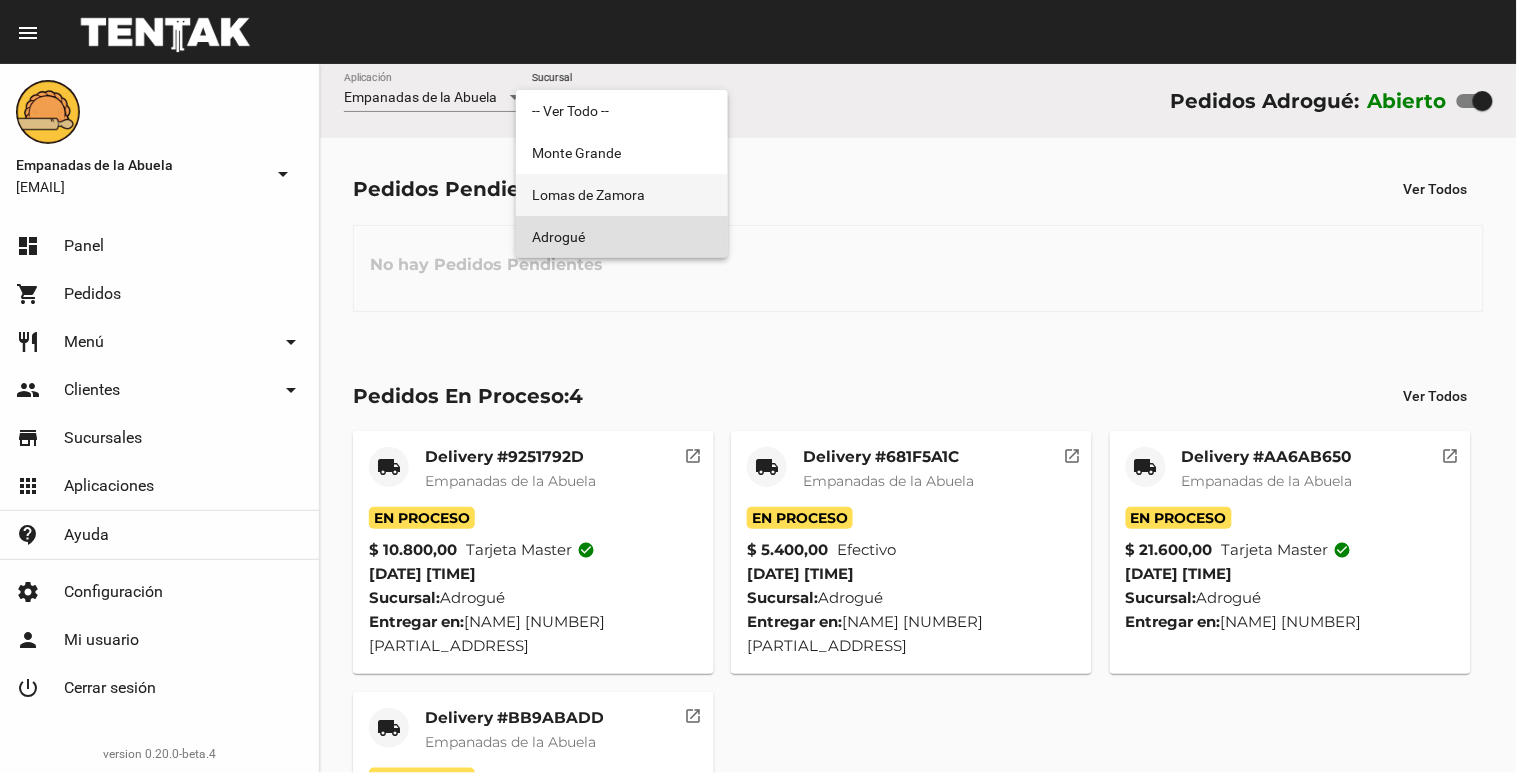 click on "Lomas de Zamora" at bounding box center (622, 195) 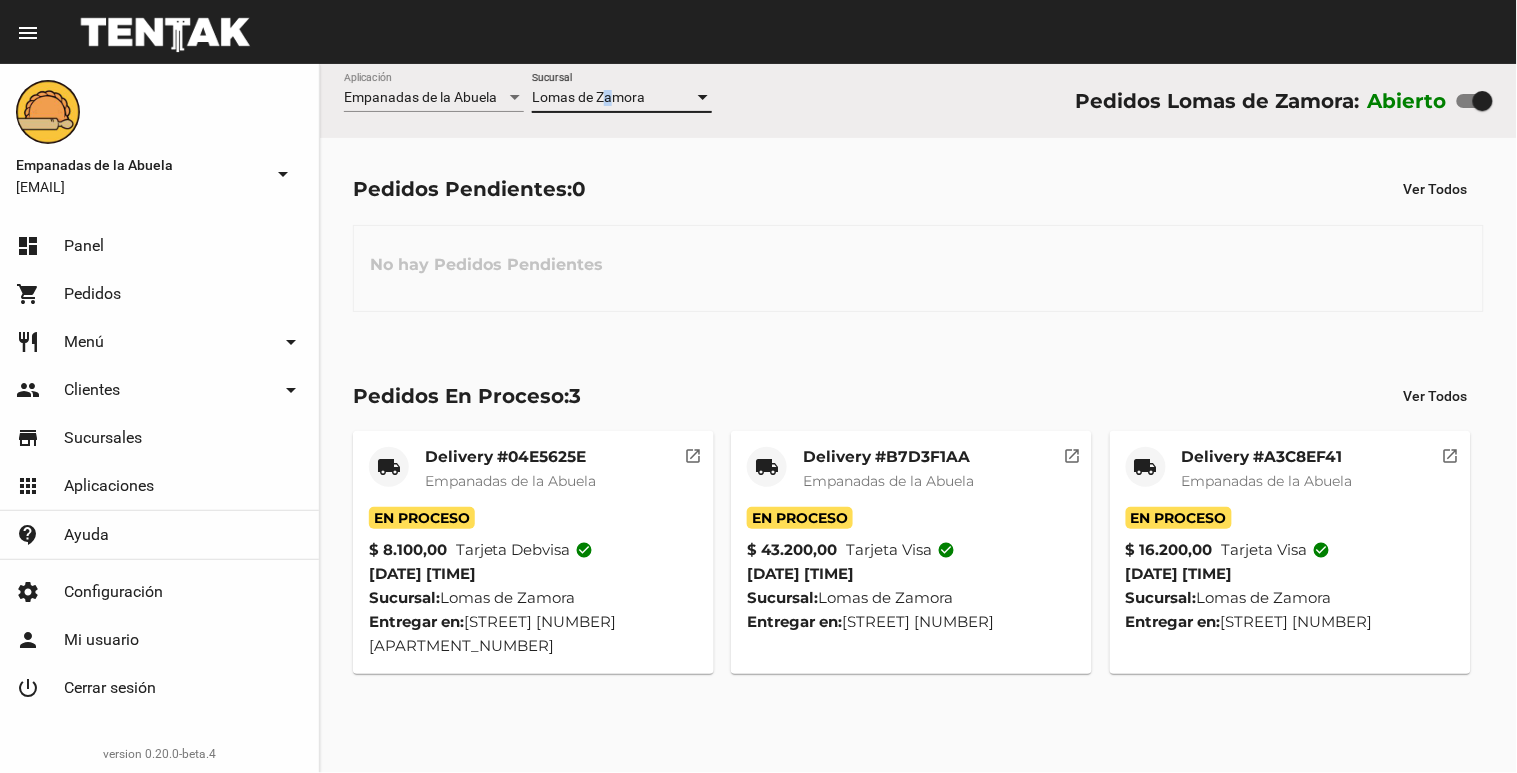 click on "Lomas de Zamora" at bounding box center [588, 97] 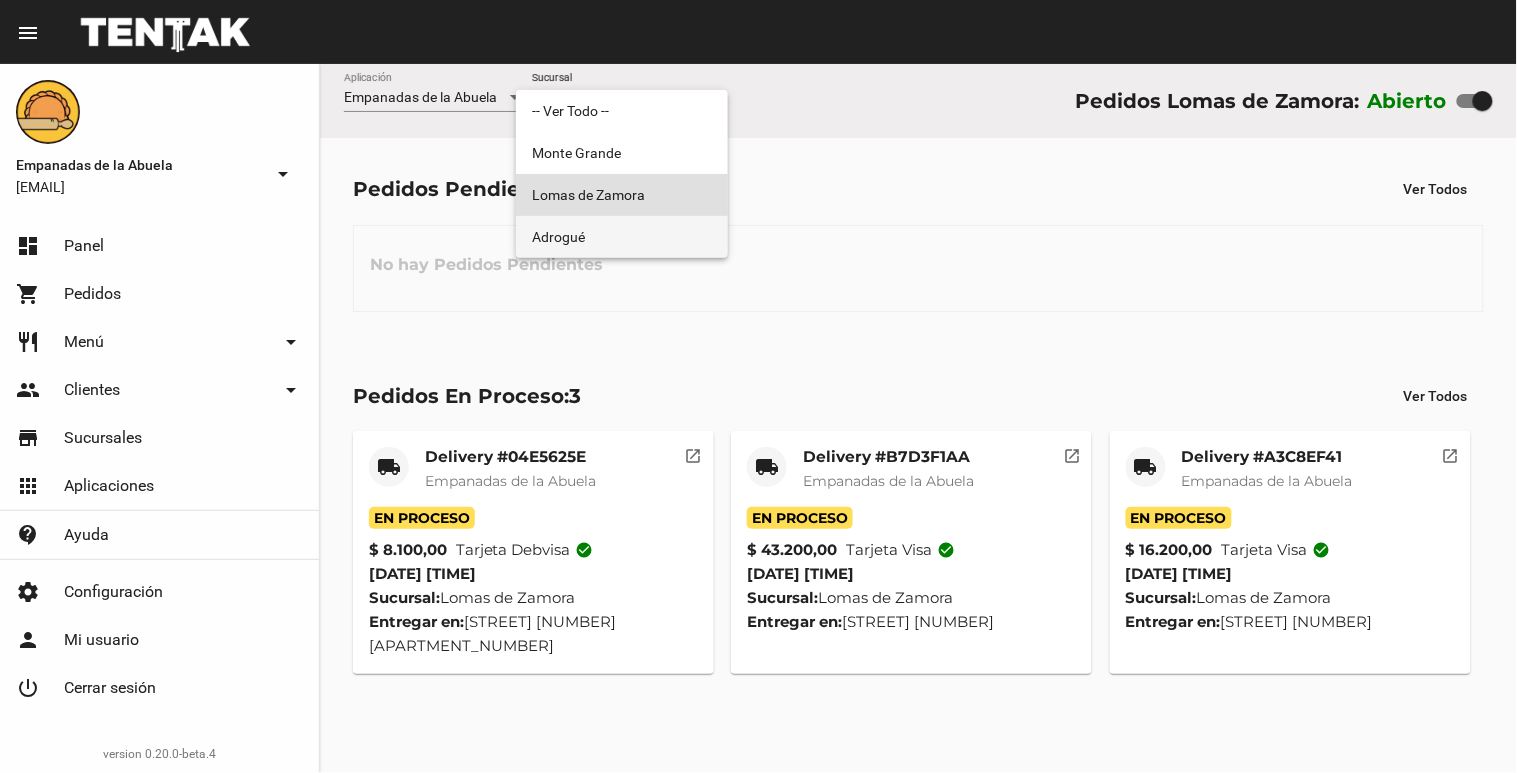 drag, startPoint x: 610, startPoint y: 98, endPoint x: 566, endPoint y: 225, distance: 134.4061 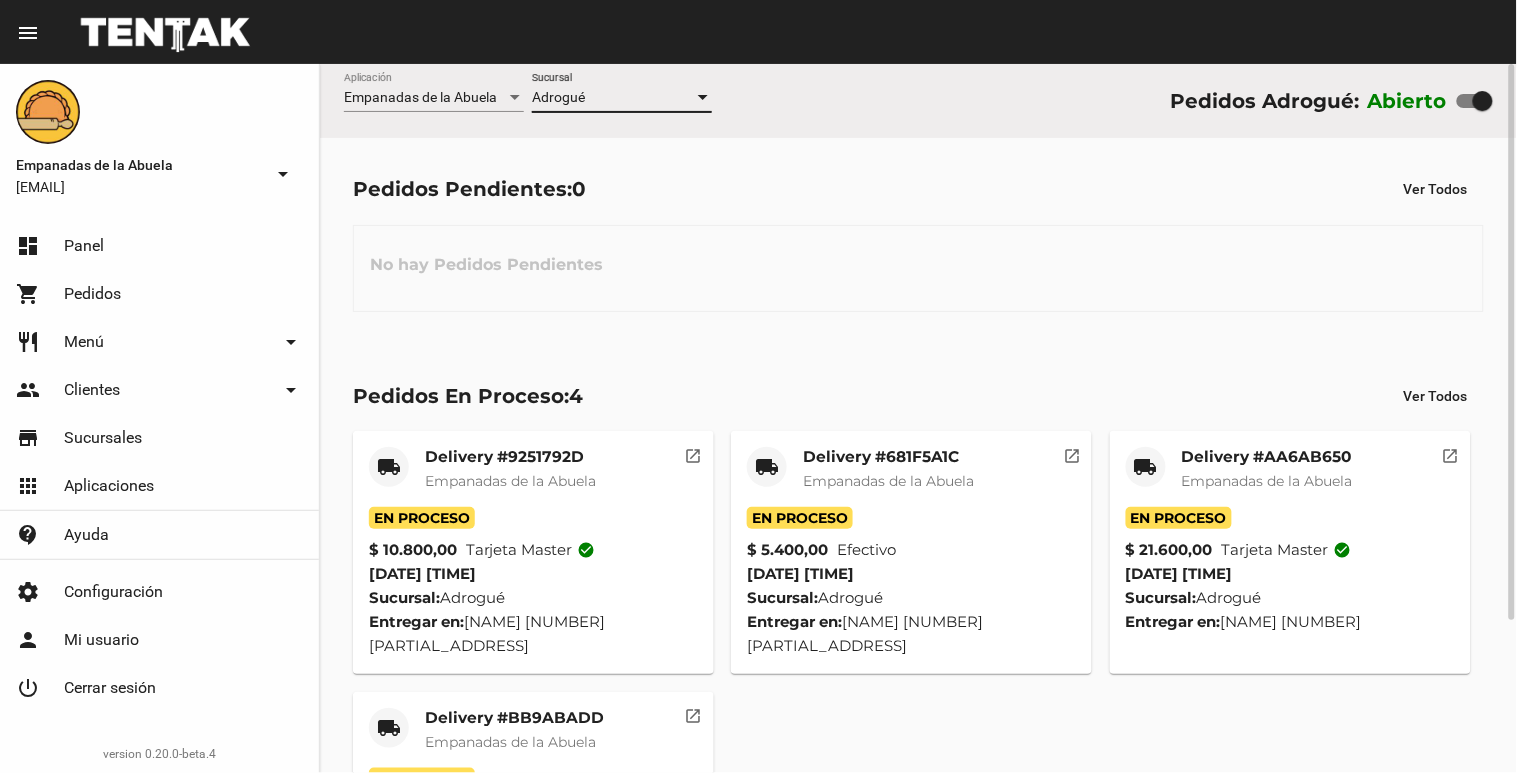 click on "Adrogué" at bounding box center (613, 98) 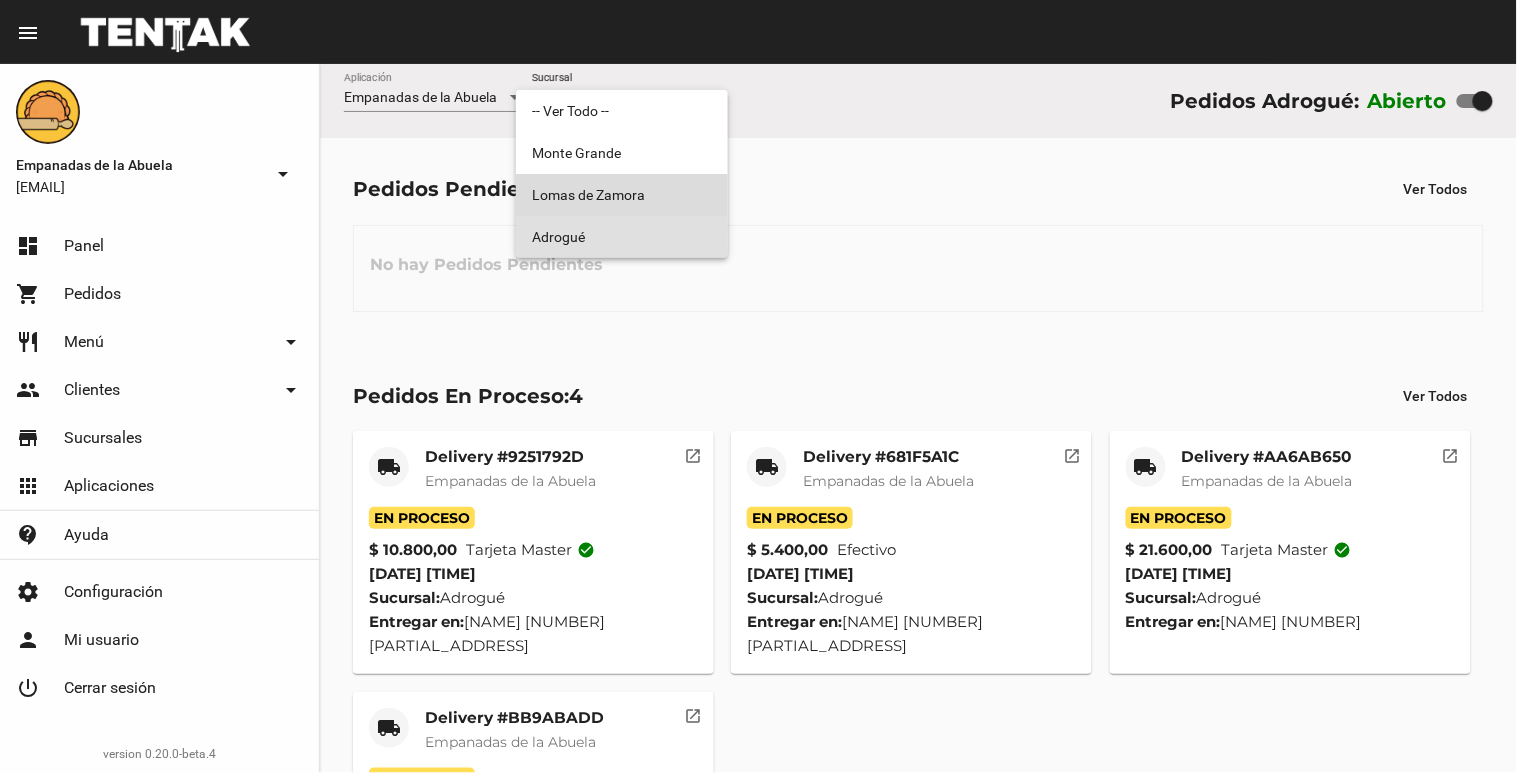 click on "Lomas de Zamora" at bounding box center (622, 195) 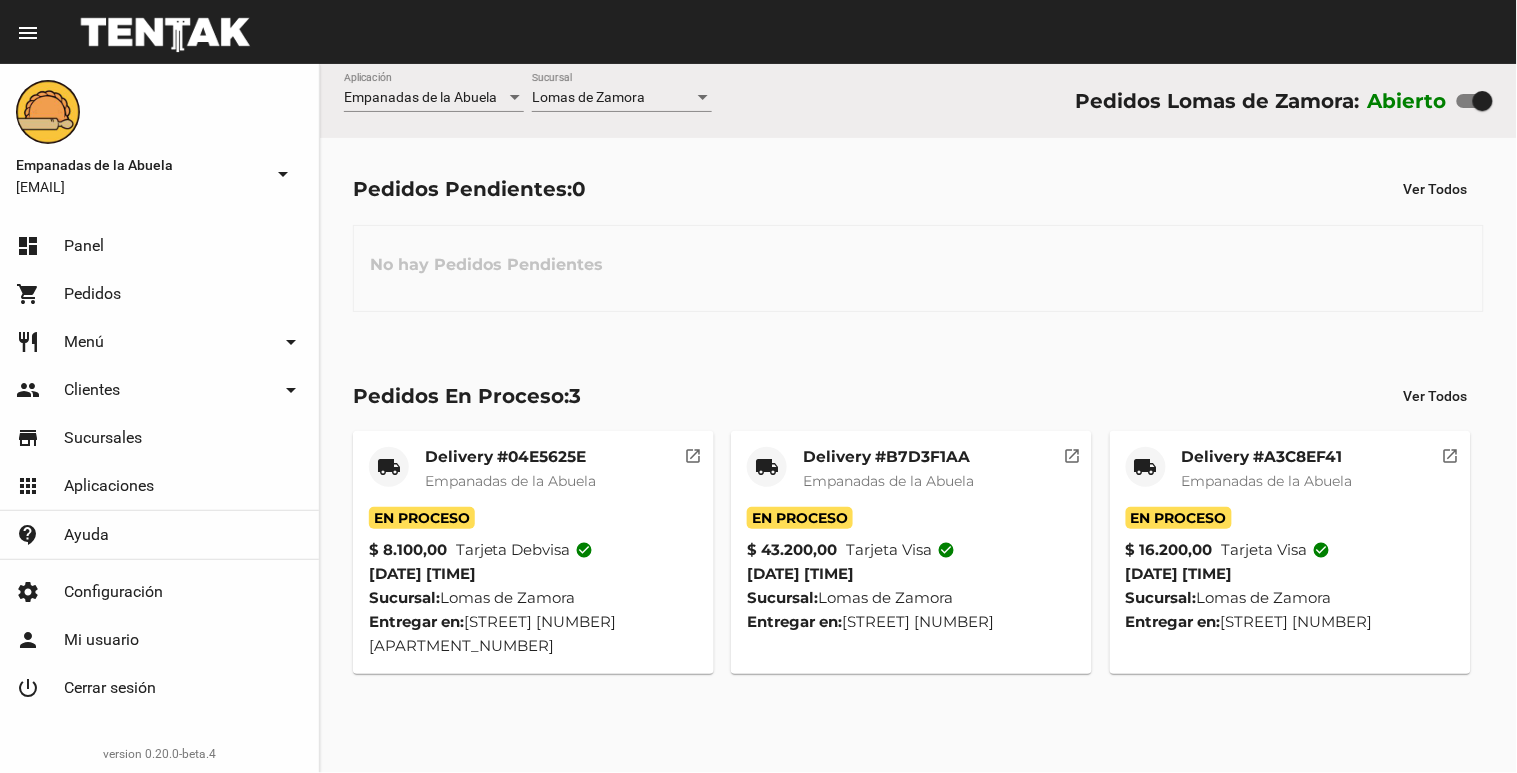click on "Lomas de Zamora Sucursal" at bounding box center (622, 92) 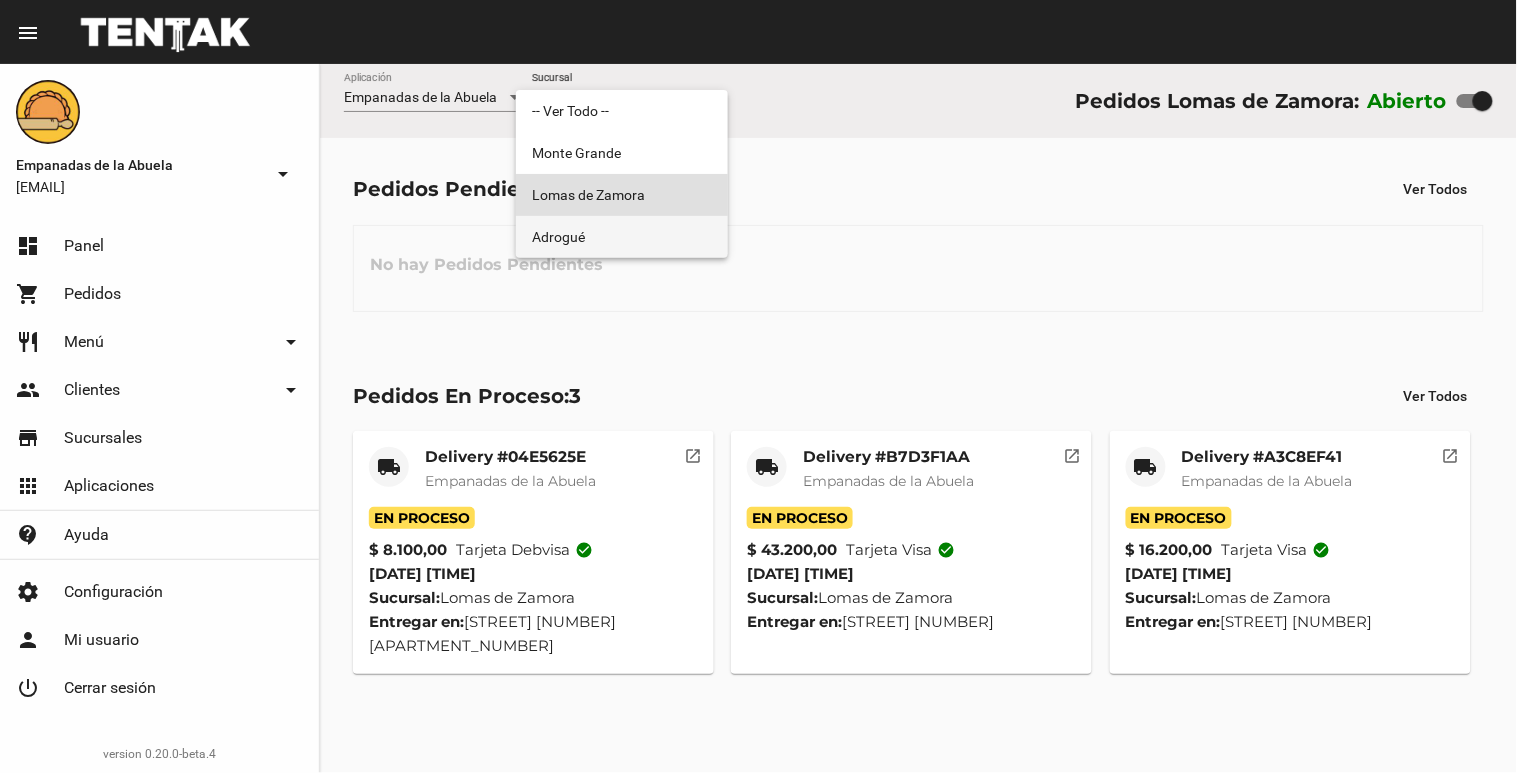 click on "Adrogué" at bounding box center [622, 237] 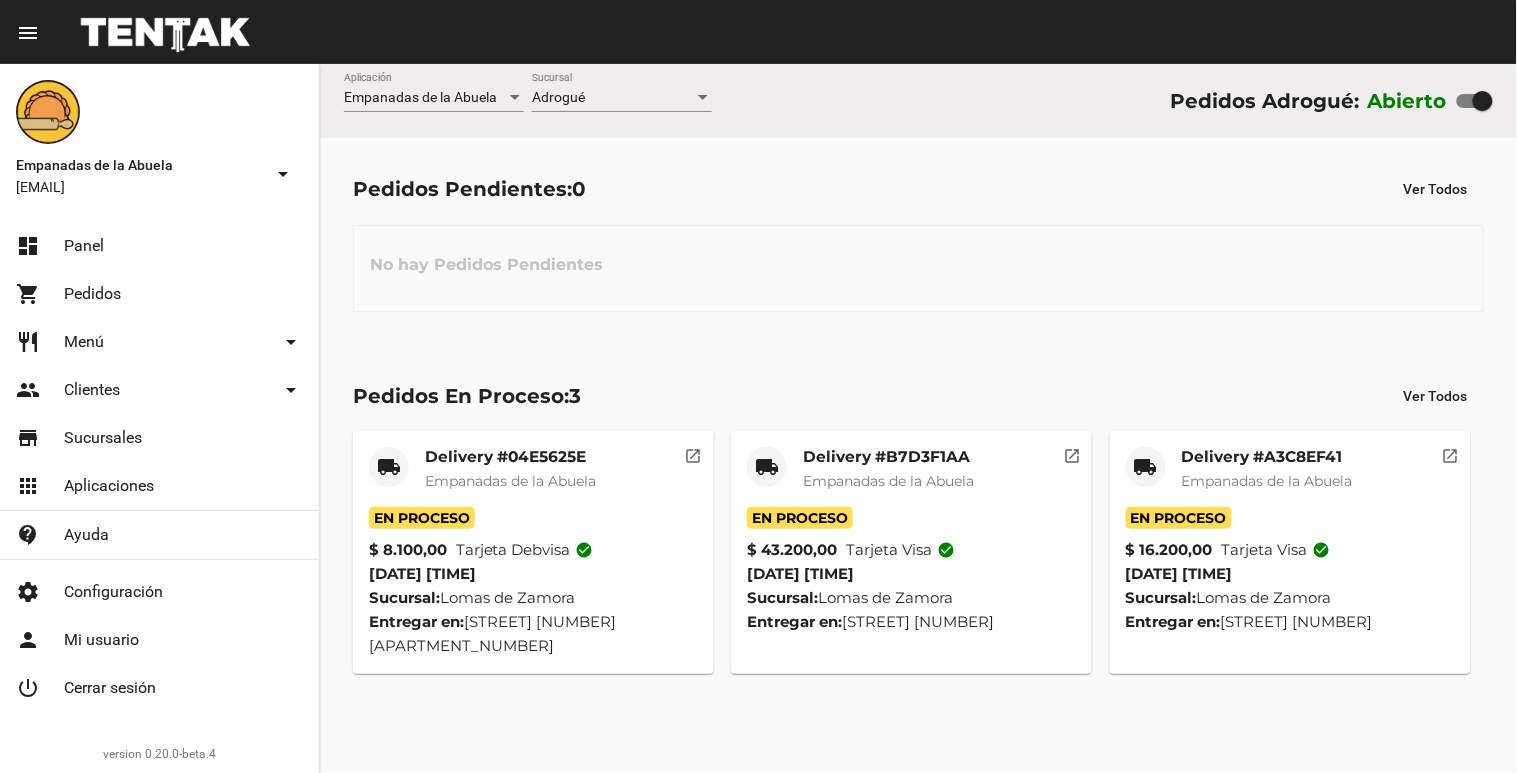 click on "Adrogué Sucursal" at bounding box center (622, 92) 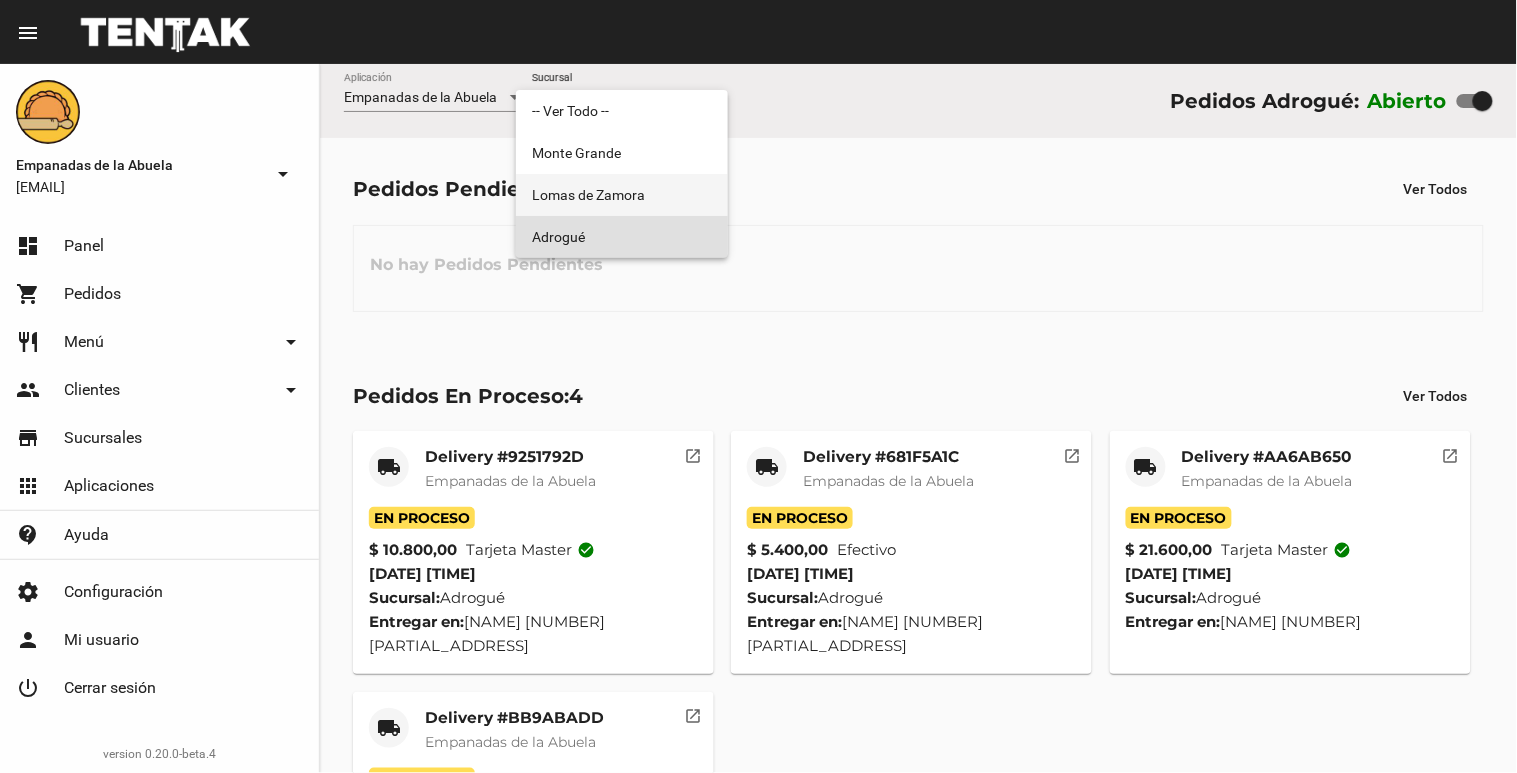 click on "Lomas de Zamora" at bounding box center [622, 195] 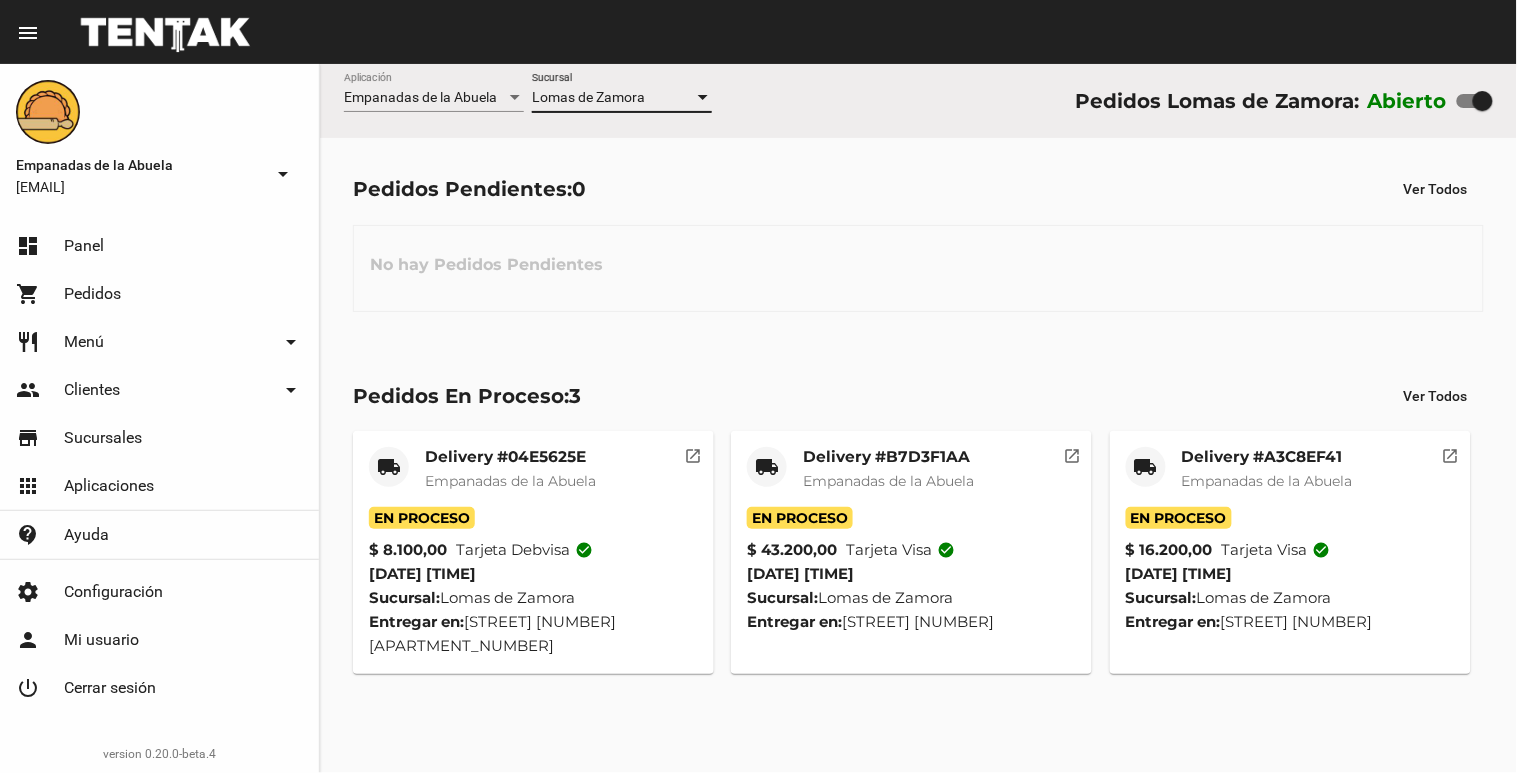 click on "Empanadas de la Abuela Aplicación Lomas de Zamora Sucursal Pedidos Lomas de Zamora: Abierto" at bounding box center [918, 101] 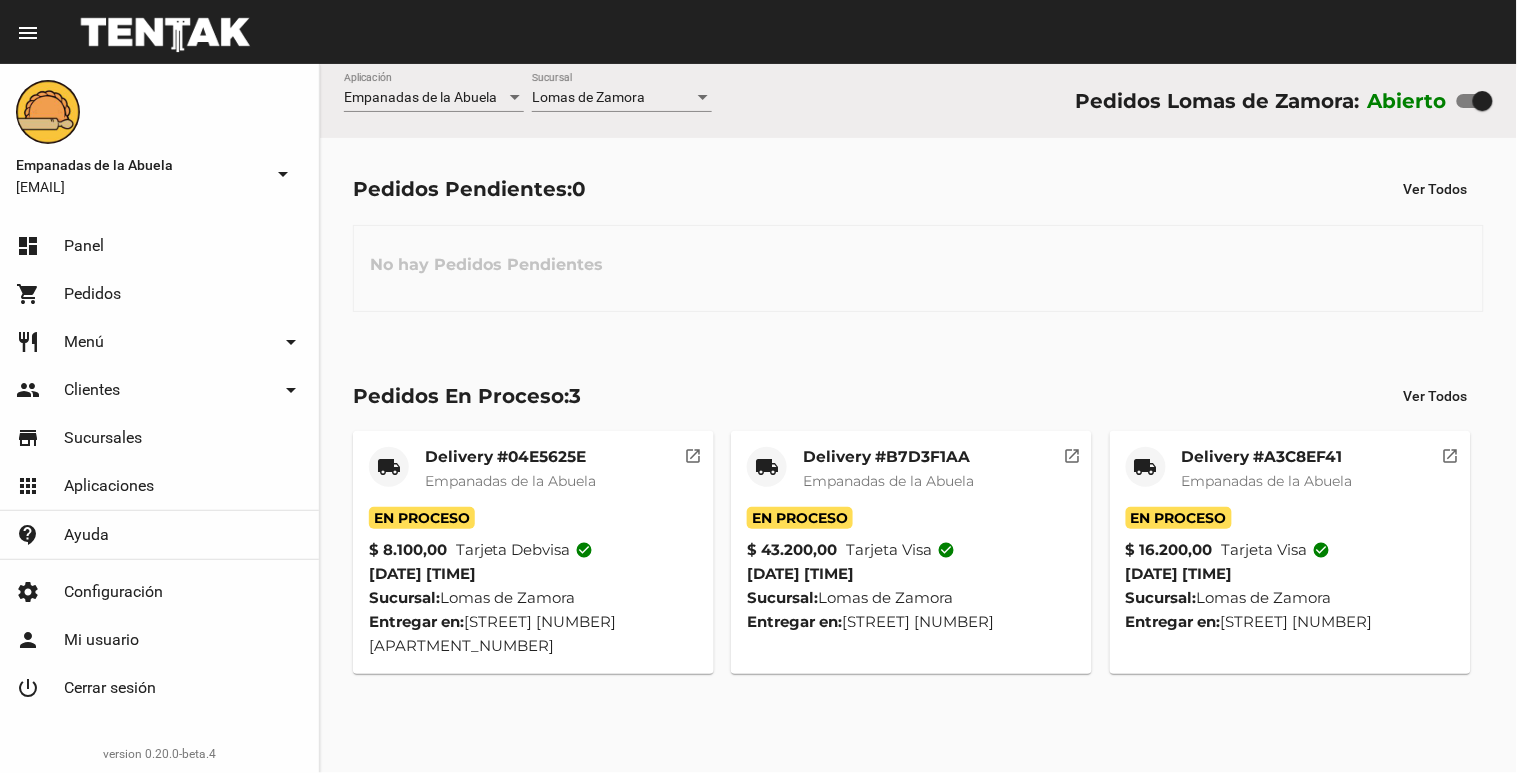 click on "Lomas de Zamora Sucursal" at bounding box center (622, 92) 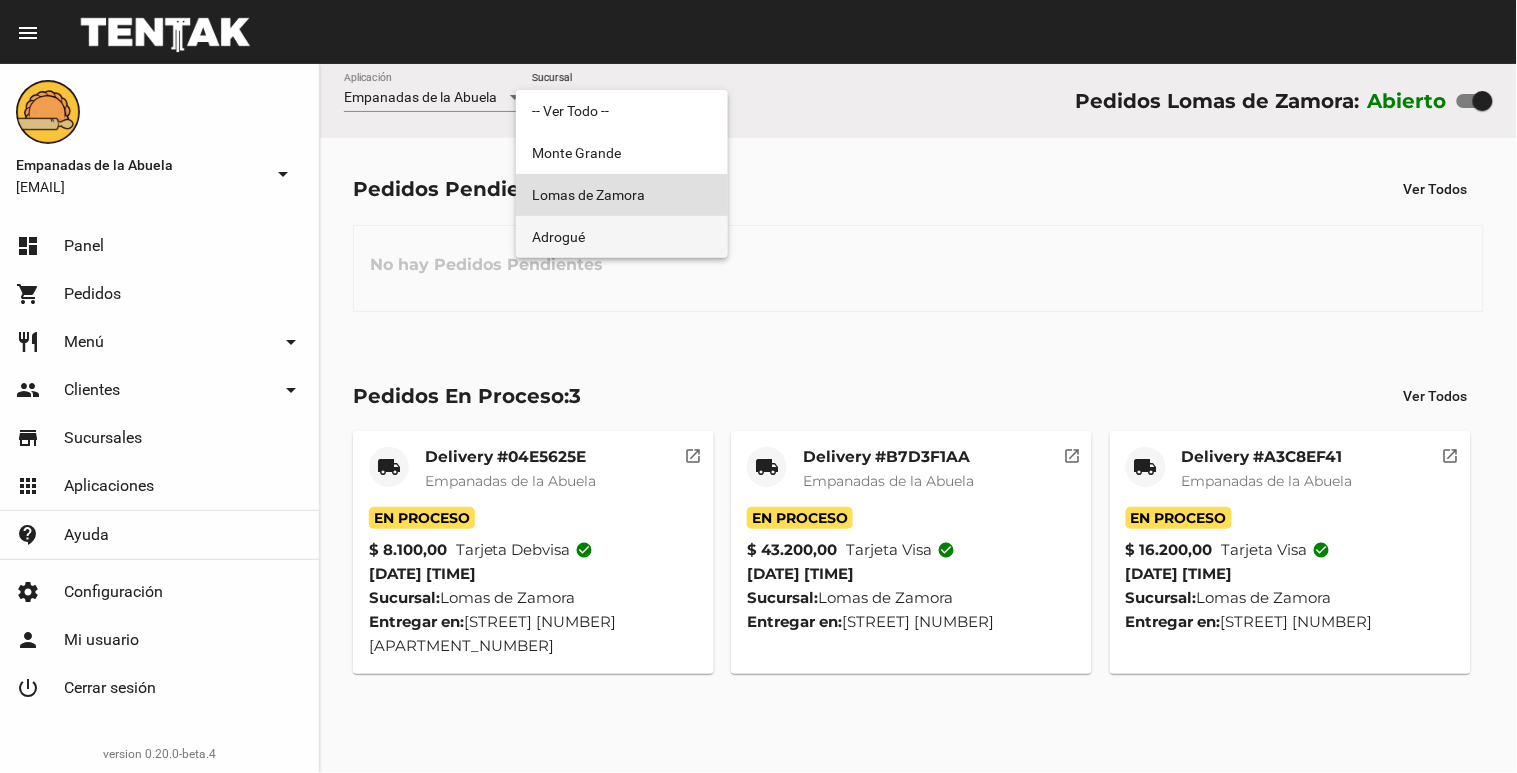 click on "Adrogué" at bounding box center (622, 237) 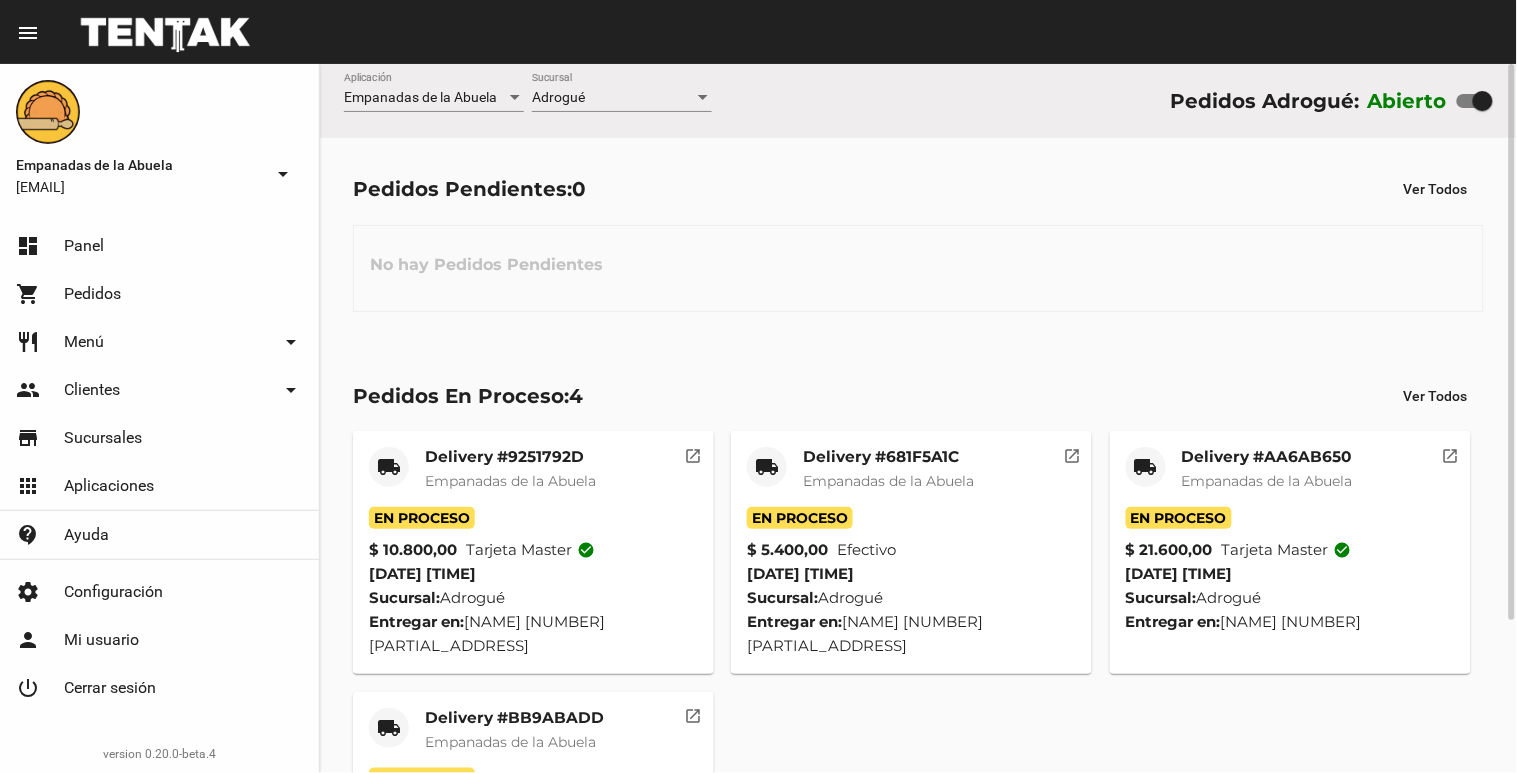 click on "Adrogué Sucursal" at bounding box center [622, 92] 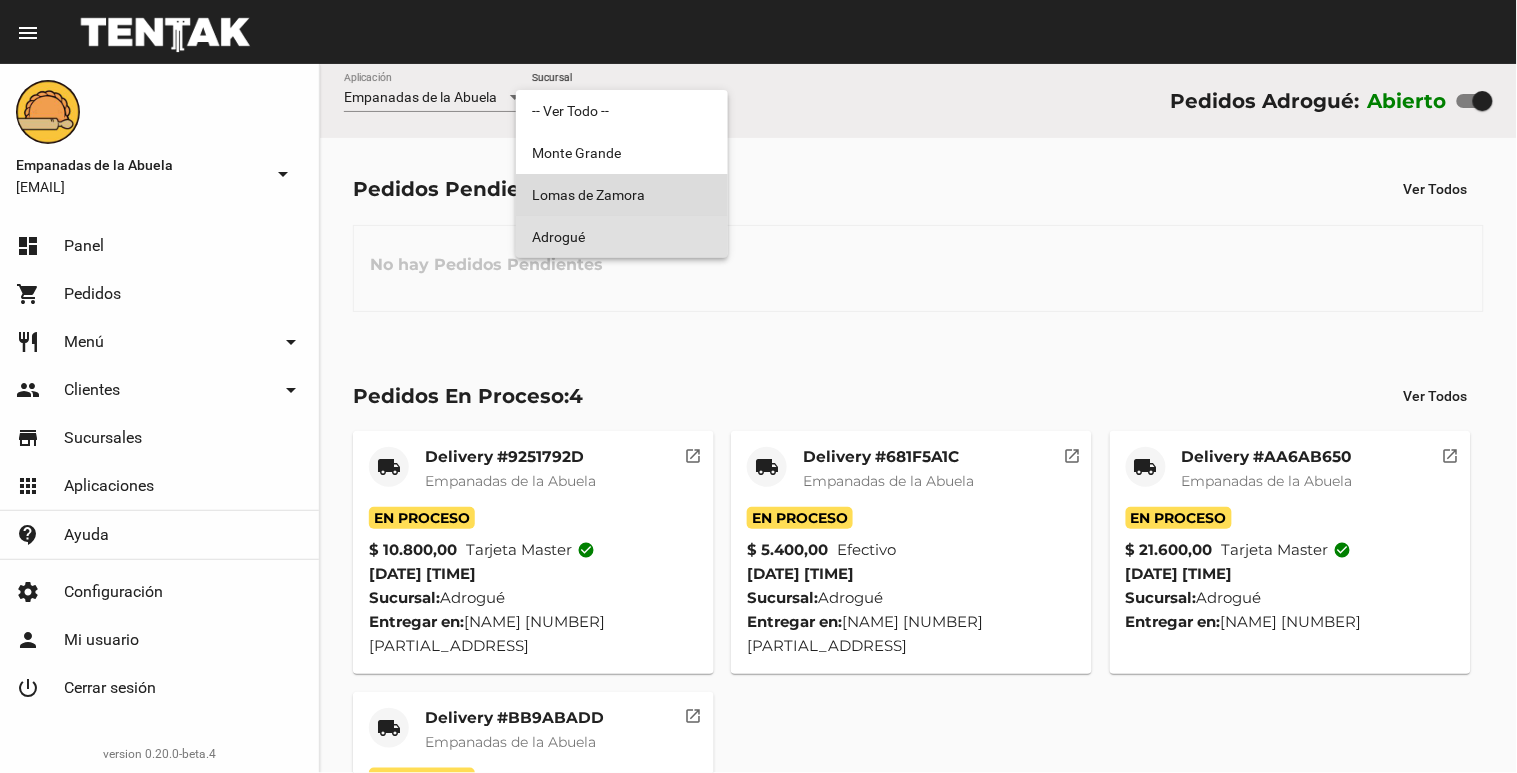 click on "Lomas de Zamora" at bounding box center (622, 195) 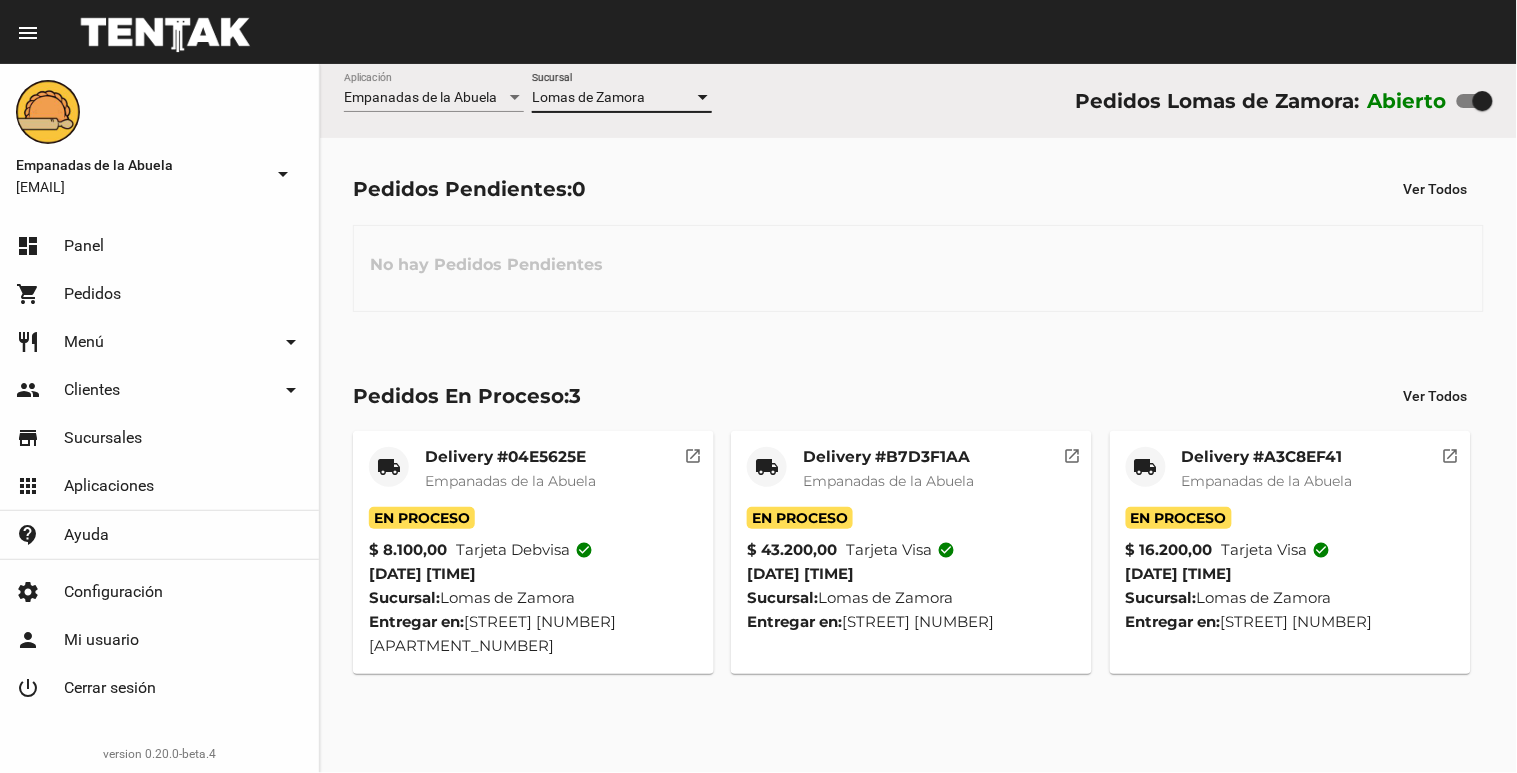 click on "Lomas de Zamora" at bounding box center [588, 97] 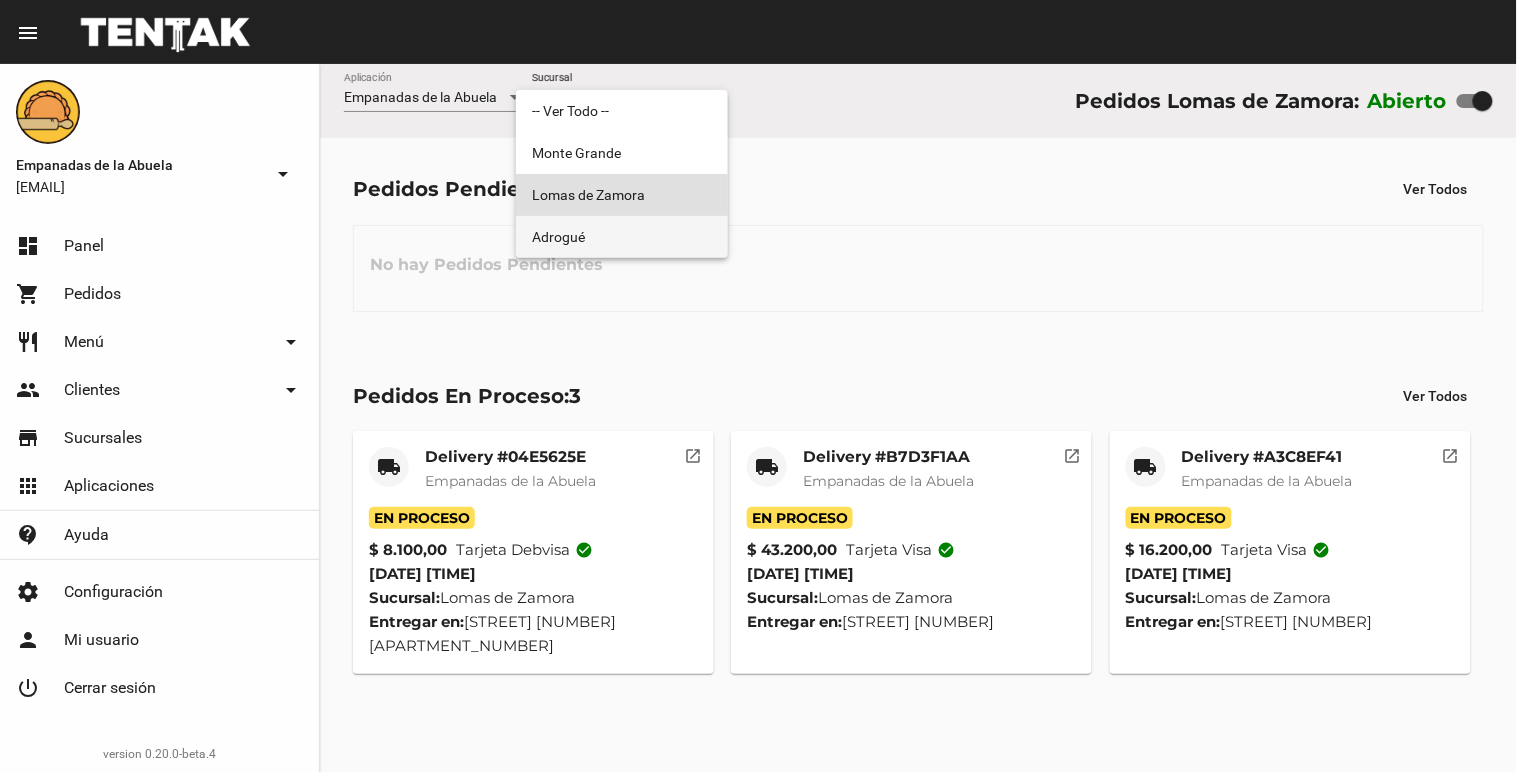 click on "Adrogué" at bounding box center [622, 237] 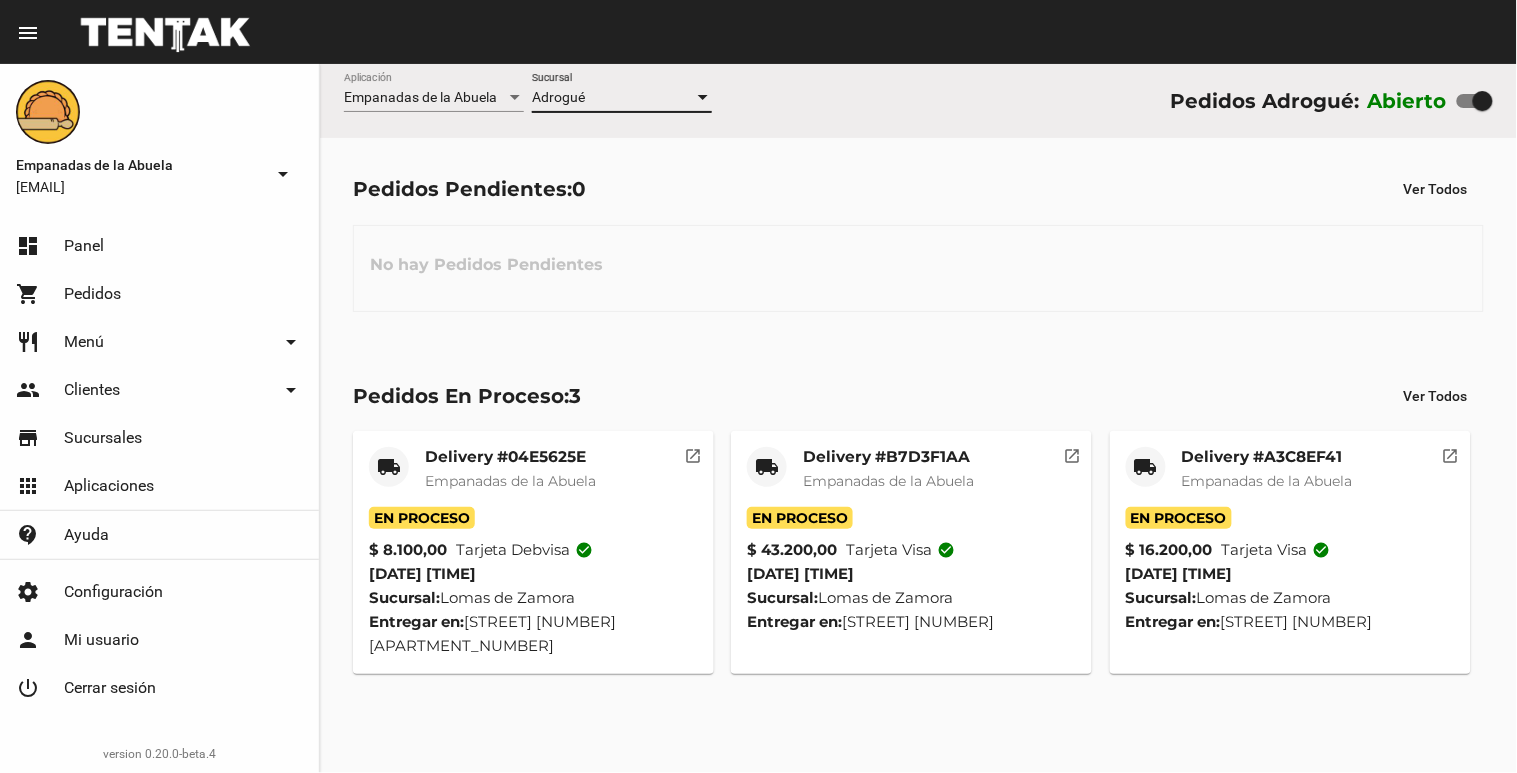 click on "Adrogué Sucursal" at bounding box center [622, 92] 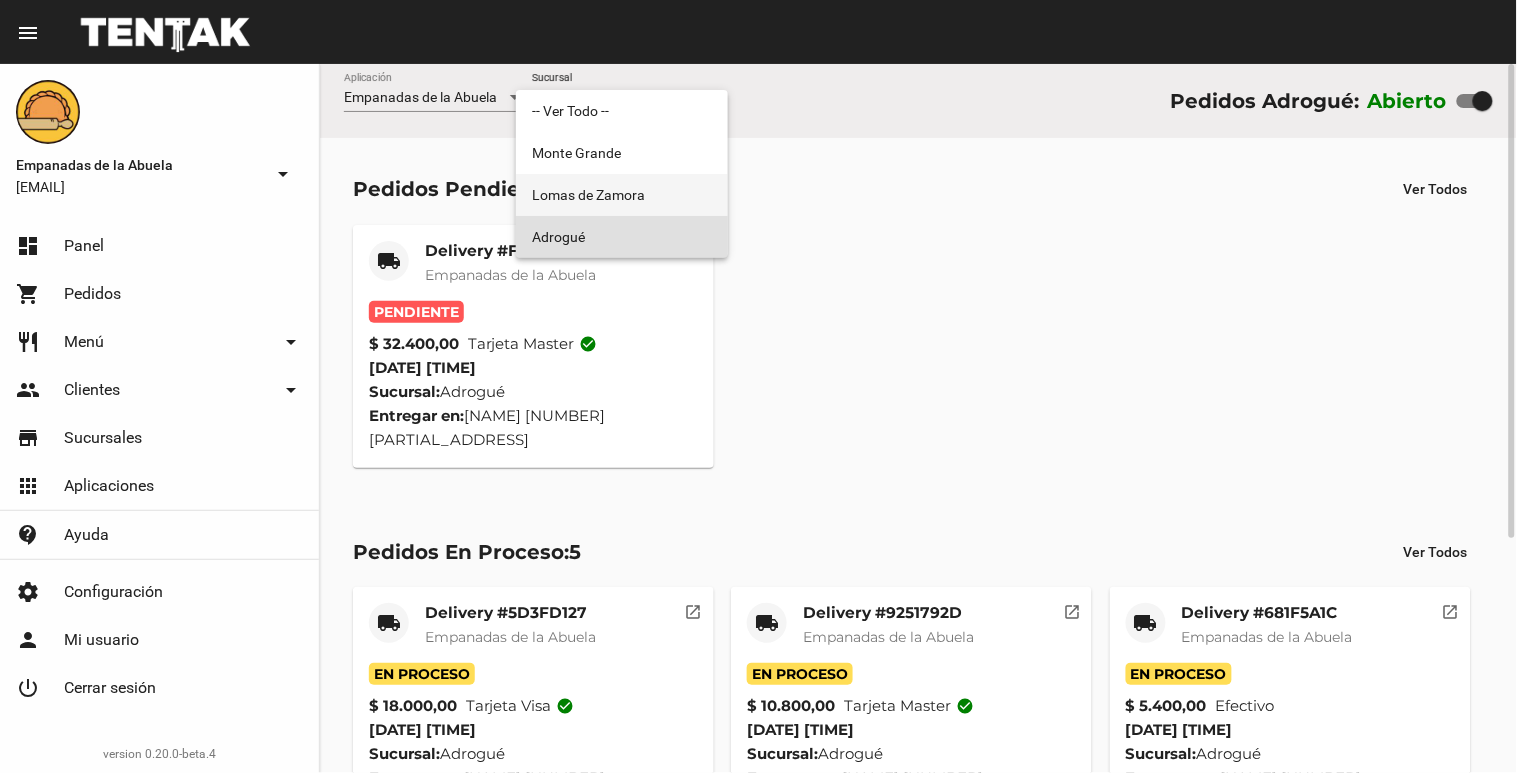 drag, startPoint x: 672, startPoint y: 155, endPoint x: 860, endPoint y: 192, distance: 191.60637 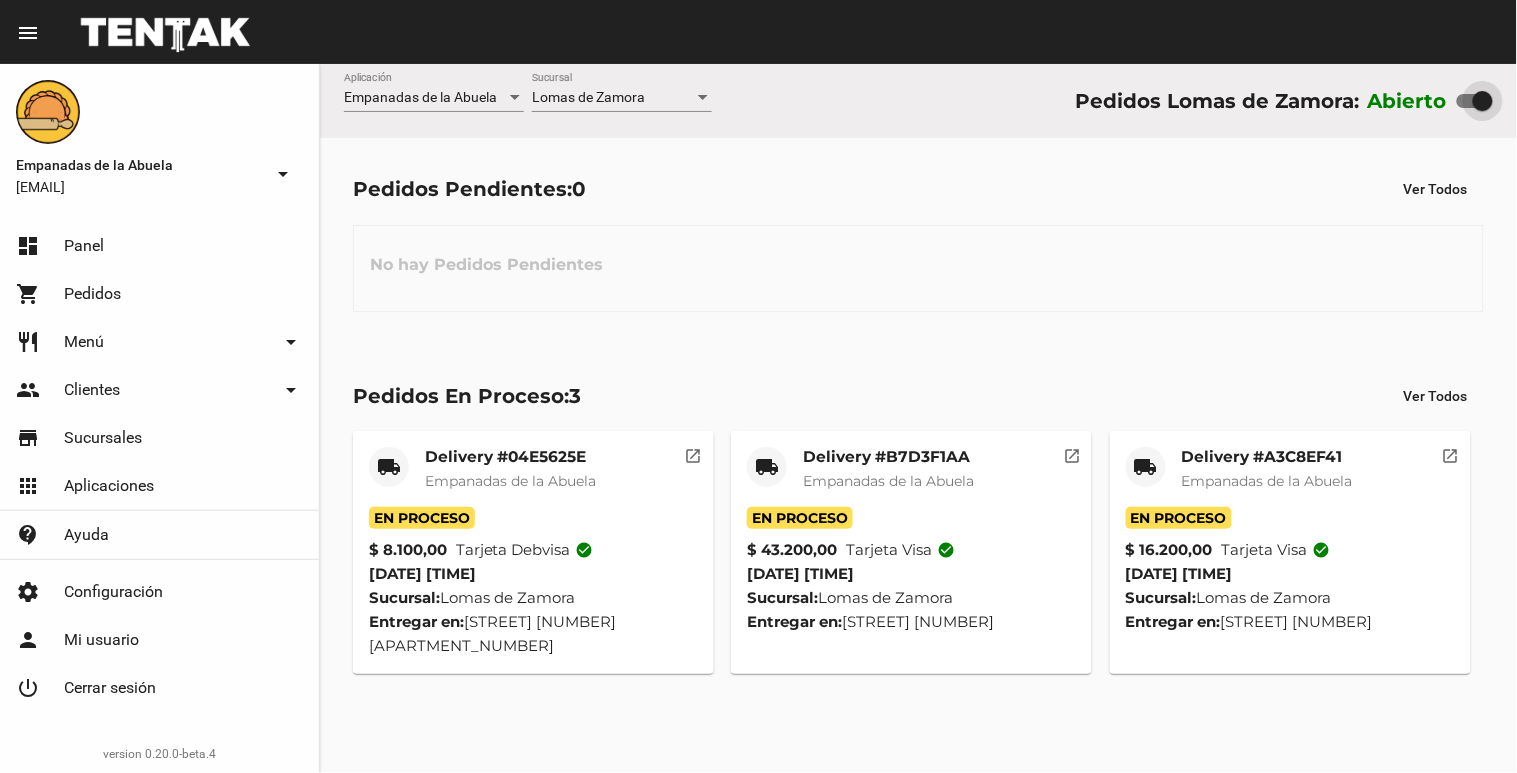 click at bounding box center [1483, 101] 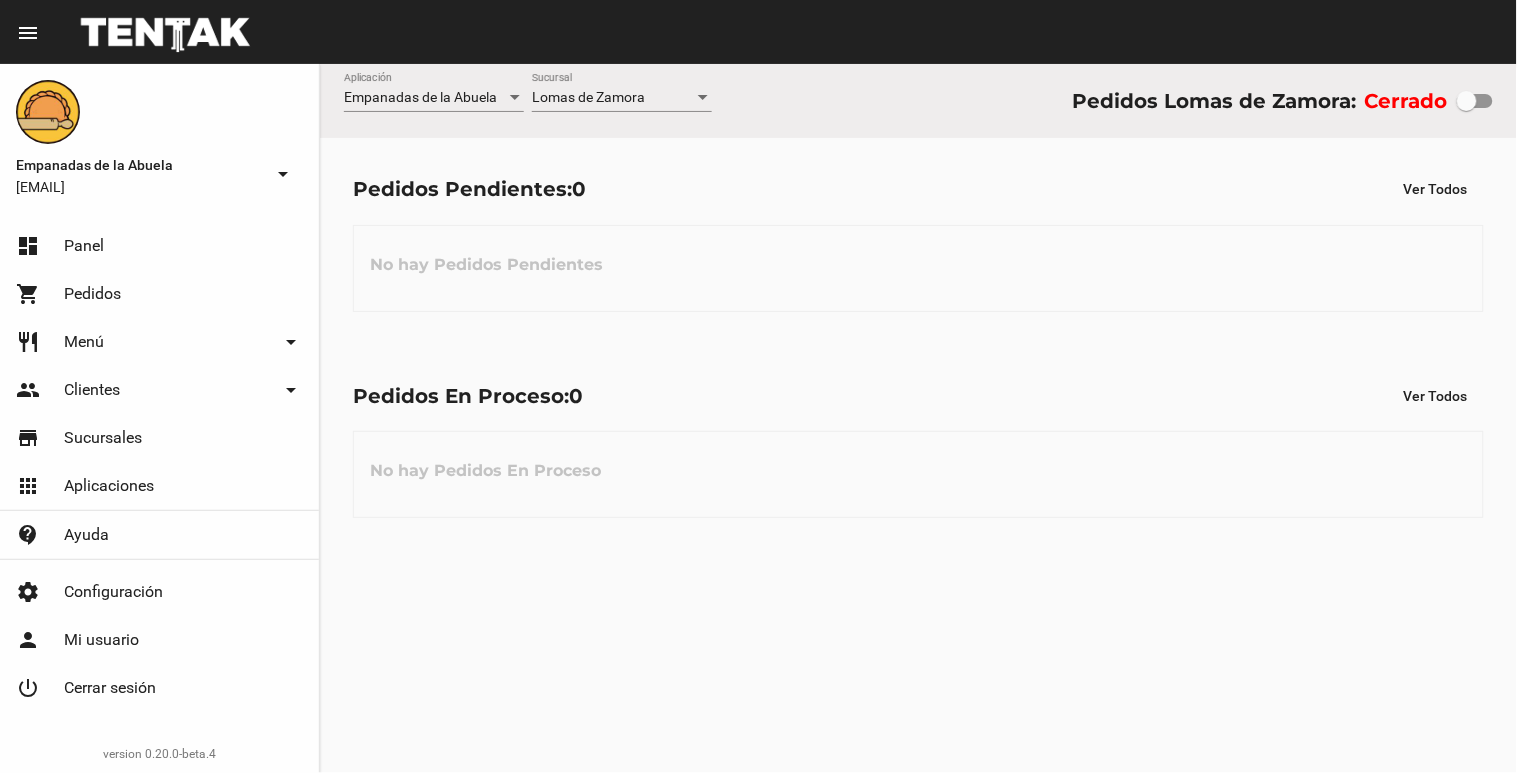 click on "Empanadas de la Abuela Aplicación Lomas de Zamora Sucursal Pedidos Lomas de Zamora: Cerrado" at bounding box center [918, 101] 